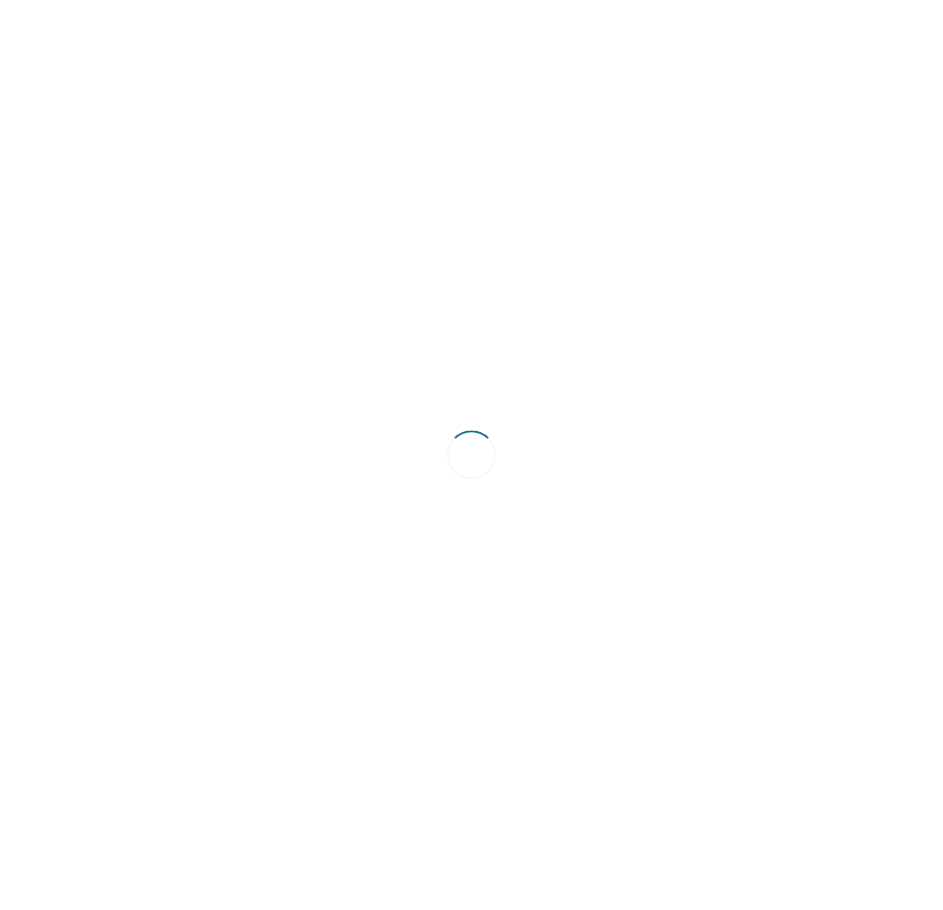 scroll, scrollTop: 0, scrollLeft: 0, axis: both 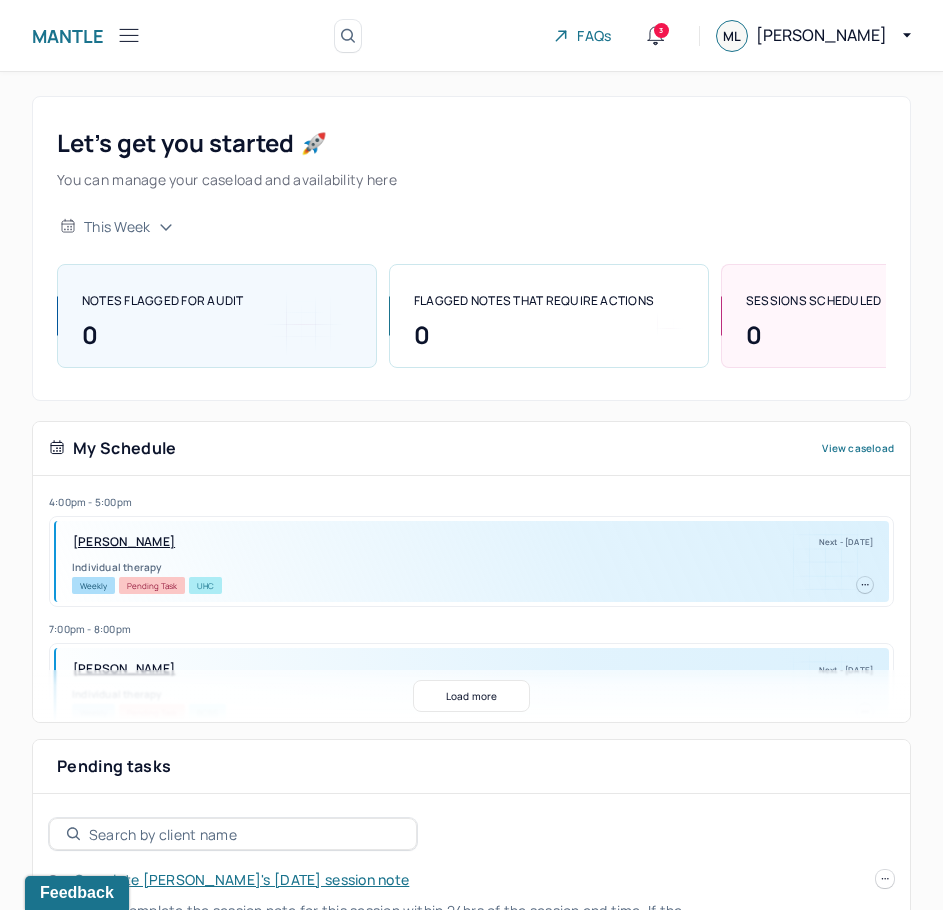 click on "Mantle" at bounding box center [87, 35] 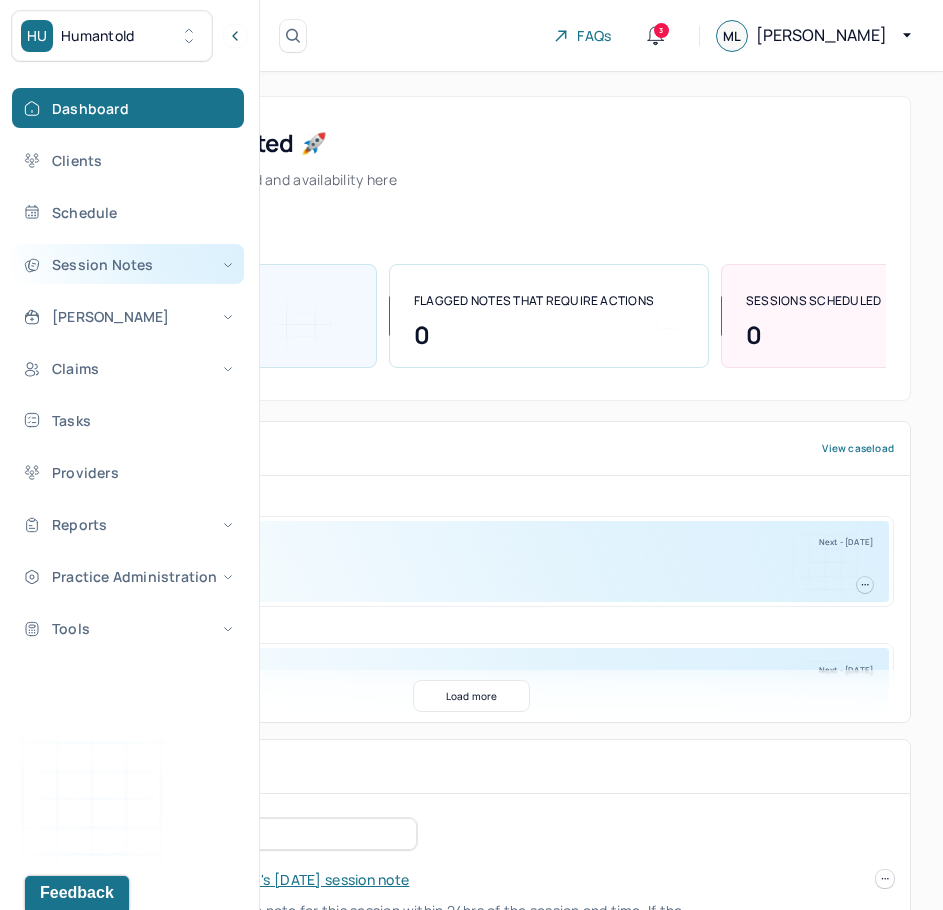 click on "Session Notes" at bounding box center (128, 264) 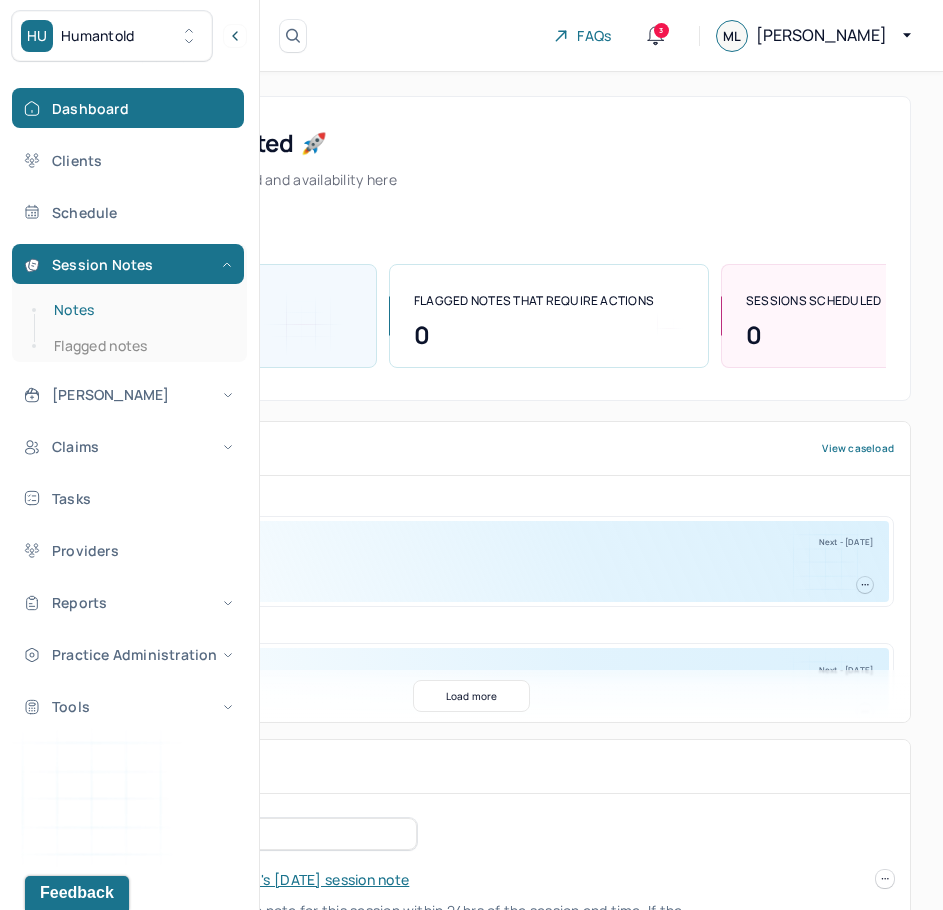 click on "Notes" at bounding box center [139, 310] 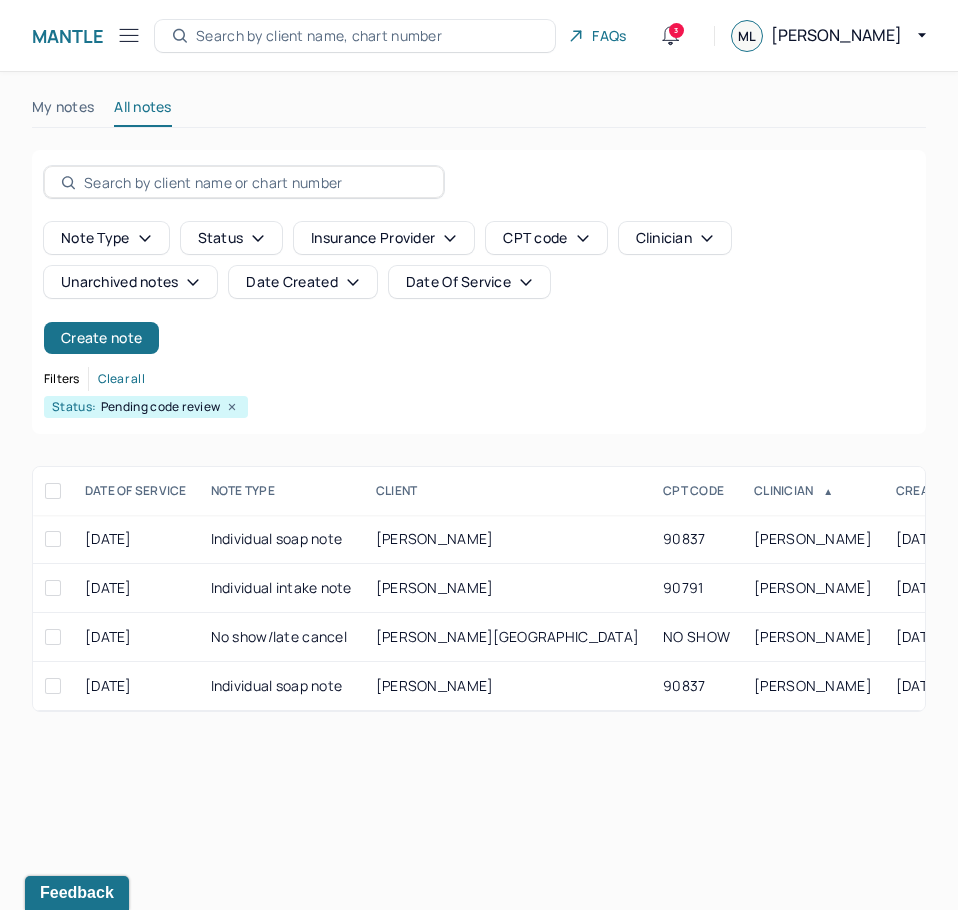click on "Date Of Service" at bounding box center [469, 282] 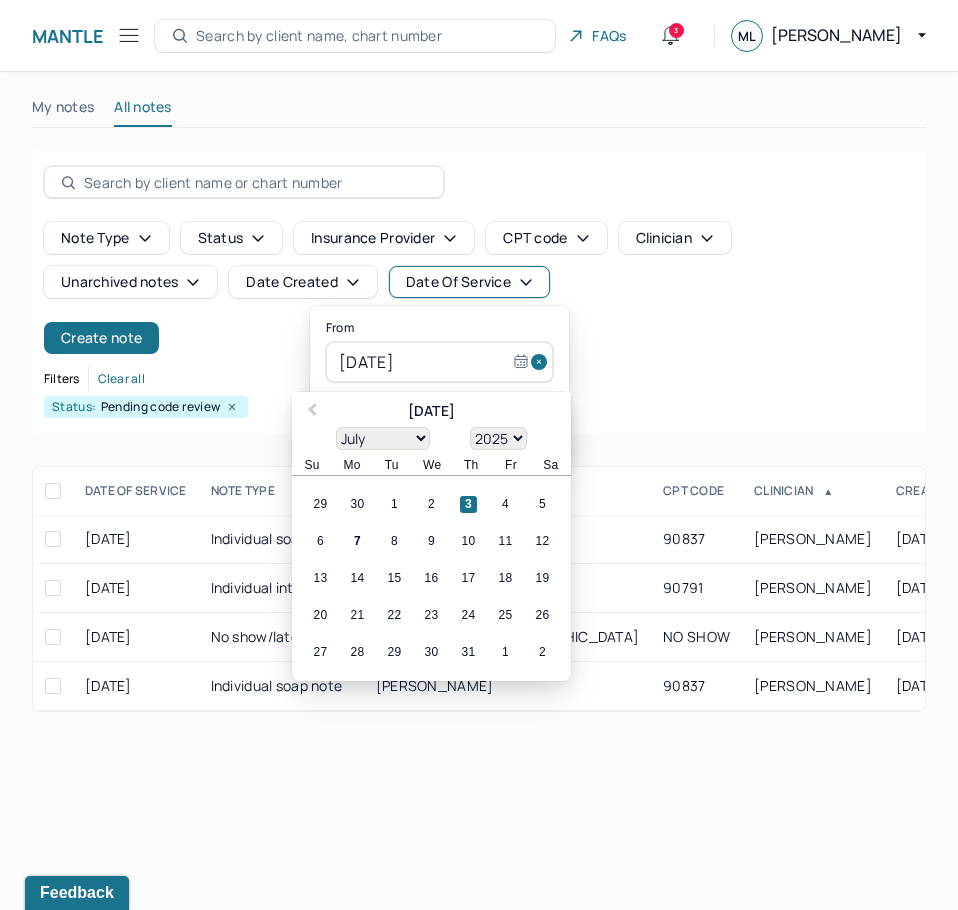 click on "My notes" at bounding box center [63, 111] 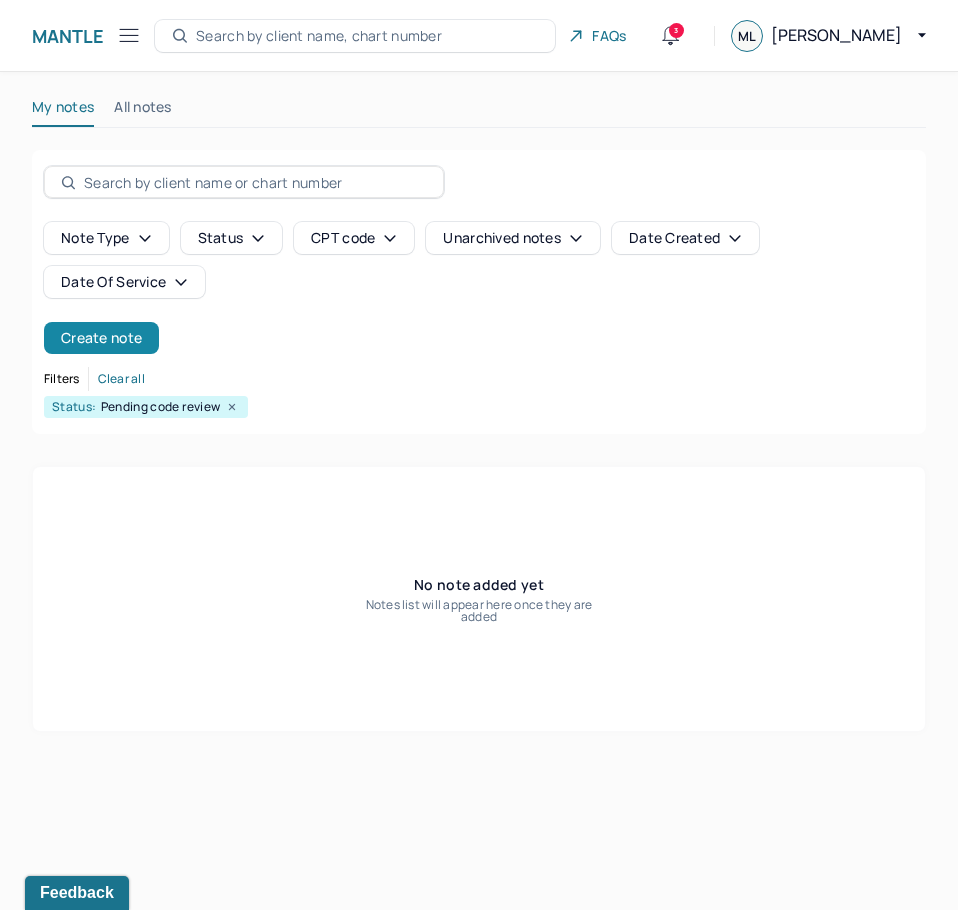 click on "Create note" at bounding box center (101, 338) 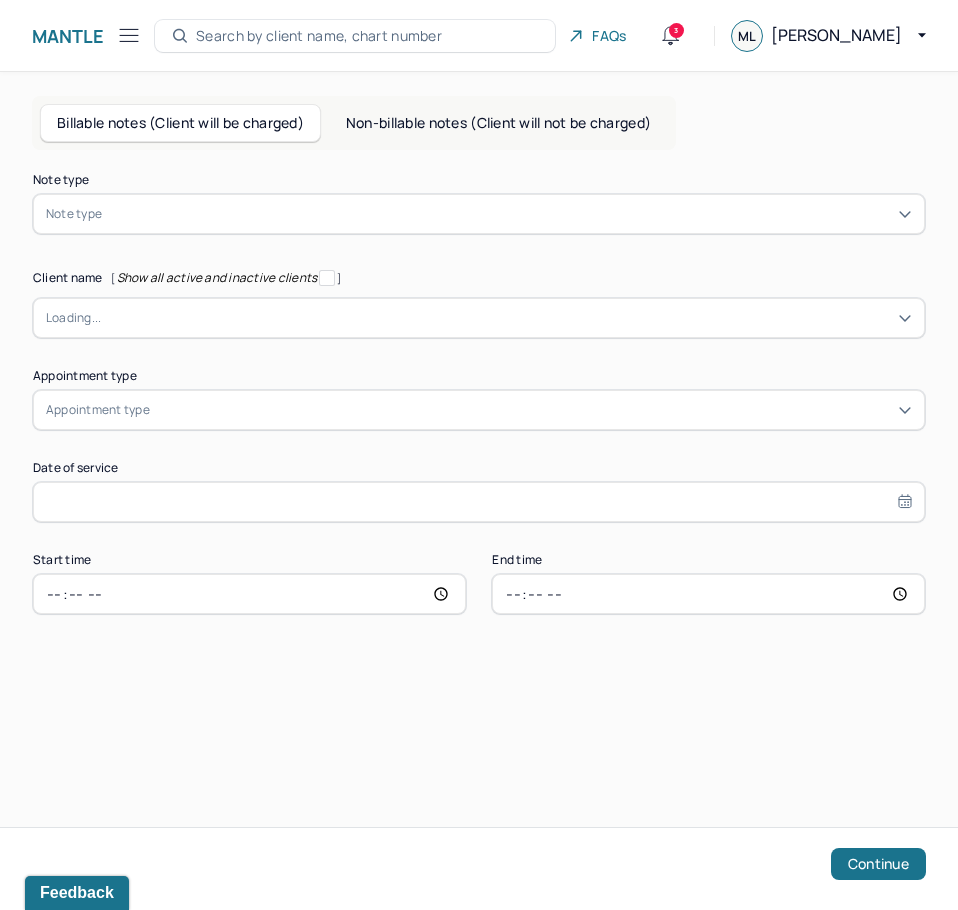 click at bounding box center [509, 214] 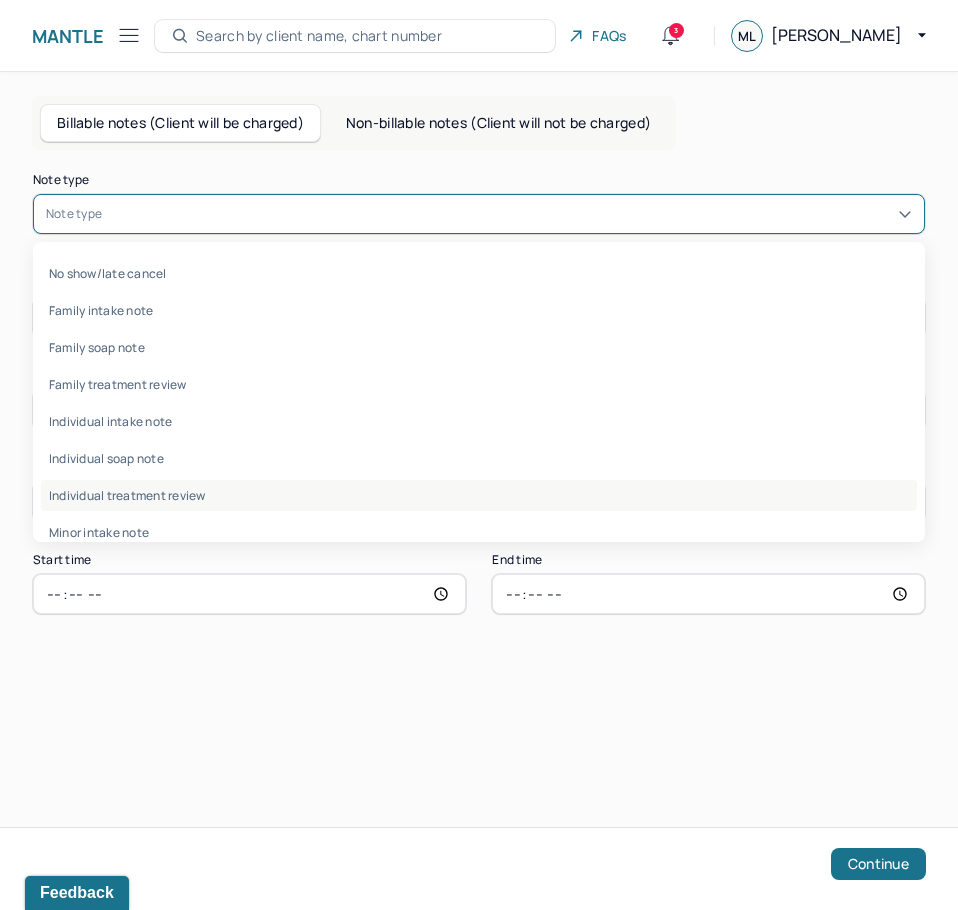 click on "Individual treatment review" at bounding box center (479, 495) 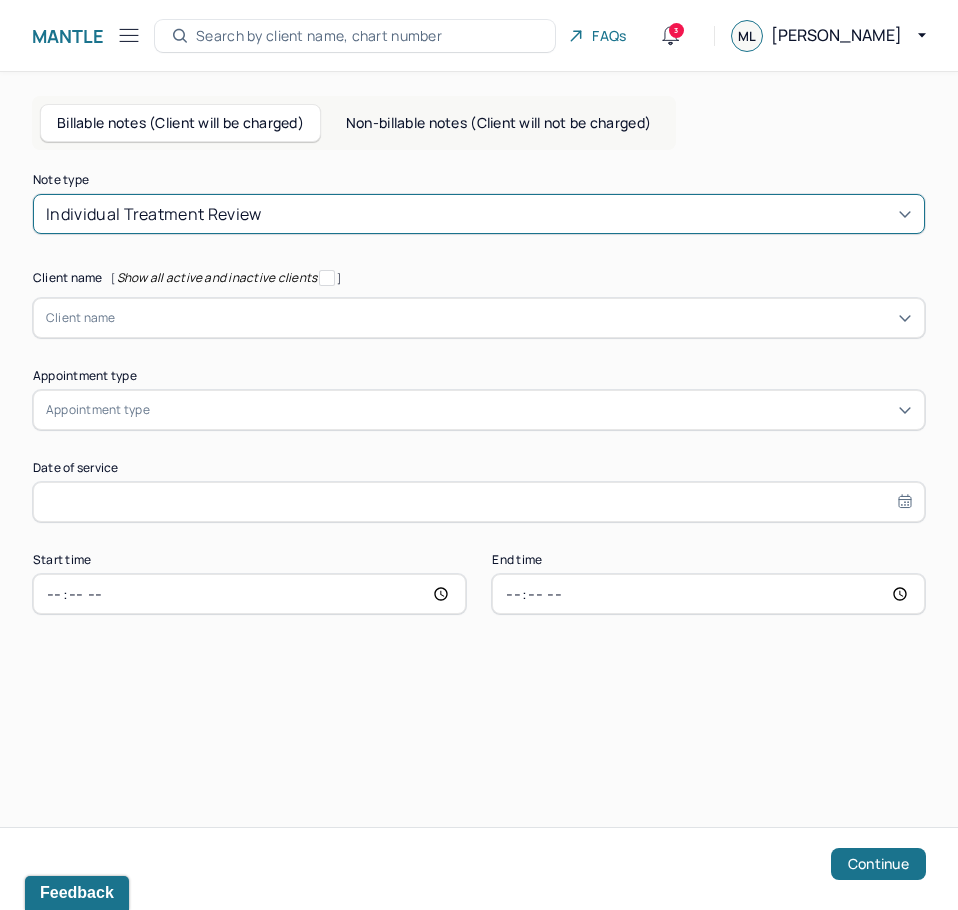 click on "Client name" at bounding box center [479, 318] 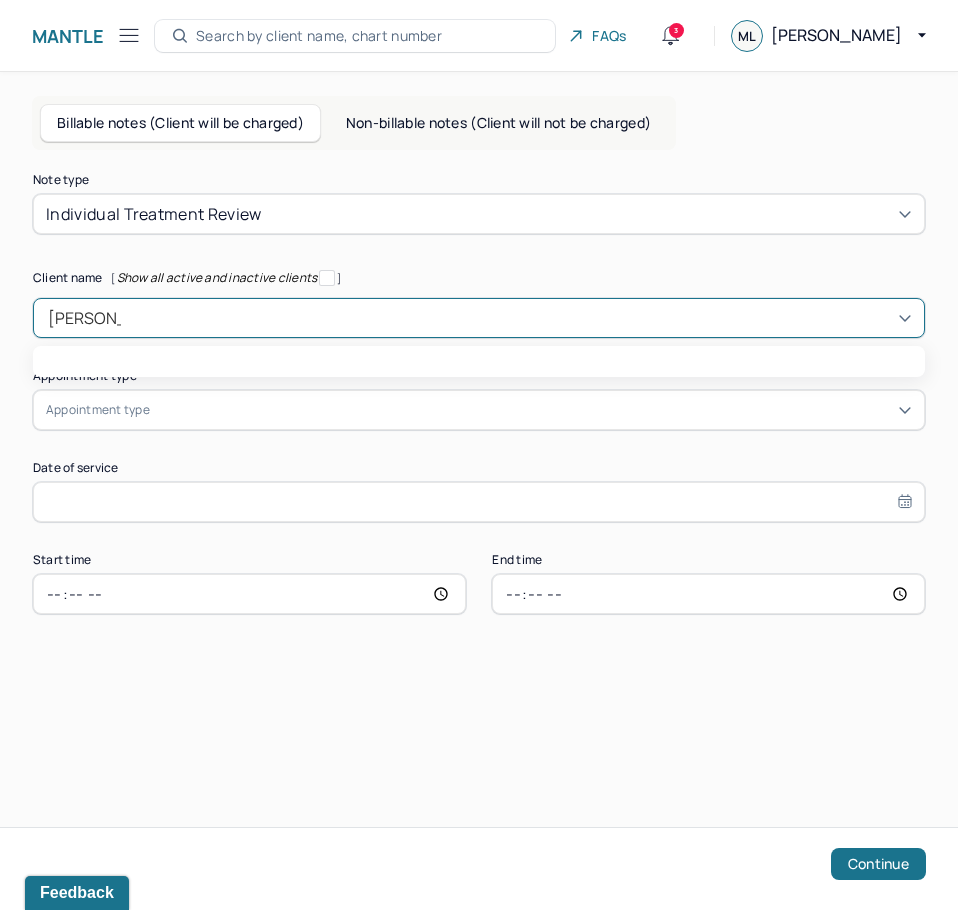 type on "[PERSON_NAME]" 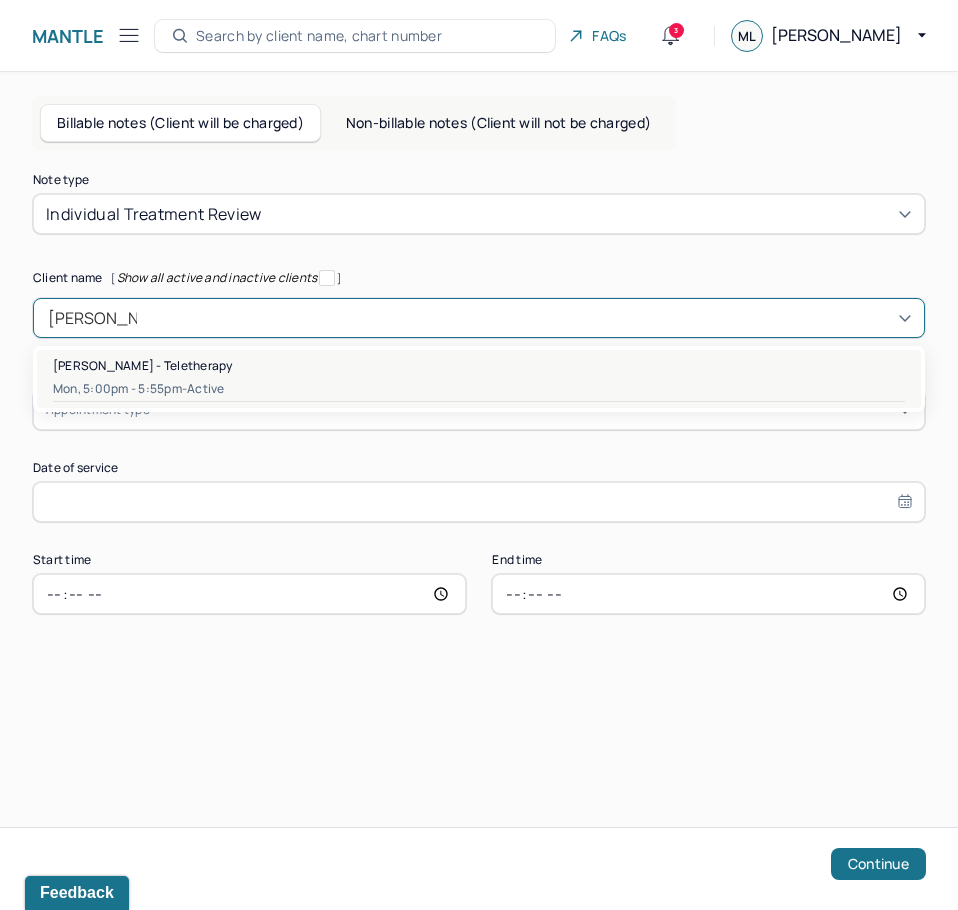 click on "active" at bounding box center [205, 389] 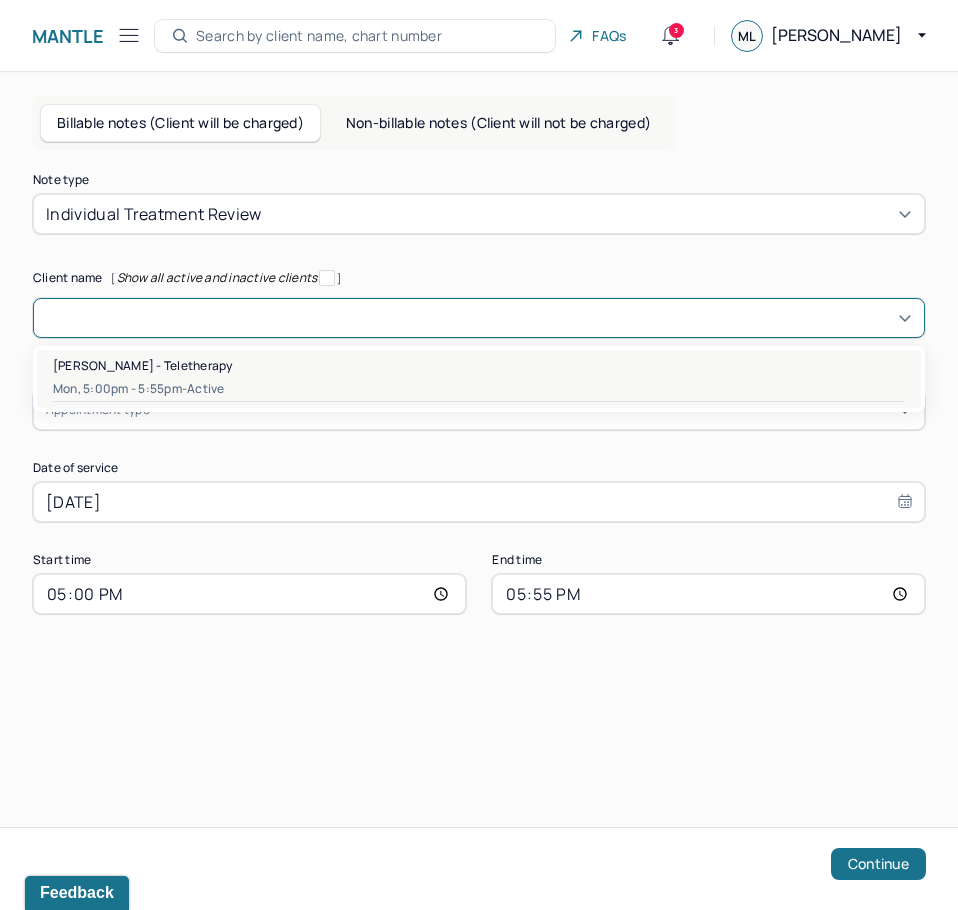 click on "Appointment type" at bounding box center (479, 376) 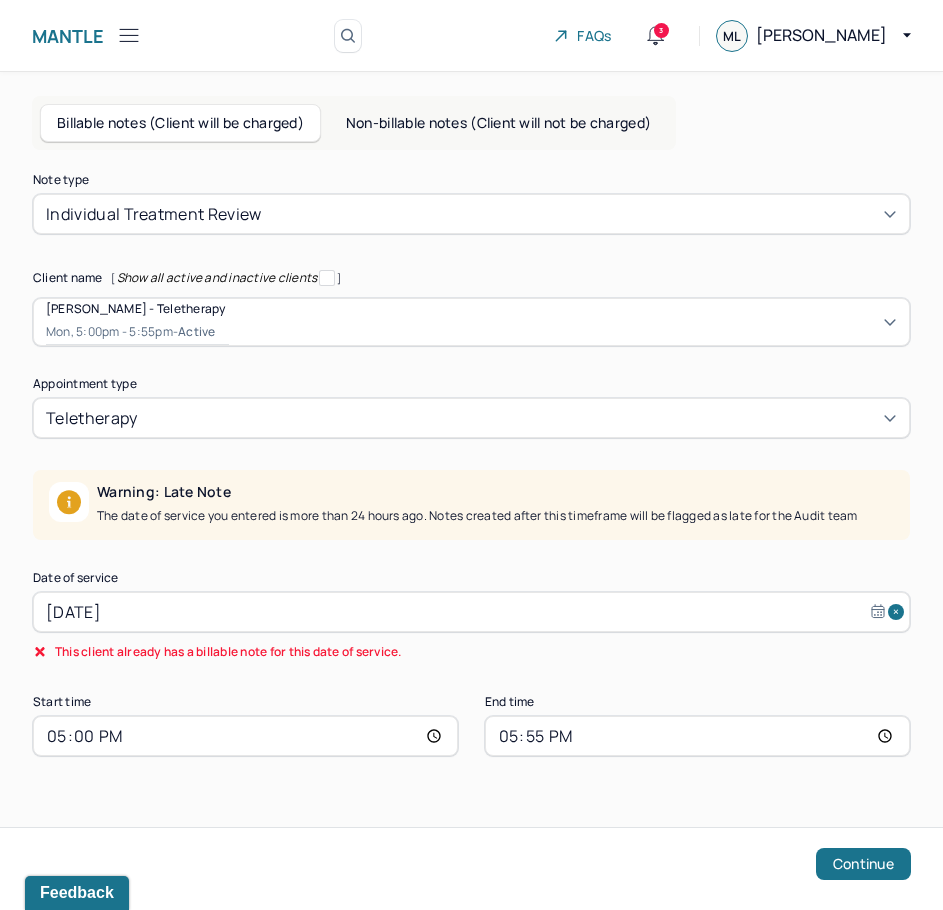 click on "[DATE]" at bounding box center (471, 612) 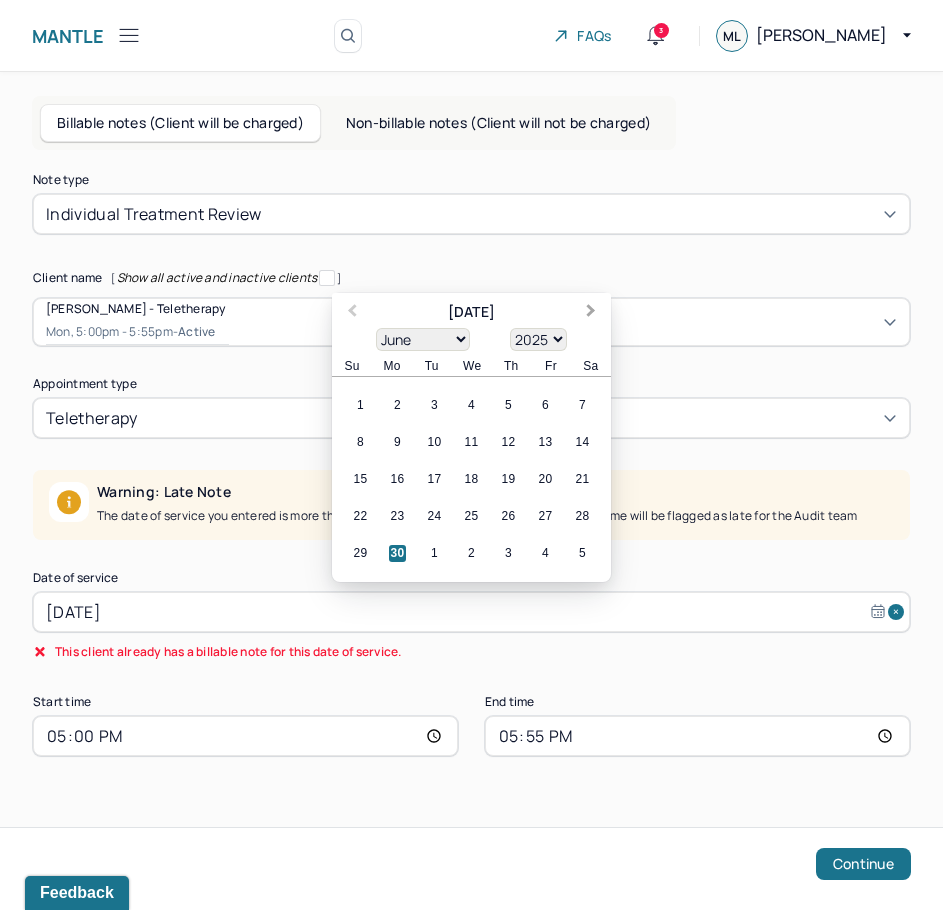 click on "Next Month" at bounding box center (591, 313) 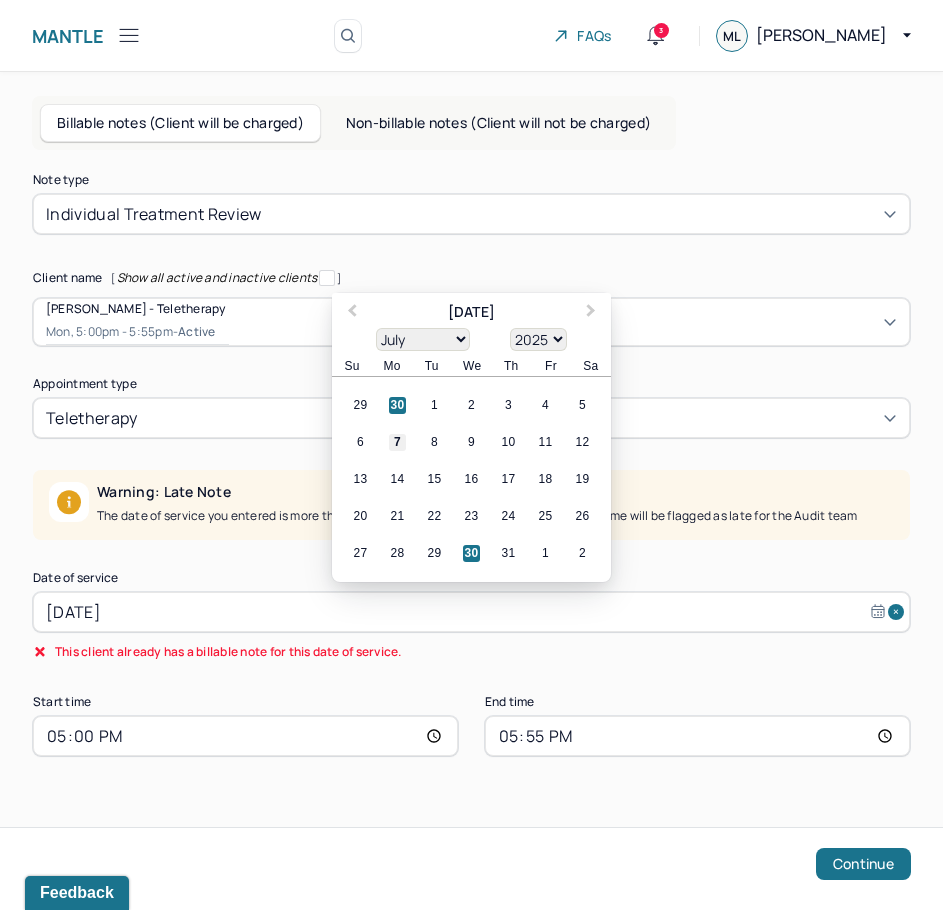 click on "7" at bounding box center [397, 442] 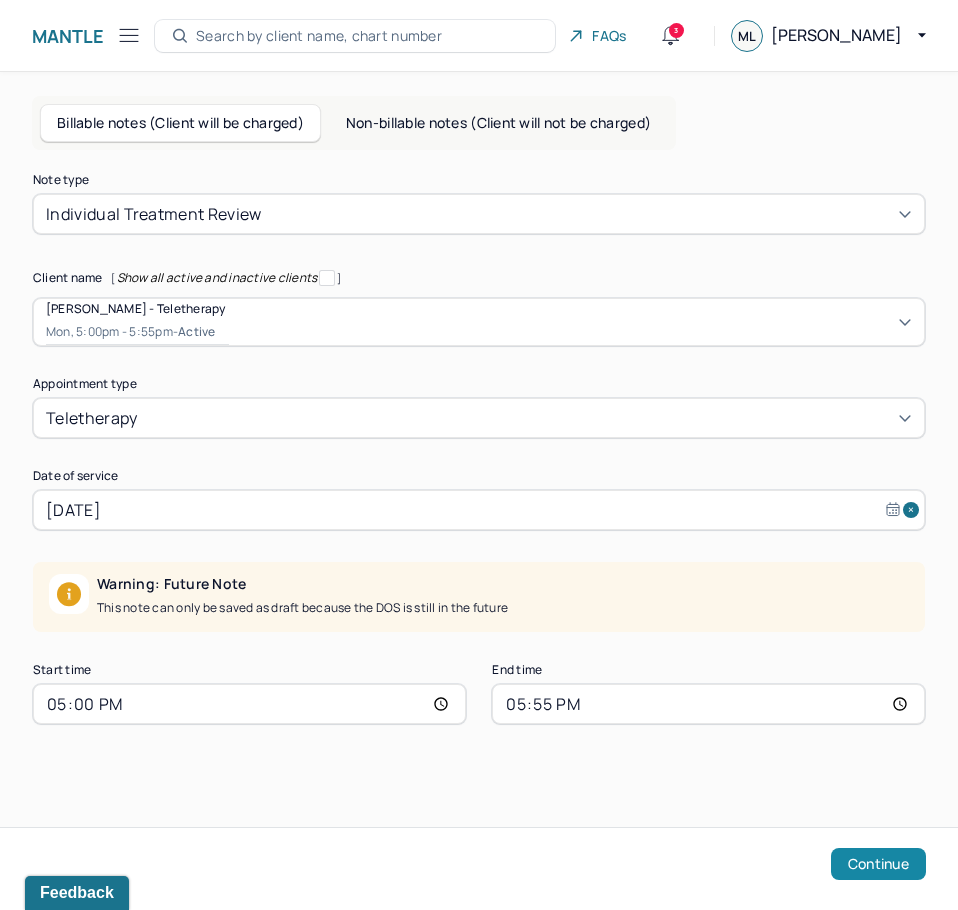 click on "Continue" at bounding box center (878, 864) 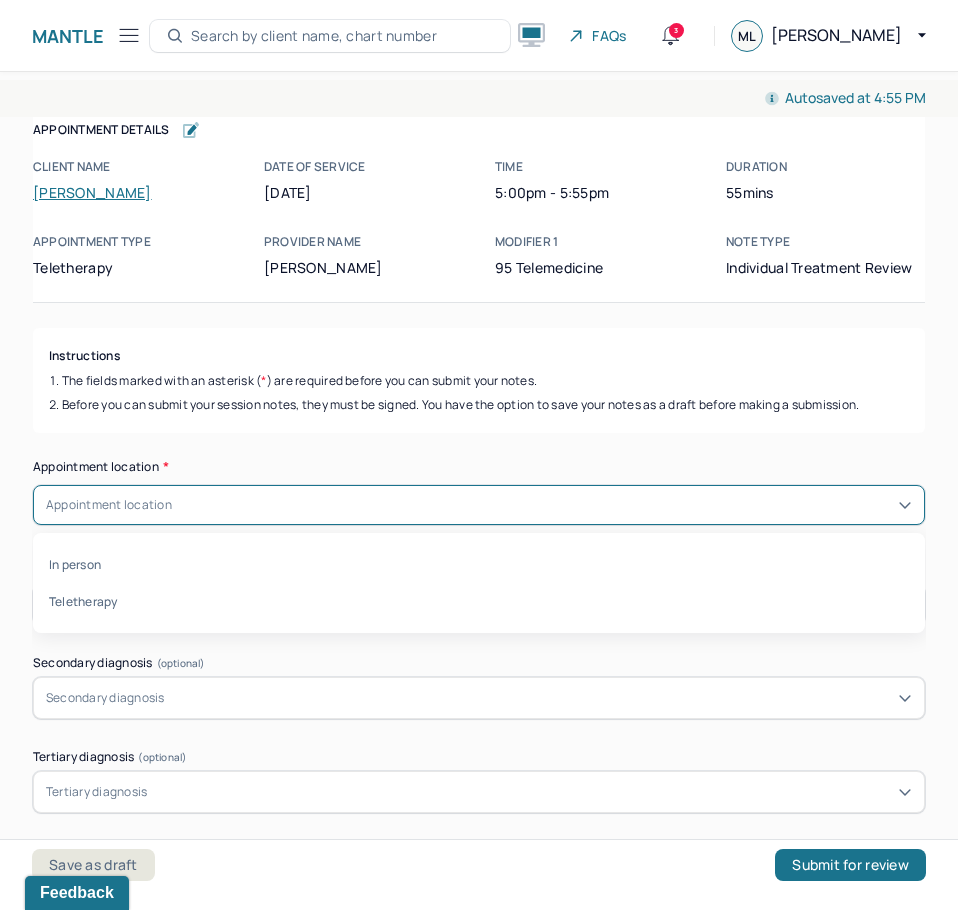 click on "Appointment location" at bounding box center [479, 505] 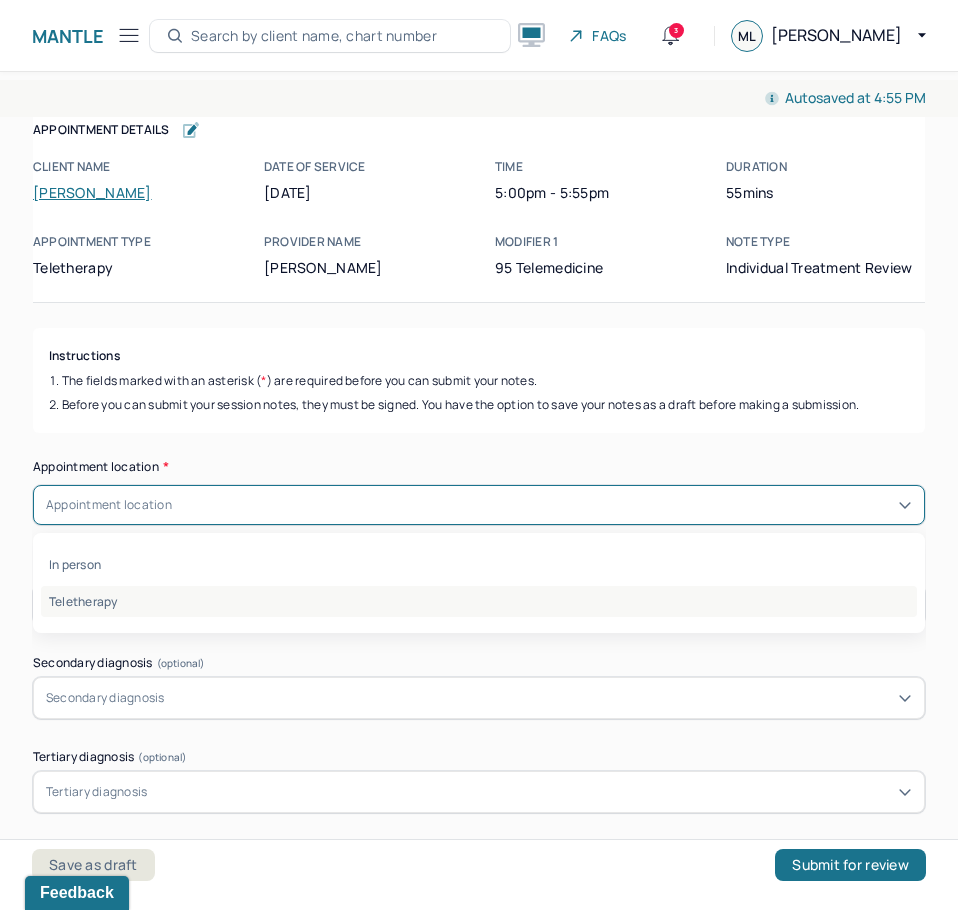 click on "Teletherapy" at bounding box center [479, 601] 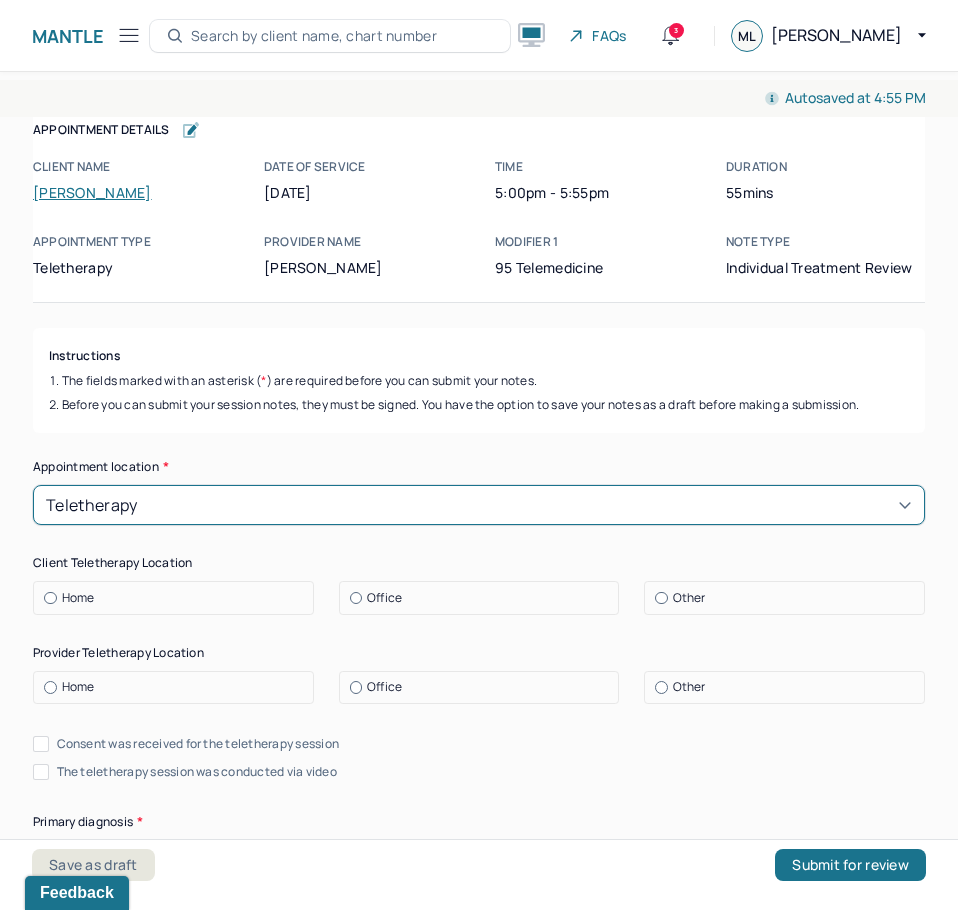 click on "Home" at bounding box center [178, 598] 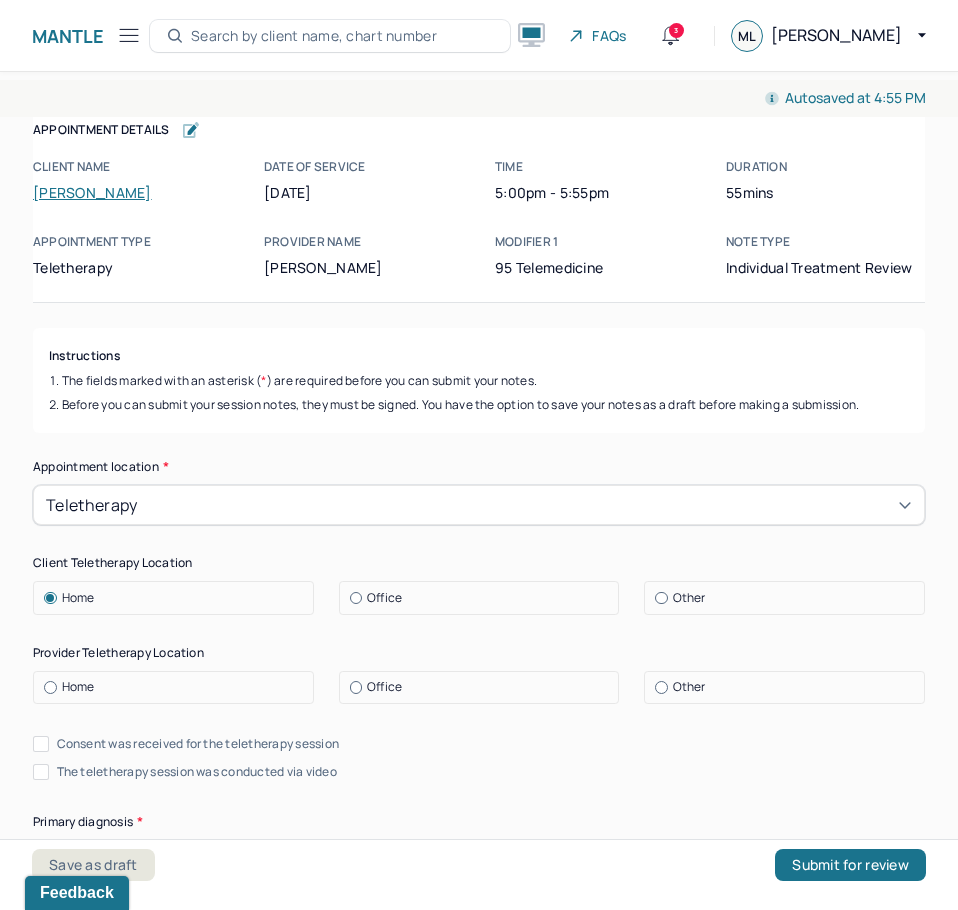 click on "Home" at bounding box center [178, 687] 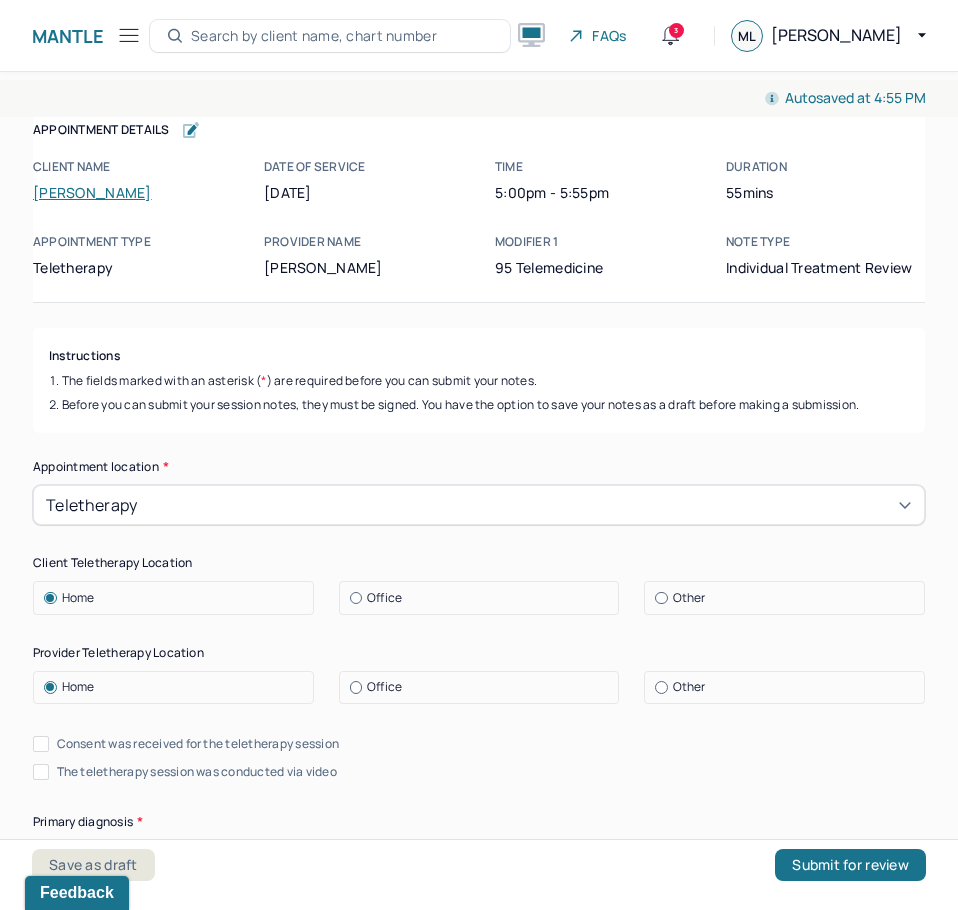 click on "Consent was received for the teletherapy session" at bounding box center [198, 744] 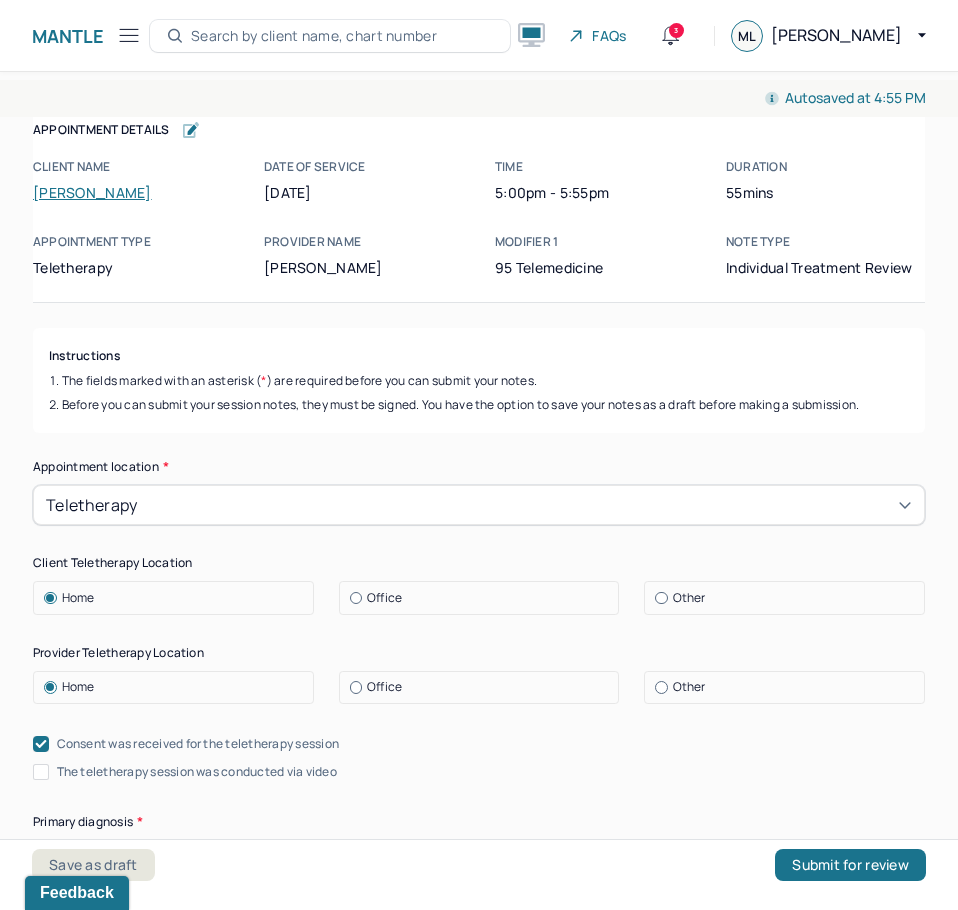 click on "The teletherapy session was conducted via video" at bounding box center [197, 772] 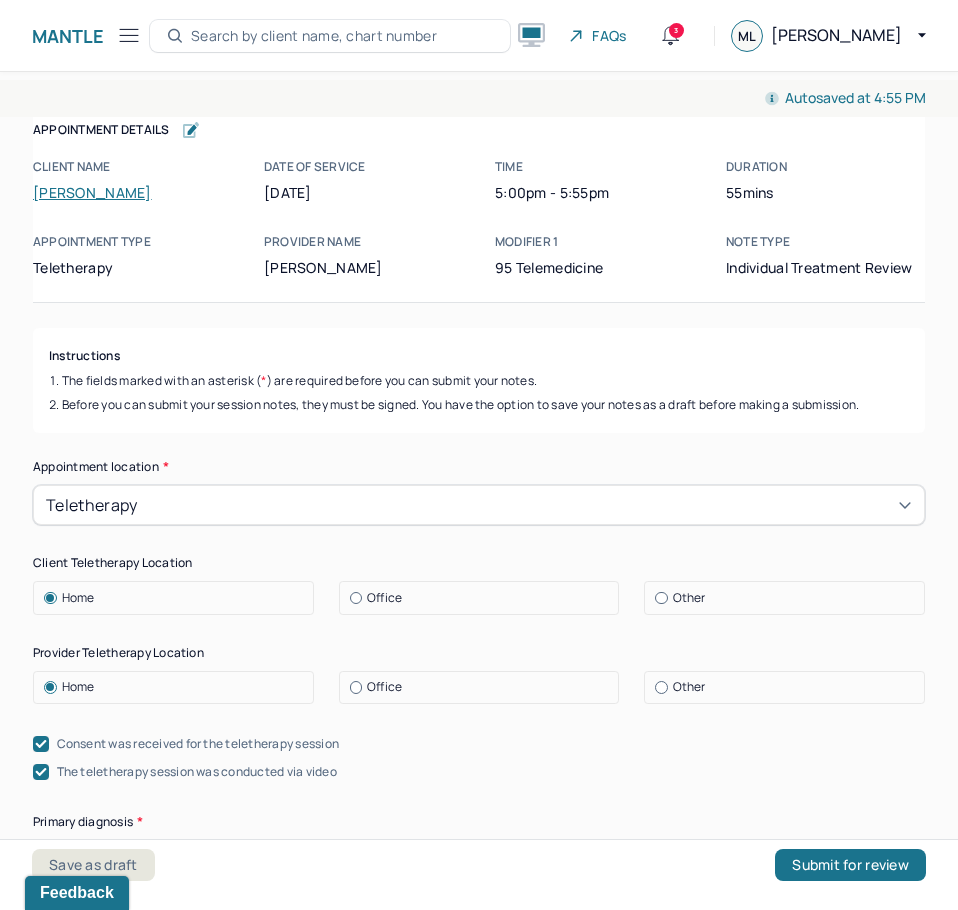 click on "Office" at bounding box center (484, 598) 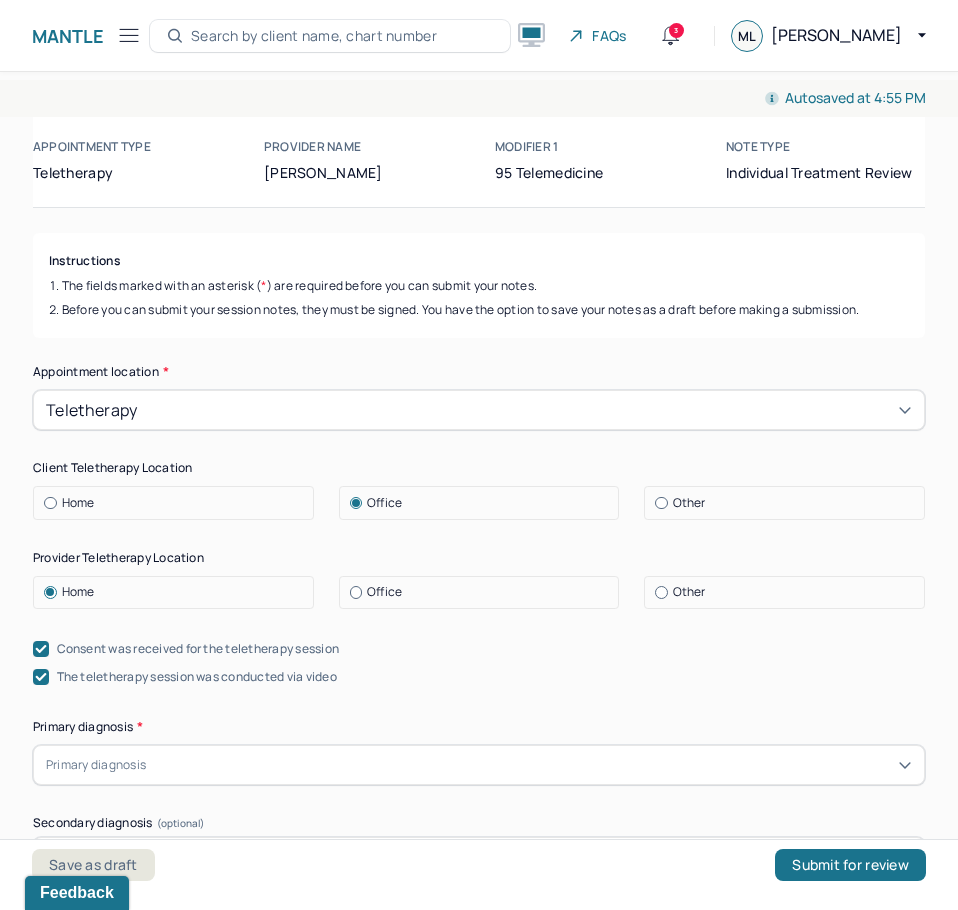 scroll, scrollTop: 100, scrollLeft: 0, axis: vertical 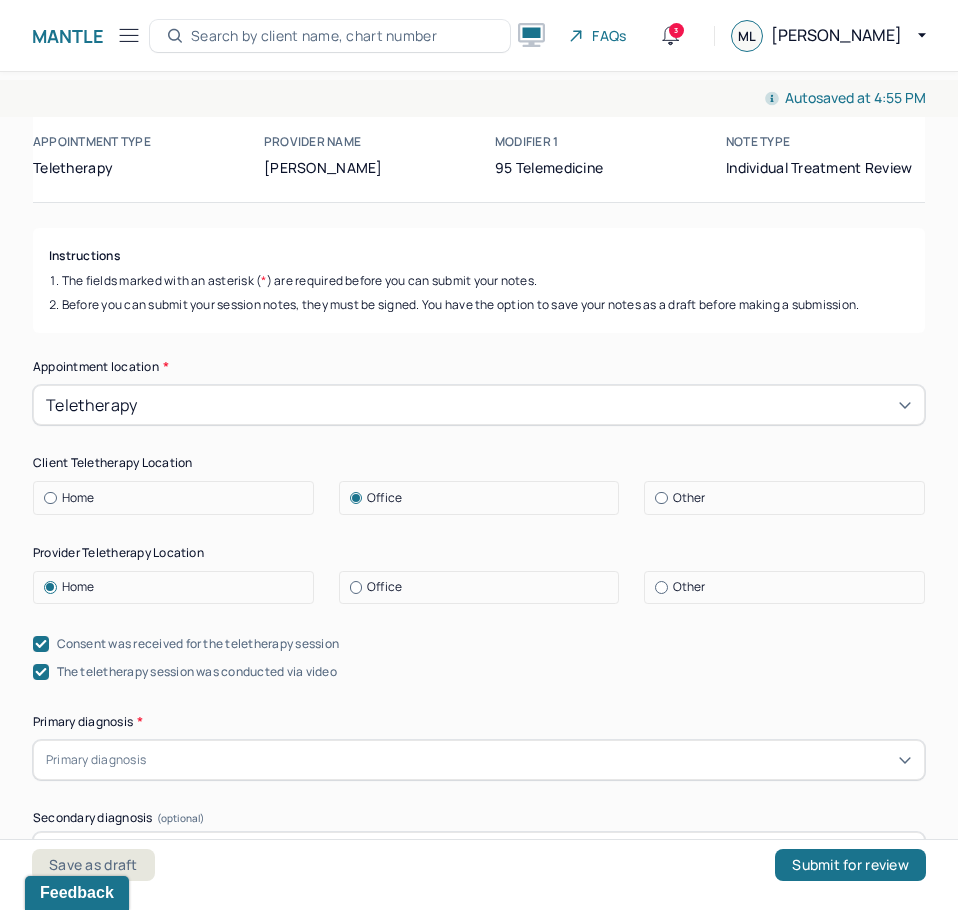 click on "Other" at bounding box center (689, 498) 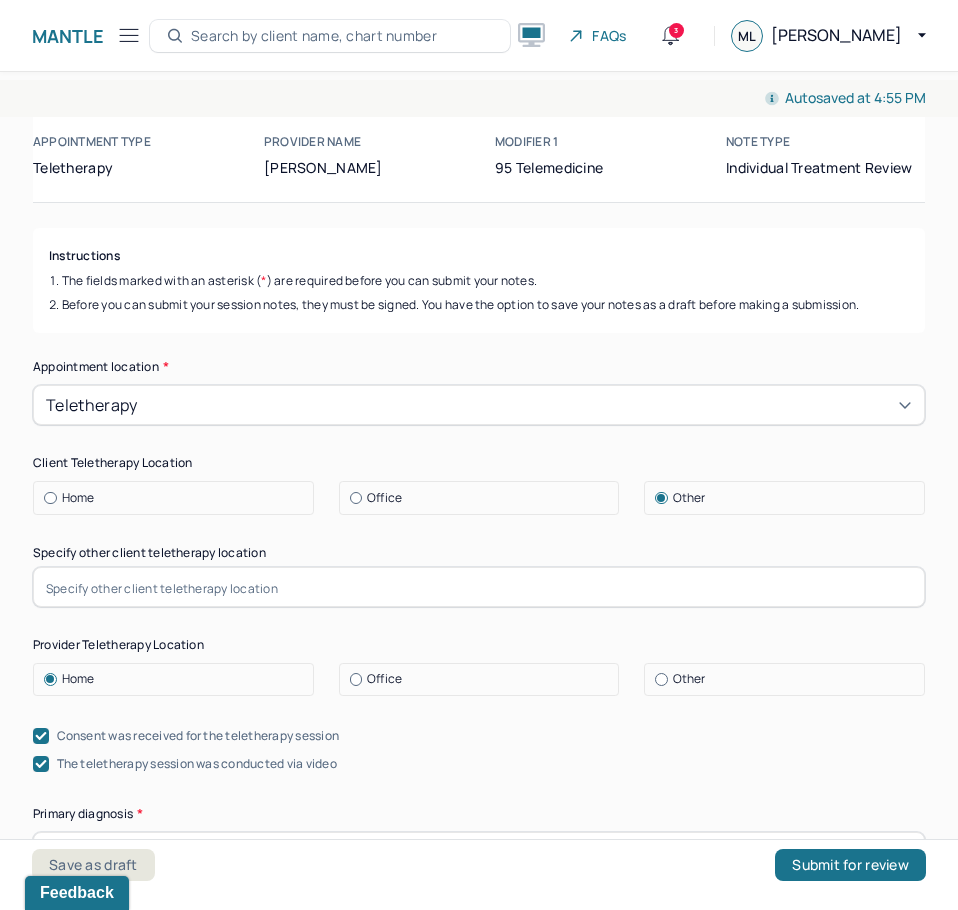 click at bounding box center (479, 587) 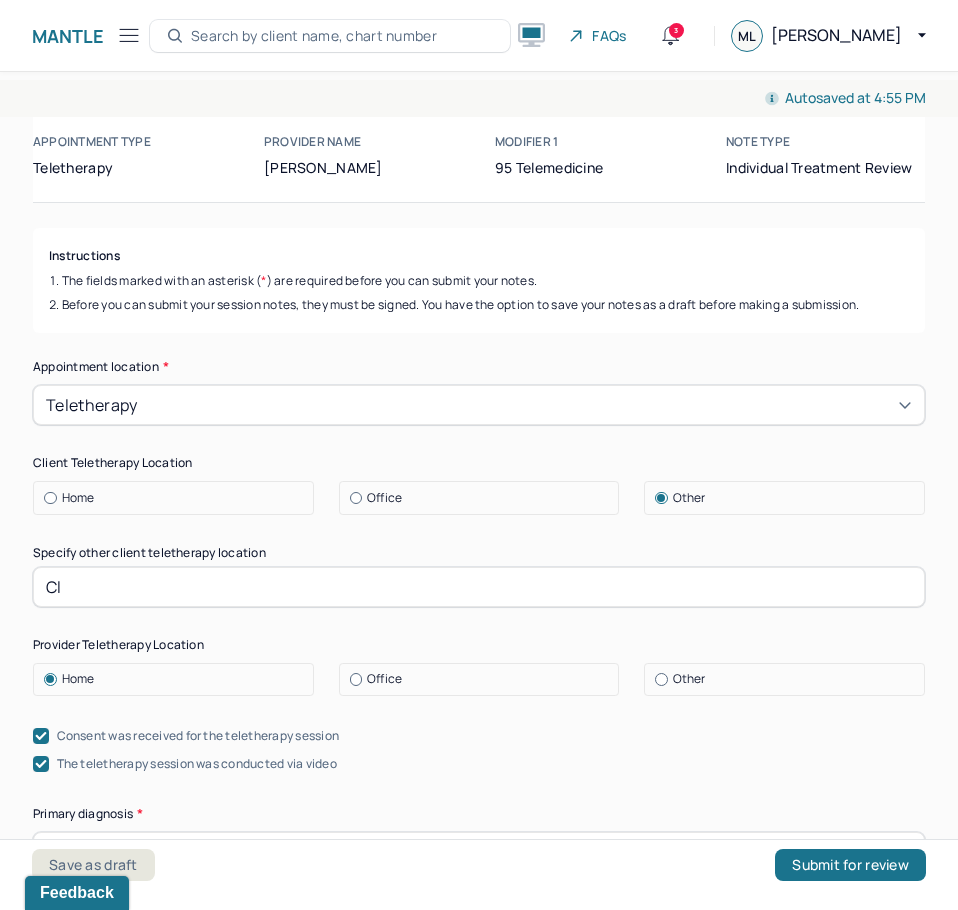 type on "C" 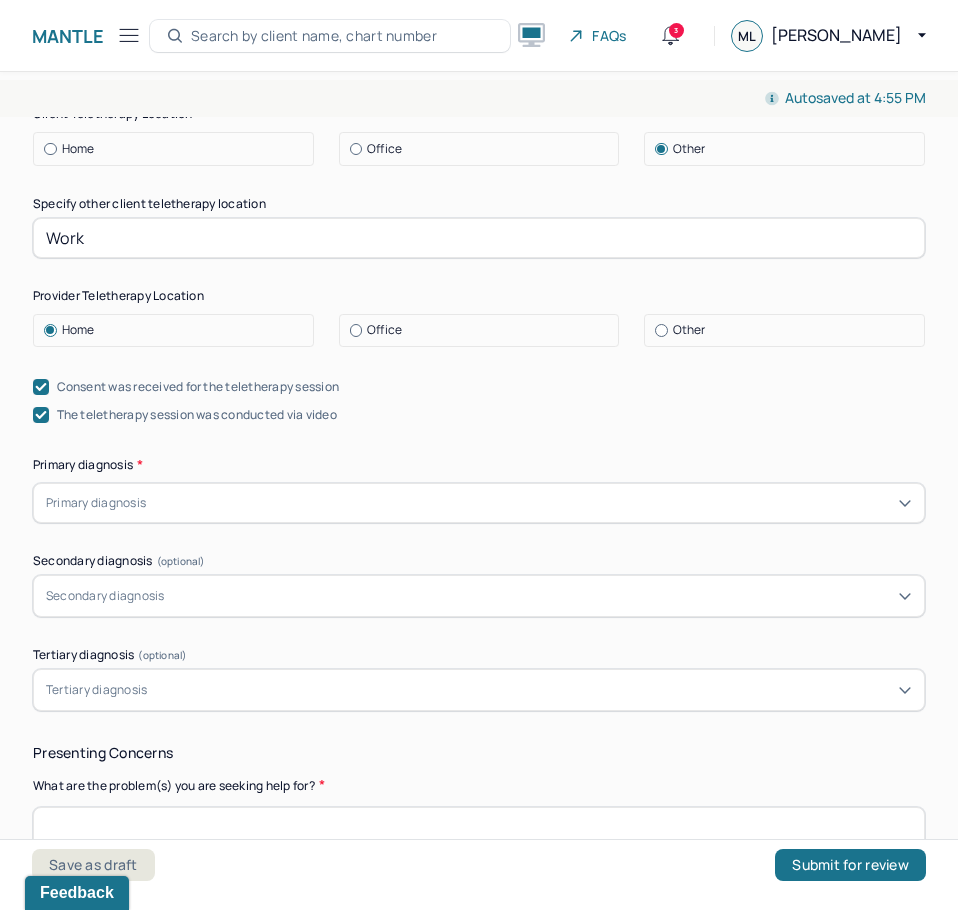 scroll, scrollTop: 500, scrollLeft: 0, axis: vertical 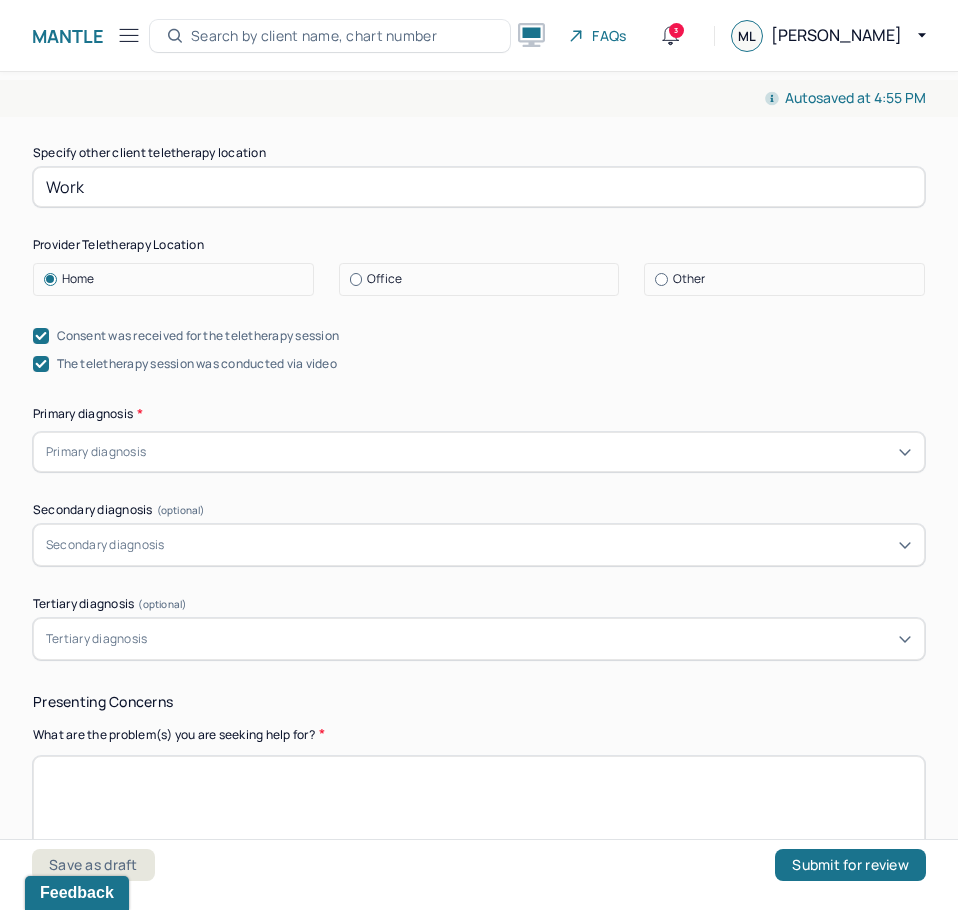 type on "Work" 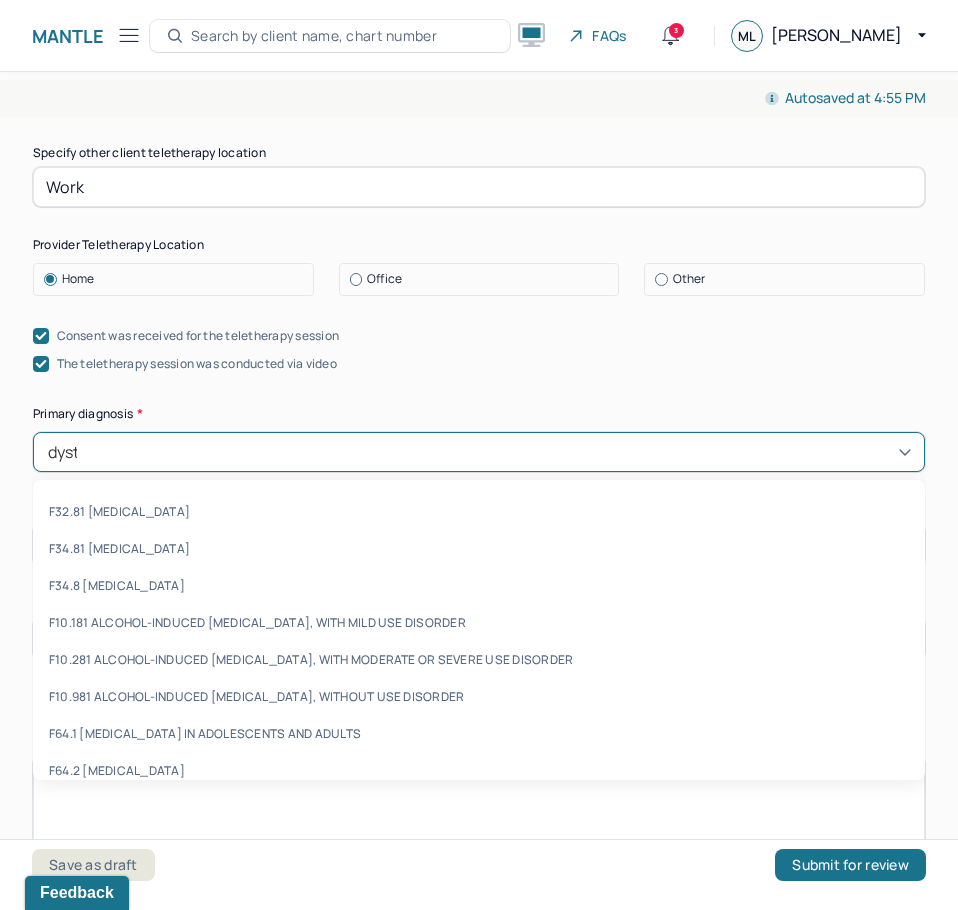 type on "dysth" 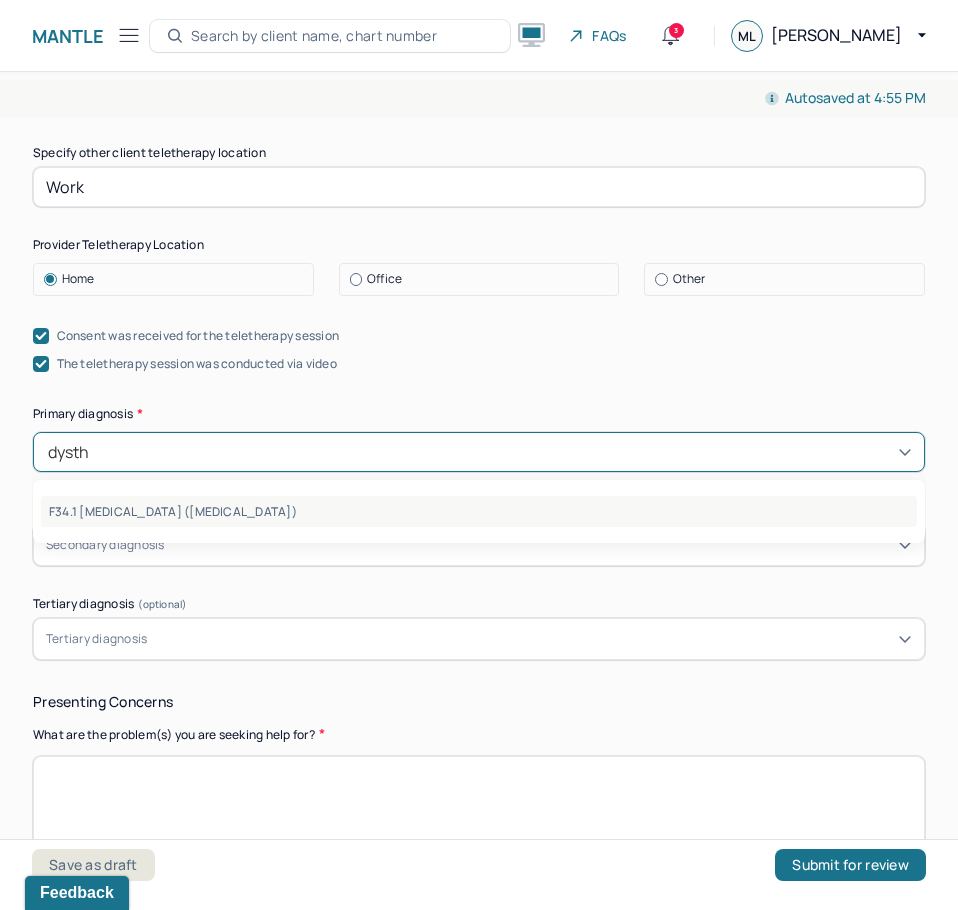 click on "F34.1 [MEDICAL_DATA] ([MEDICAL_DATA])" at bounding box center (479, 511) 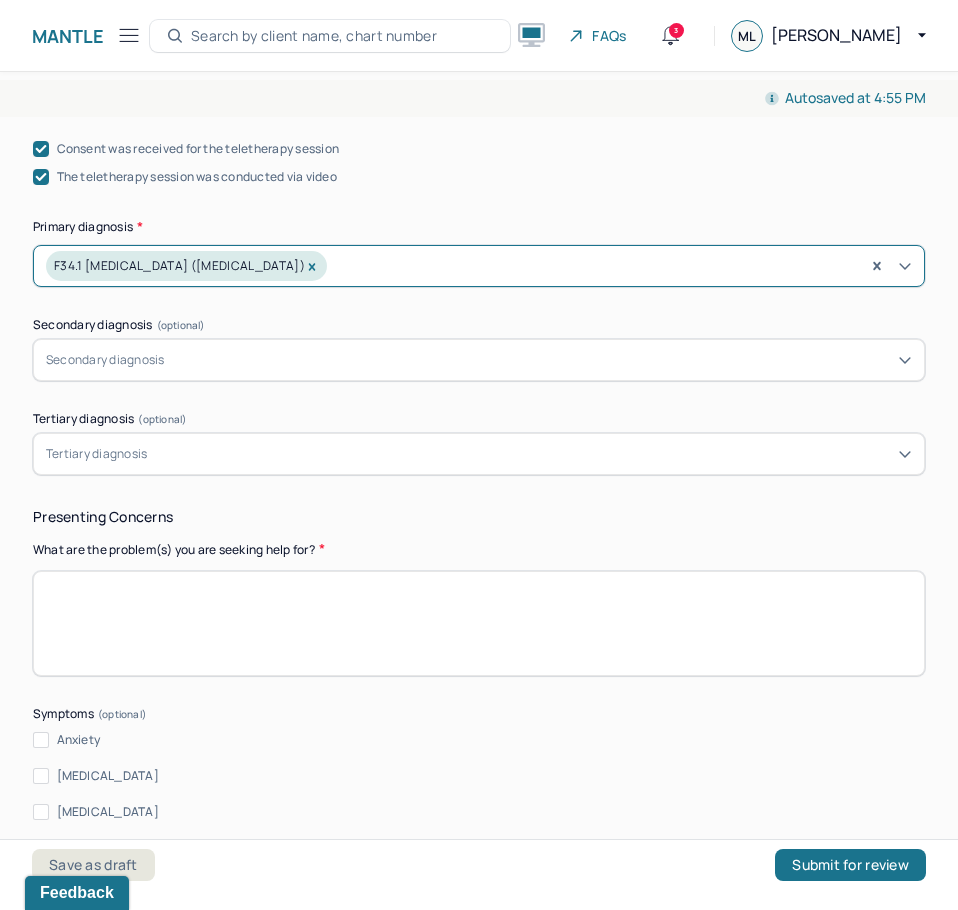 scroll, scrollTop: 800, scrollLeft: 0, axis: vertical 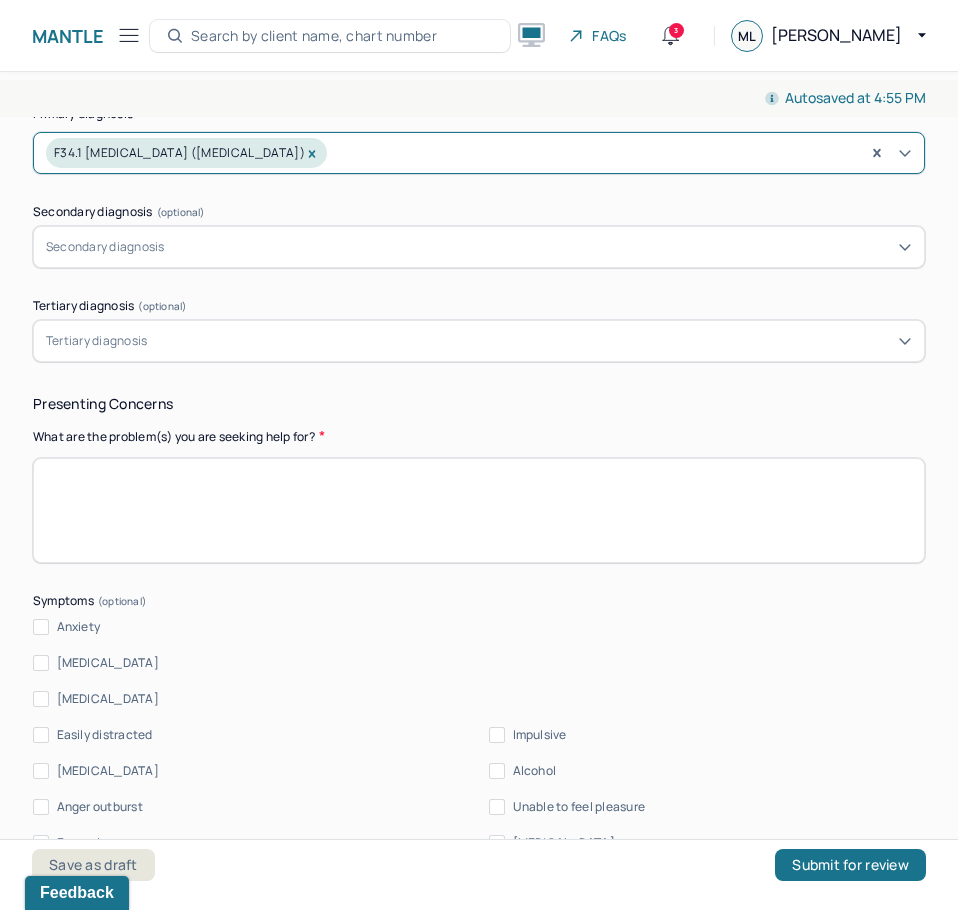 click at bounding box center [479, 510] 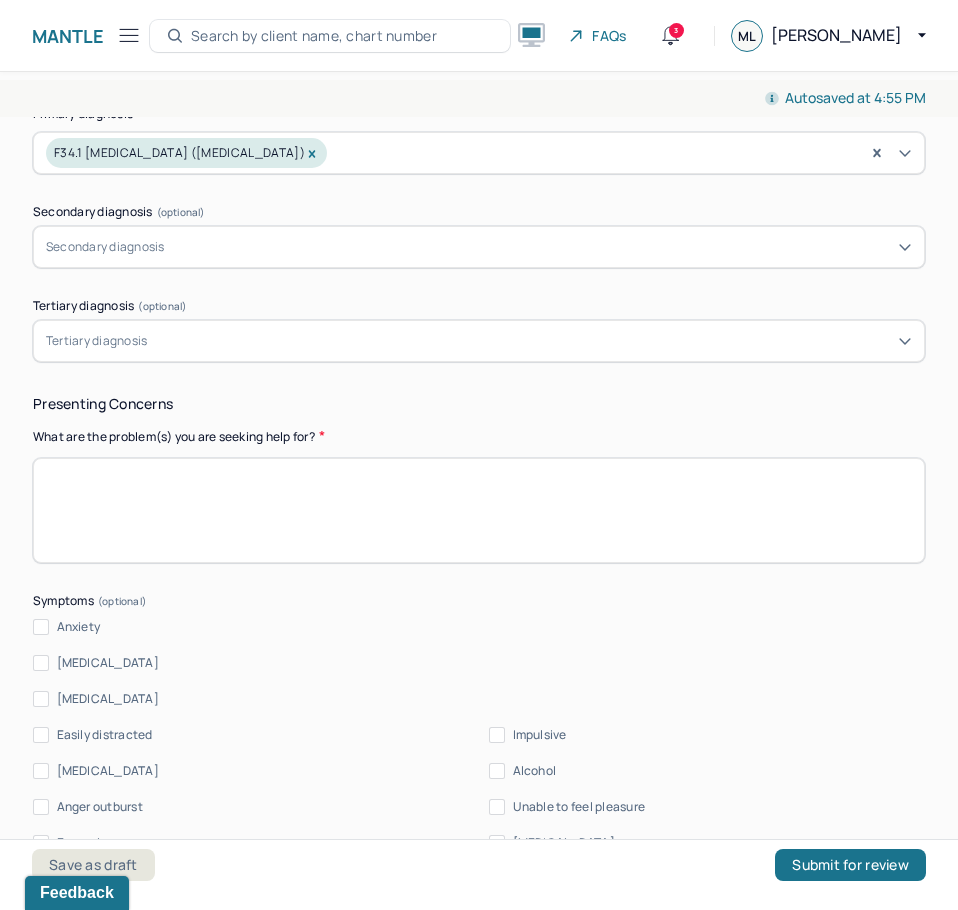 click at bounding box center [479, 510] 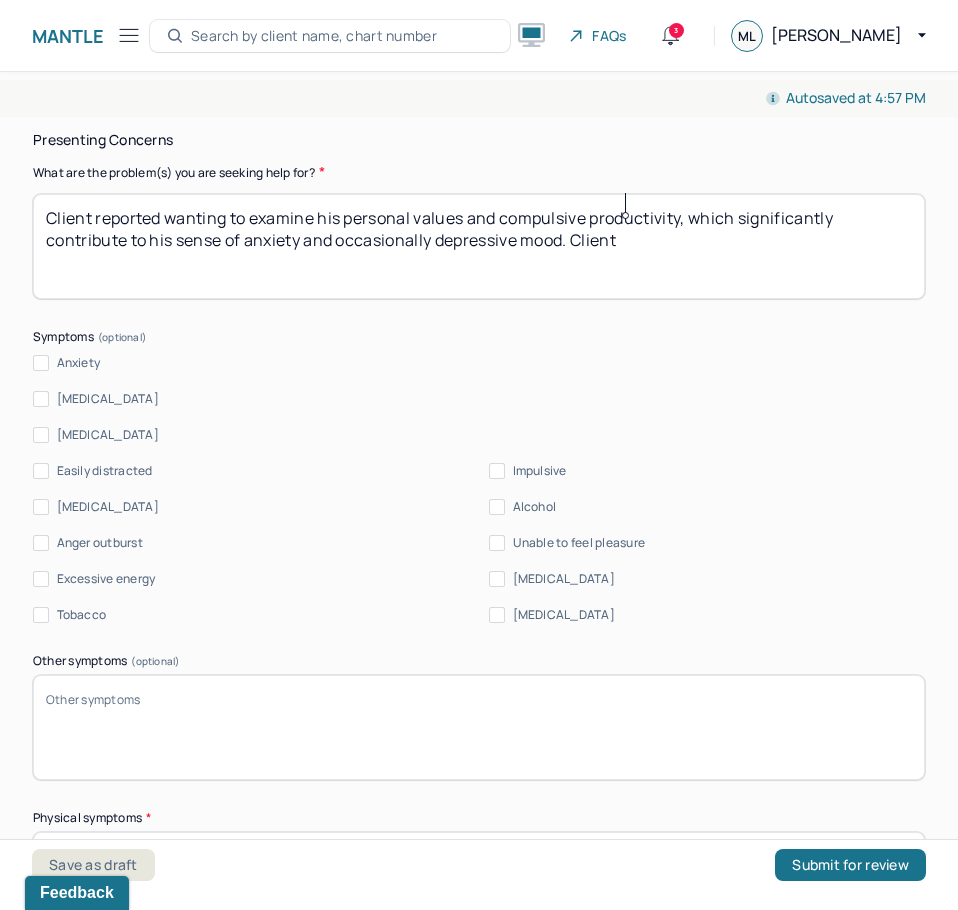 scroll, scrollTop: 1100, scrollLeft: 0, axis: vertical 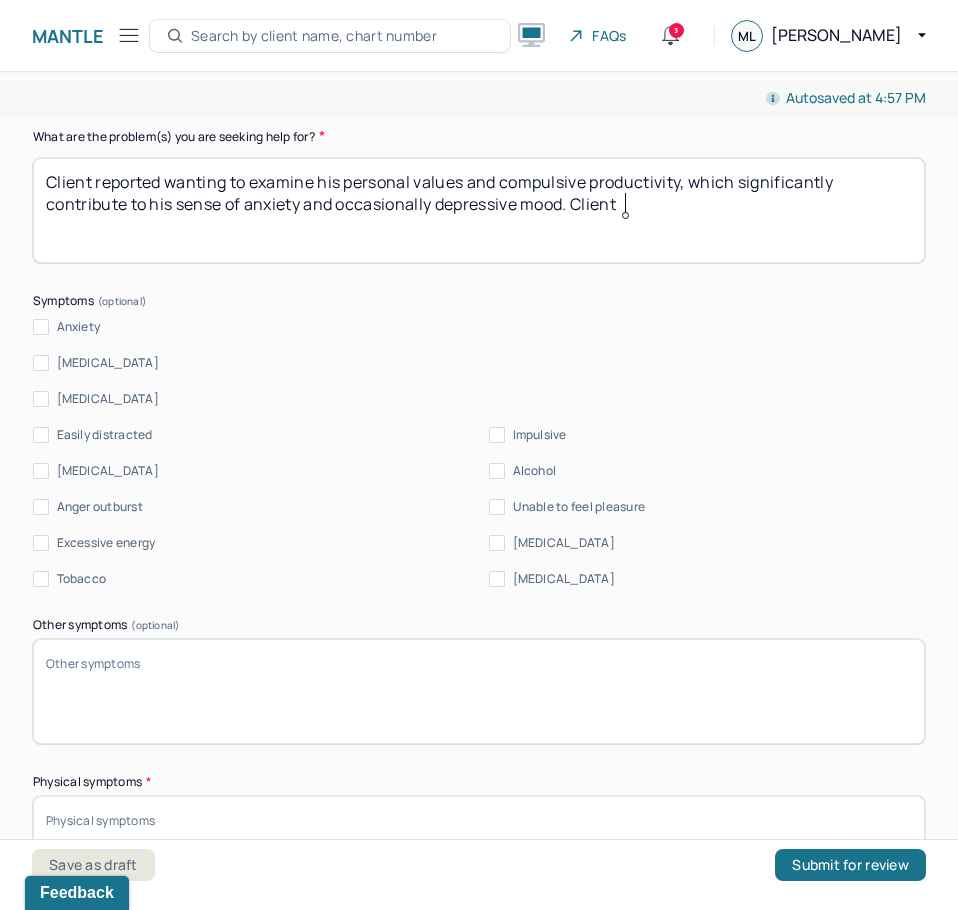 type on "Client reported wanting to examine his personal values and compulsive productivity, which significantly contribute to his sense of anxiety and occasionally depressive mood. Client" 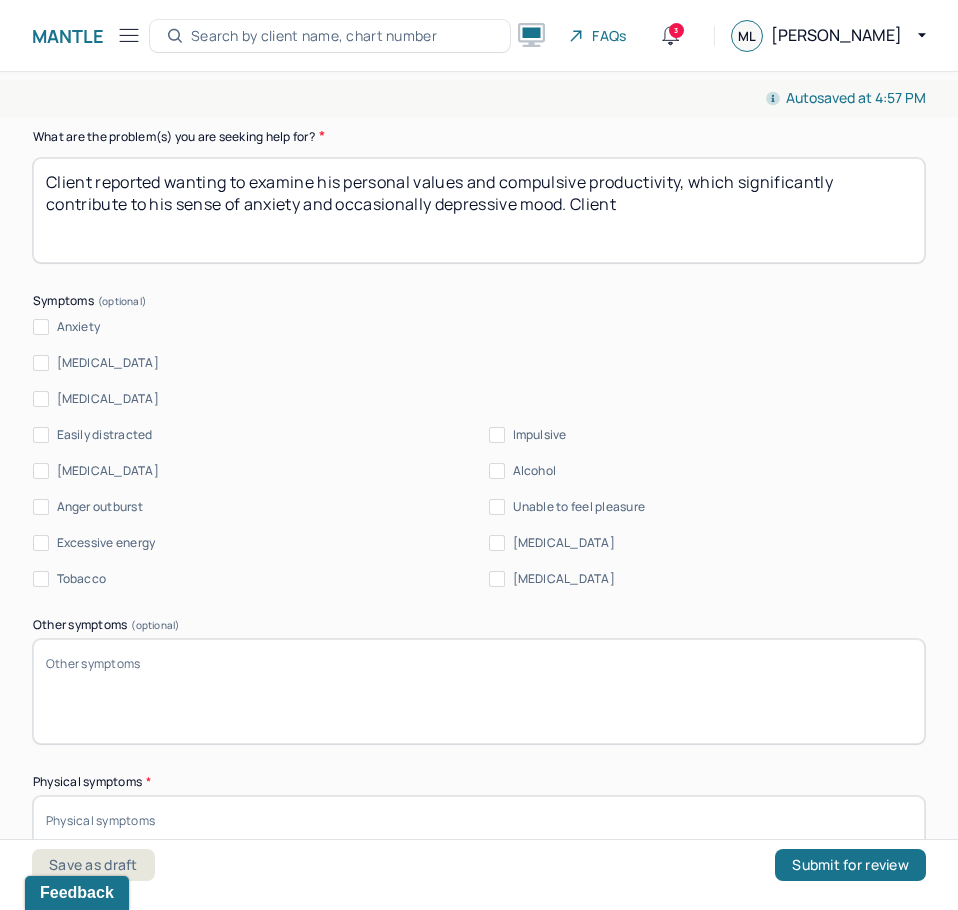 click on "Anxiety" at bounding box center [79, 327] 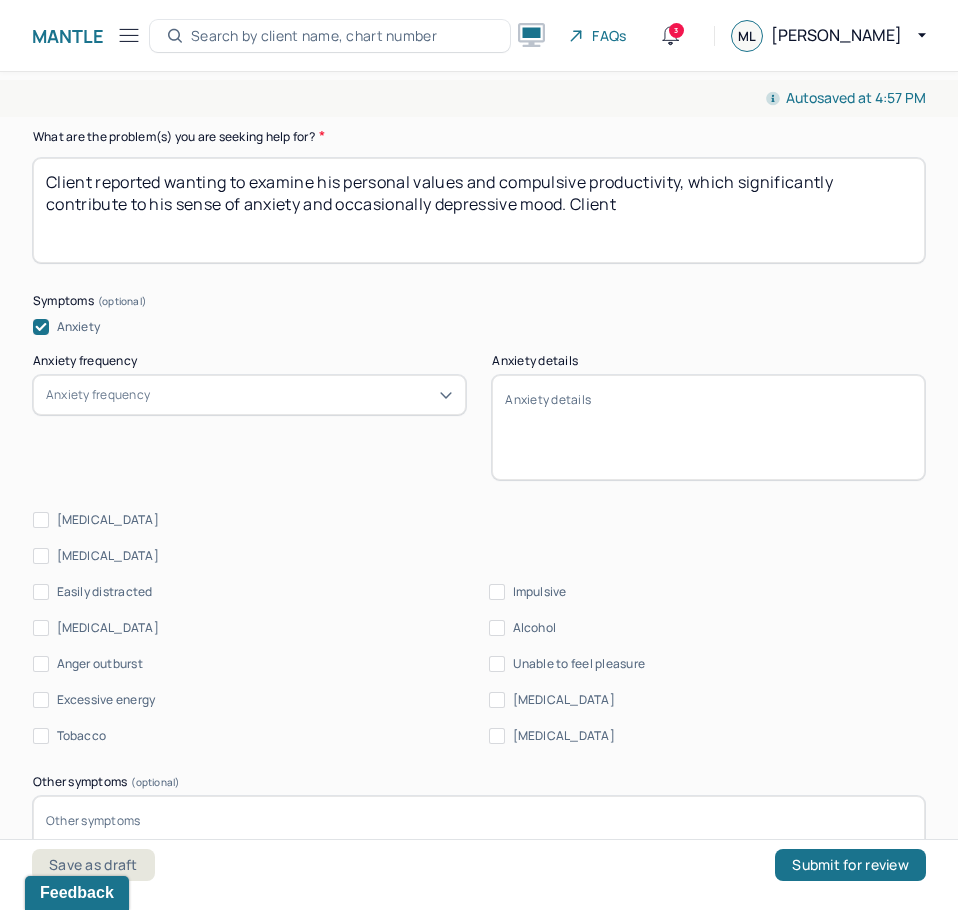 click on "Anxiety frequency" at bounding box center (249, 395) 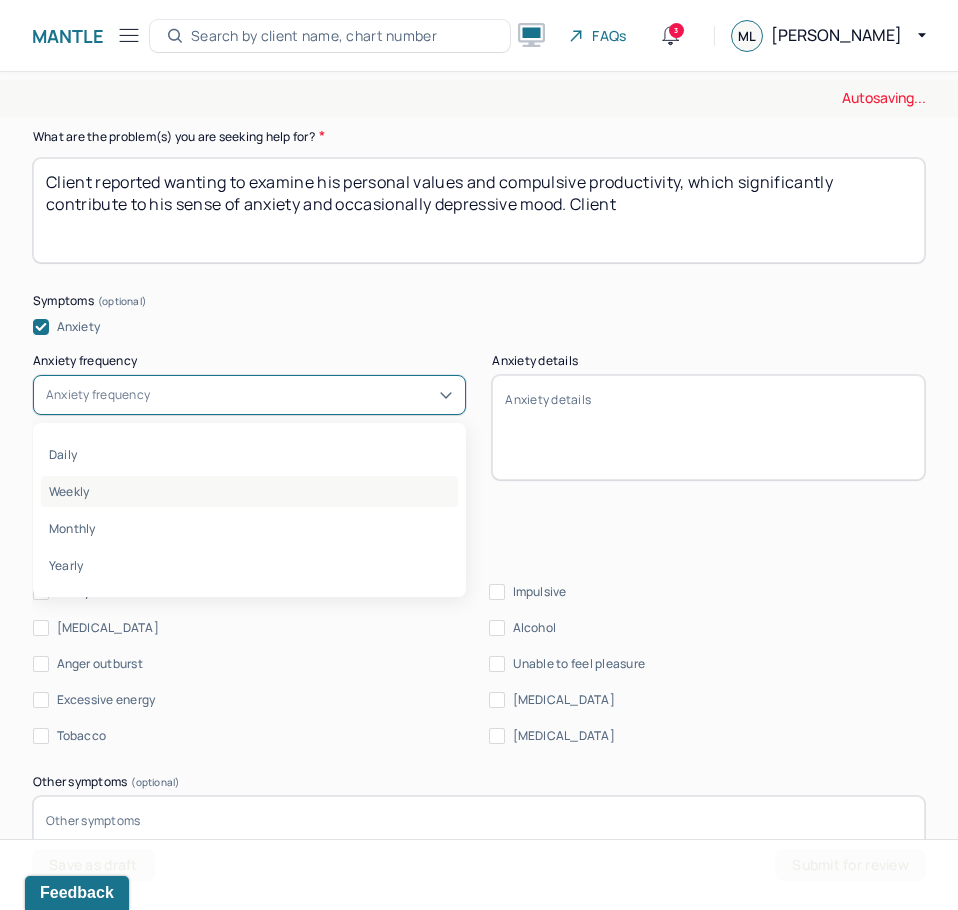 click on "Weekly" at bounding box center (249, 491) 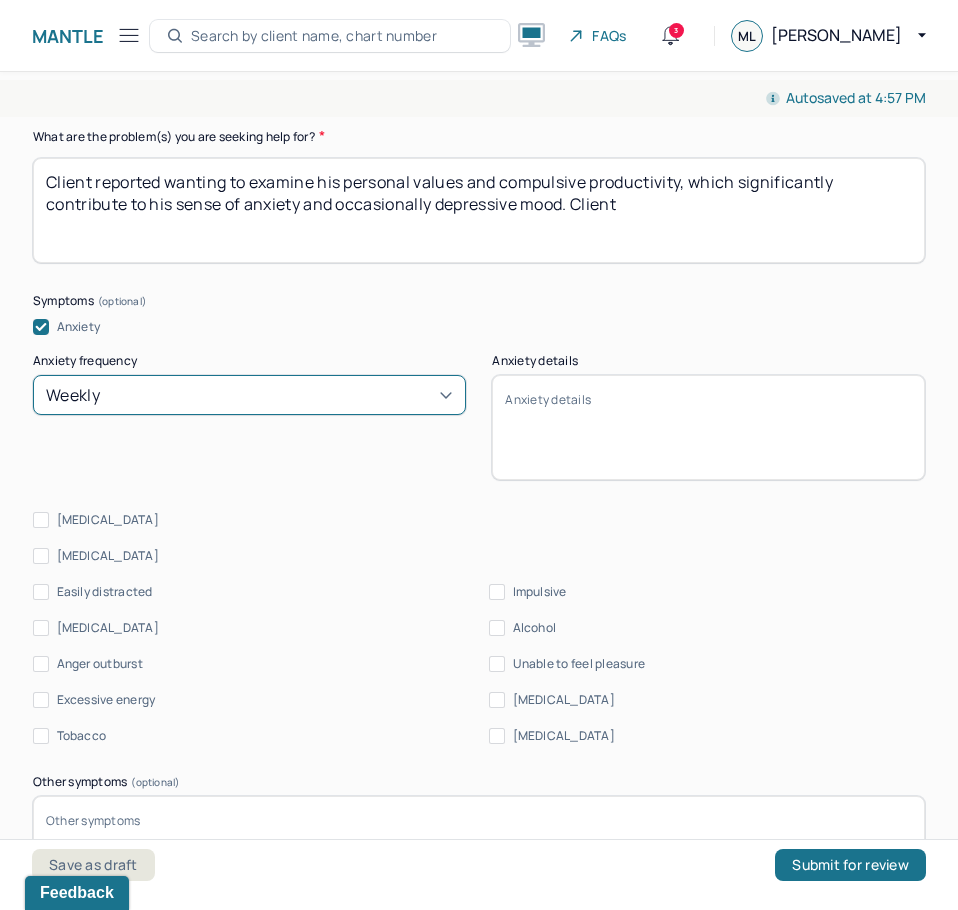 click on "Anxiety details" at bounding box center [708, 427] 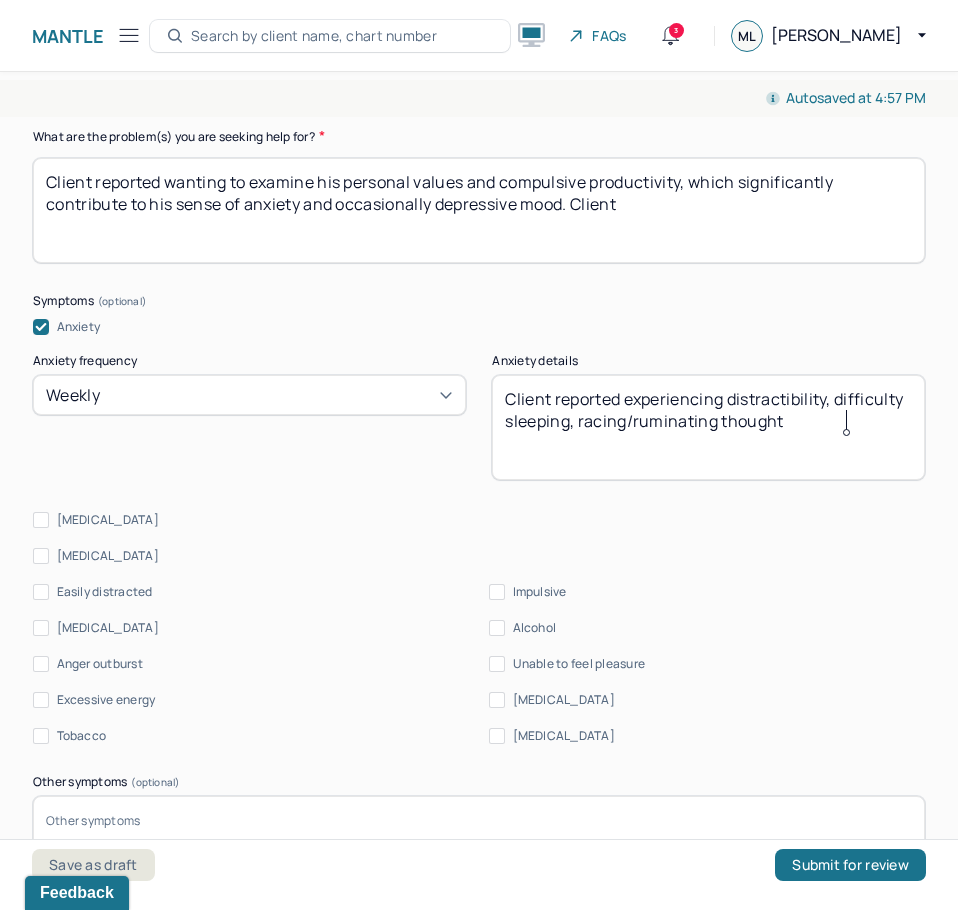 click on "Client reported experiencing distractibility, difficulty sleeping" at bounding box center (708, 427) 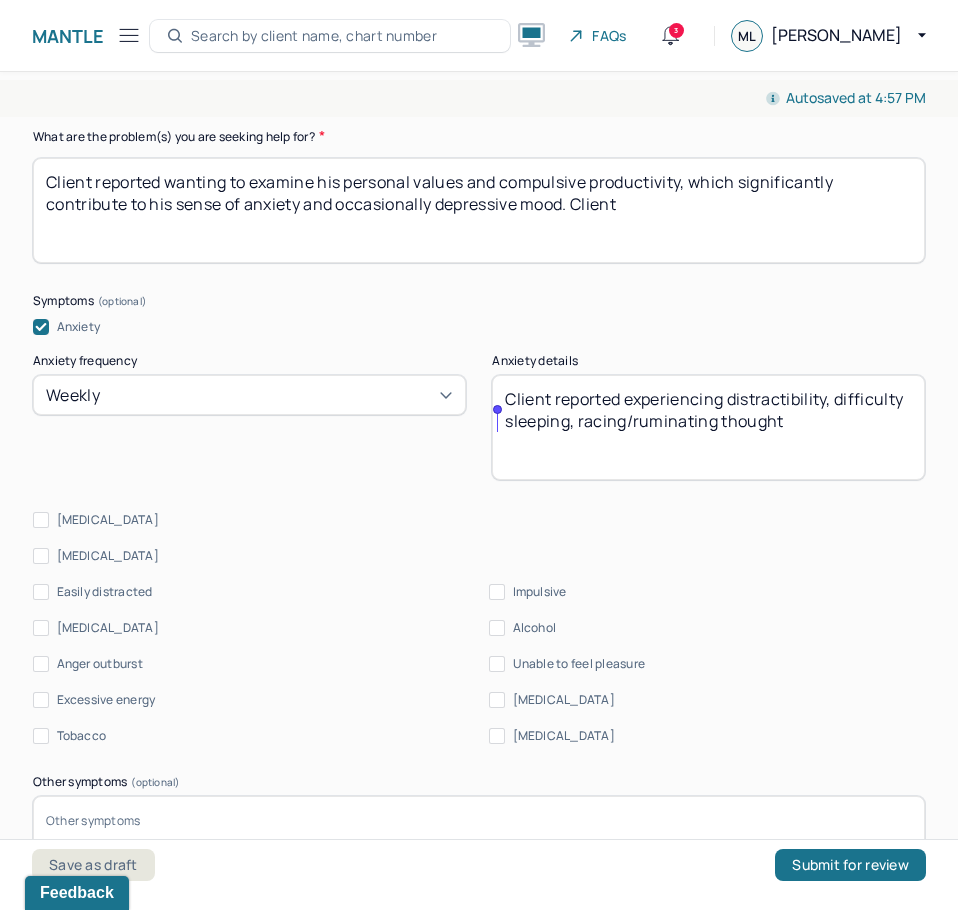 drag, startPoint x: 635, startPoint y: 422, endPoint x: 497, endPoint y: 422, distance: 138 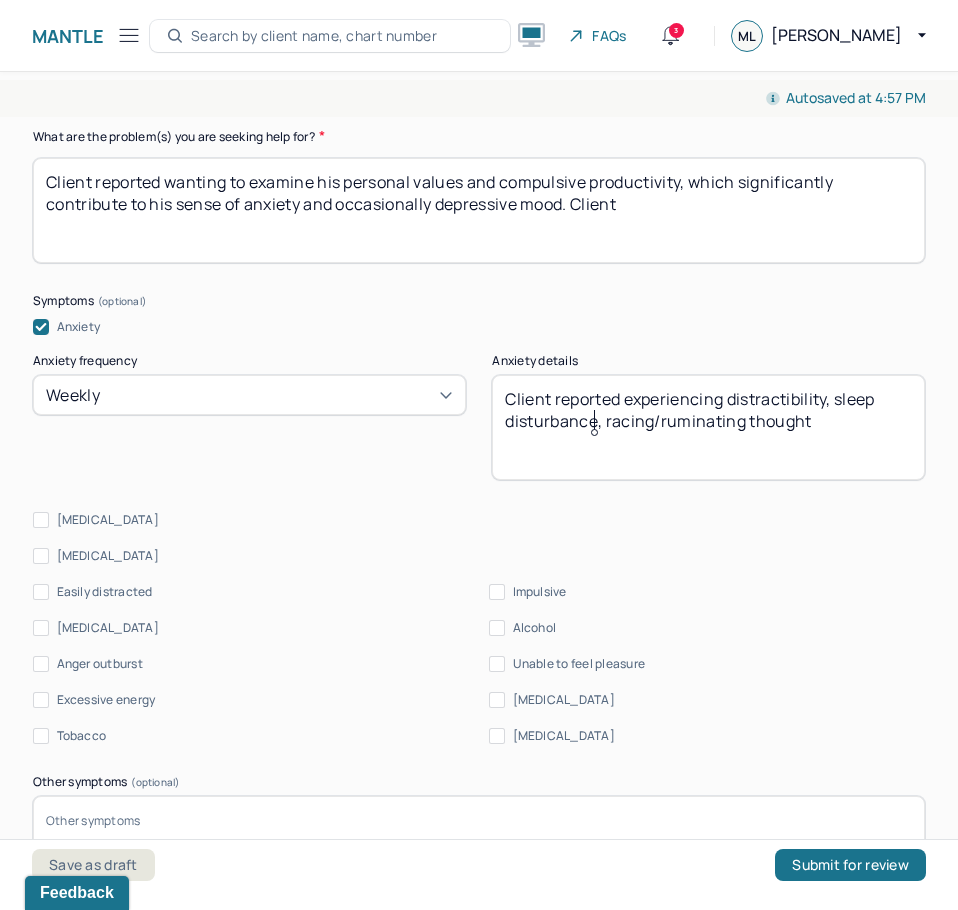 click on "Client reported experiencing distractibility, difficulty sleeping, racing/ruminating thought" at bounding box center [708, 427] 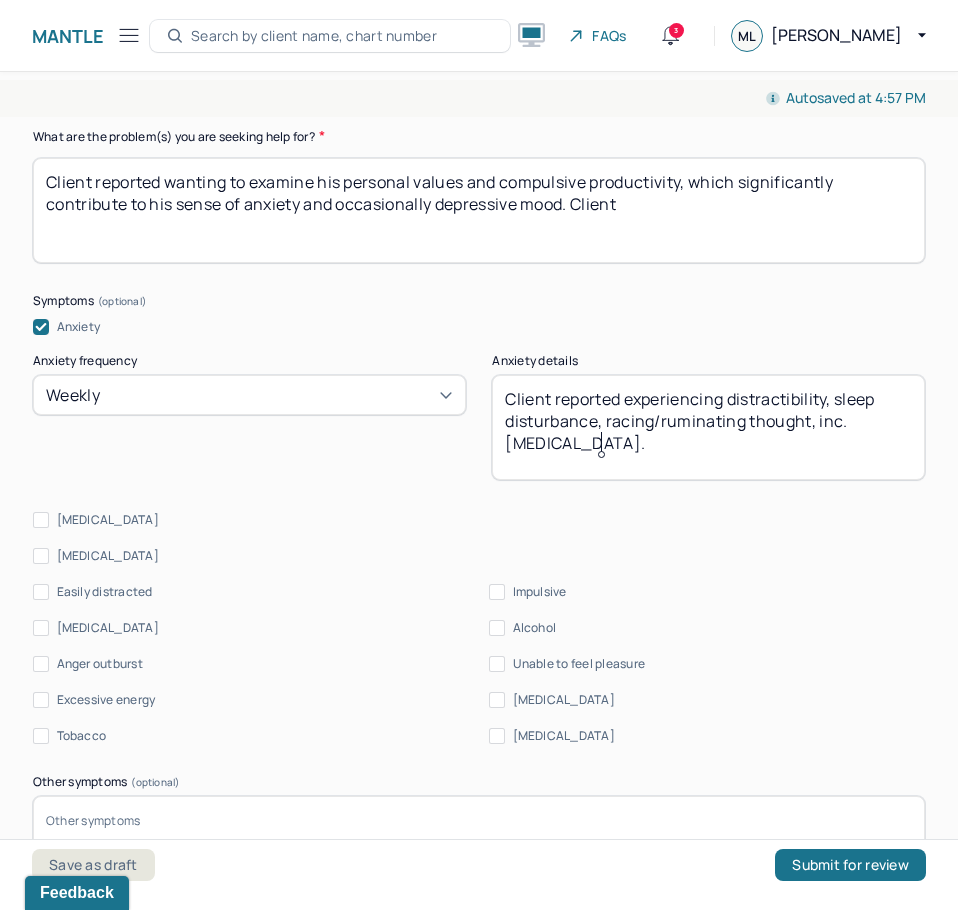 click on "Client reported experiencing distractibility, sleep disturbance, racing/ruminating thought" at bounding box center [708, 427] 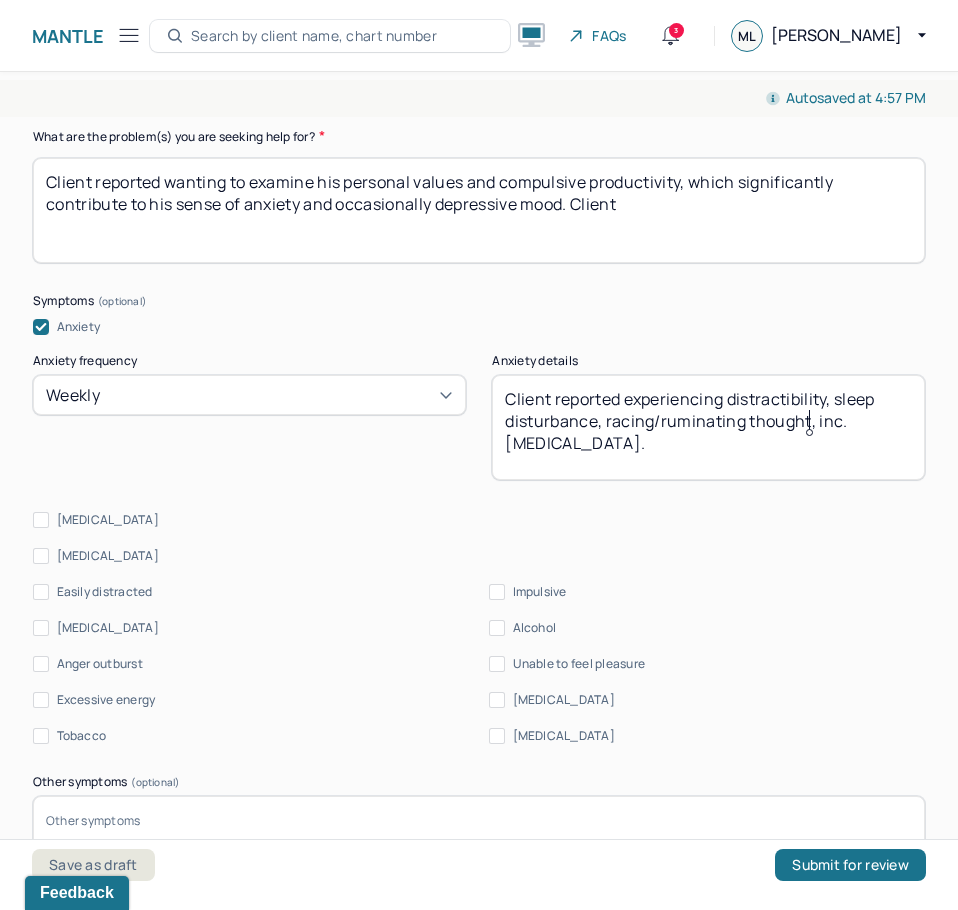click on "Client reported experiencing distractibility, sleep disturbance, racing/ruminating thought" at bounding box center [708, 427] 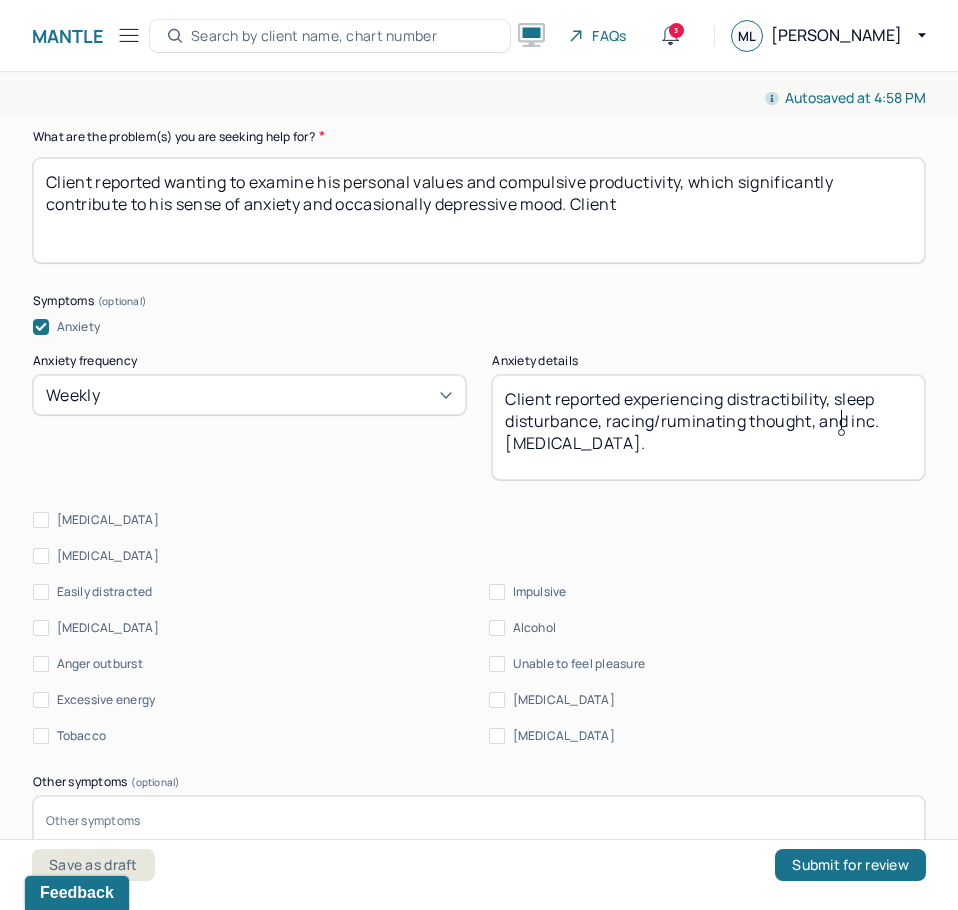 type on "Client reported experiencing distractibility, sleep disturbance, racing/ruminating thought, and inc. [MEDICAL_DATA]." 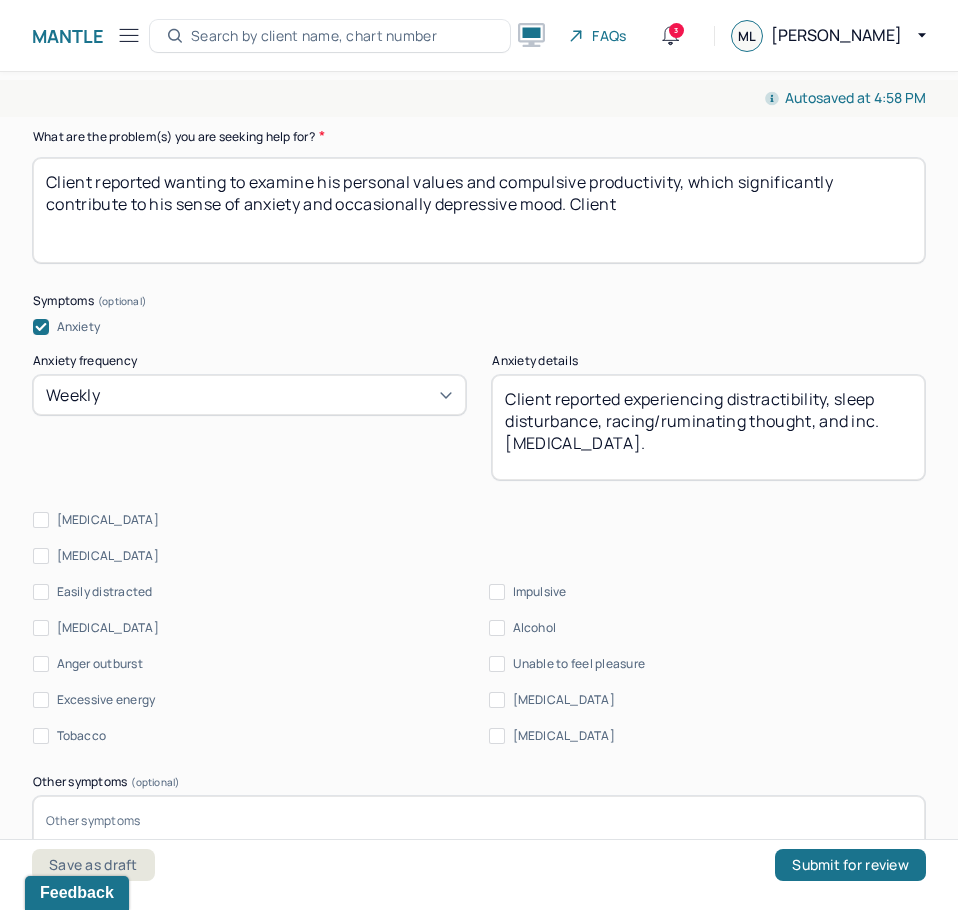 click on "[MEDICAL_DATA]" at bounding box center [108, 556] 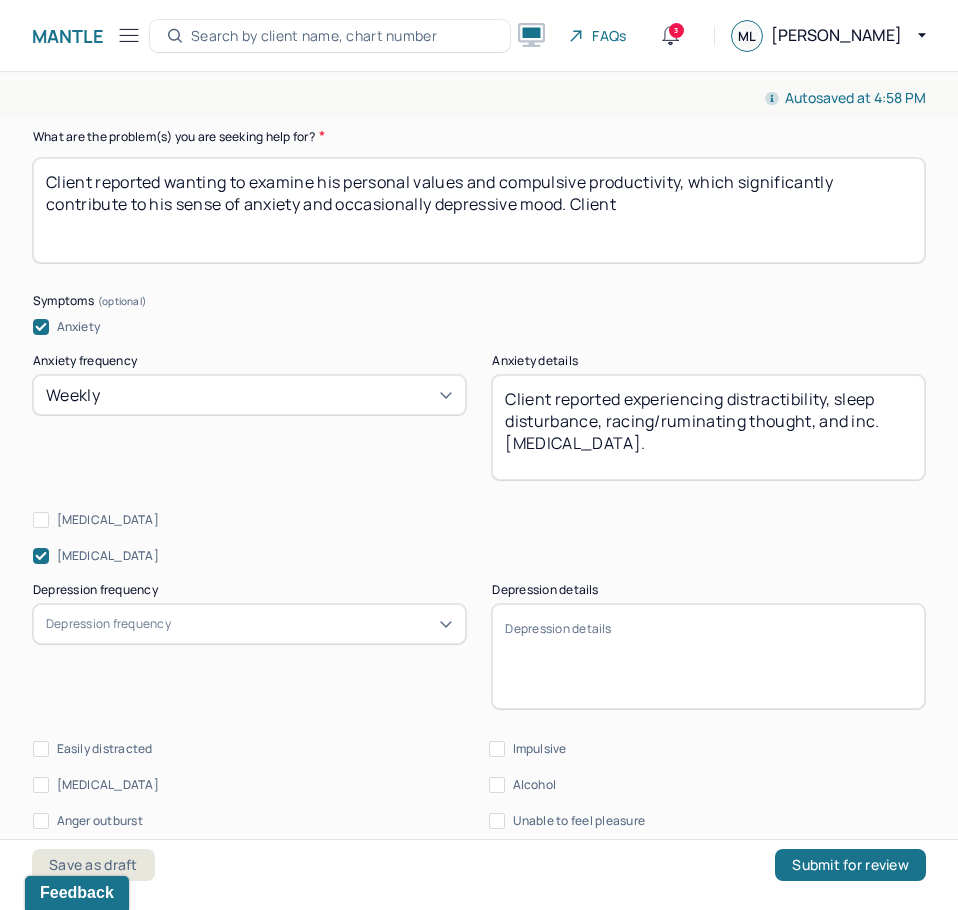 click on "Depression frequency" at bounding box center [108, 624] 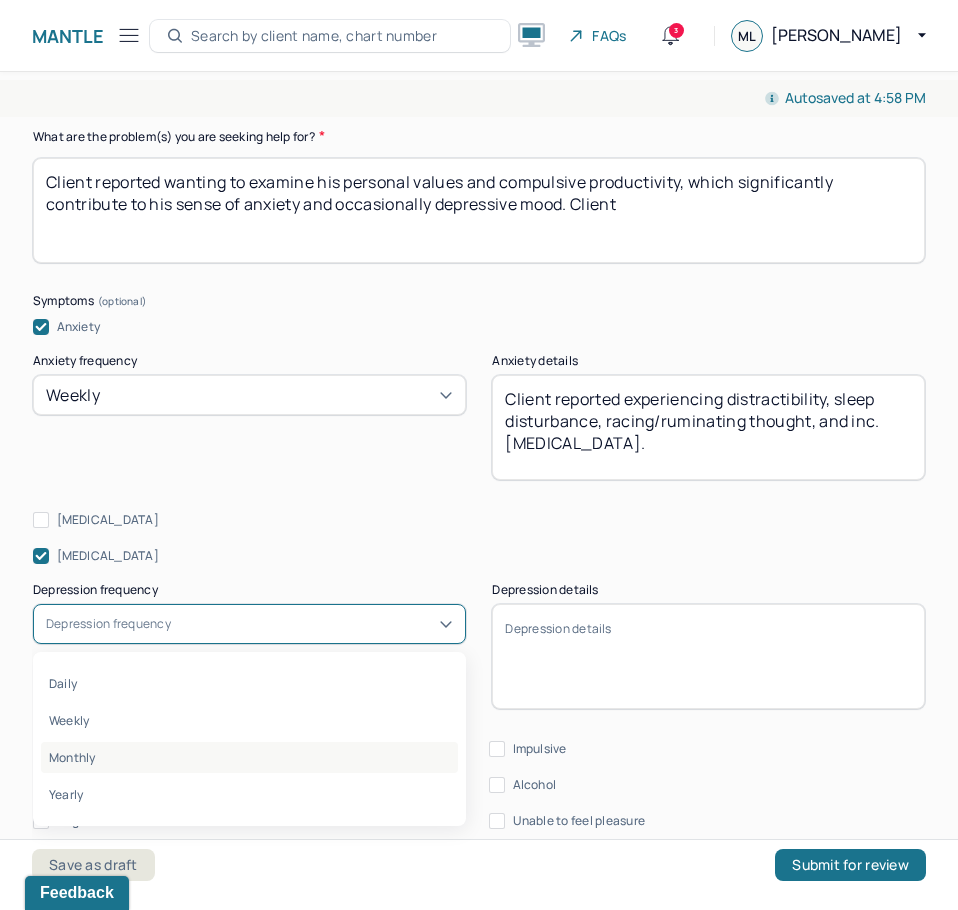 click on "Monthly" at bounding box center [249, 757] 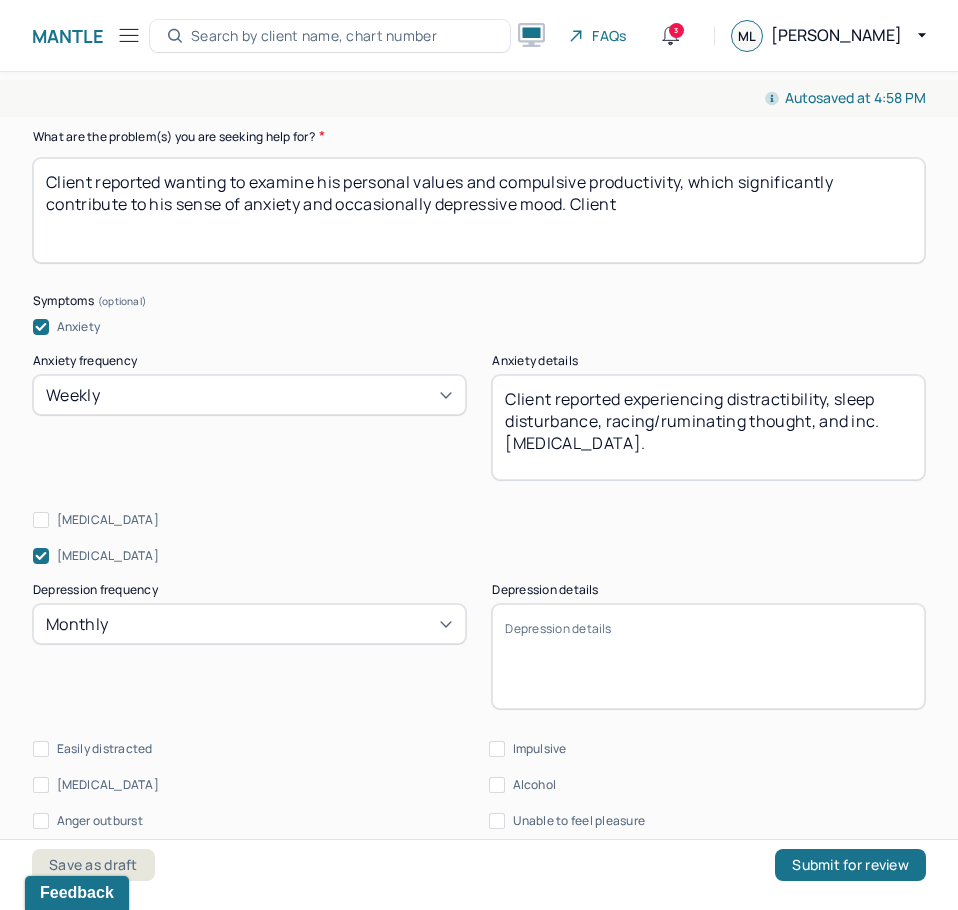 click on "Depression details" at bounding box center [708, 656] 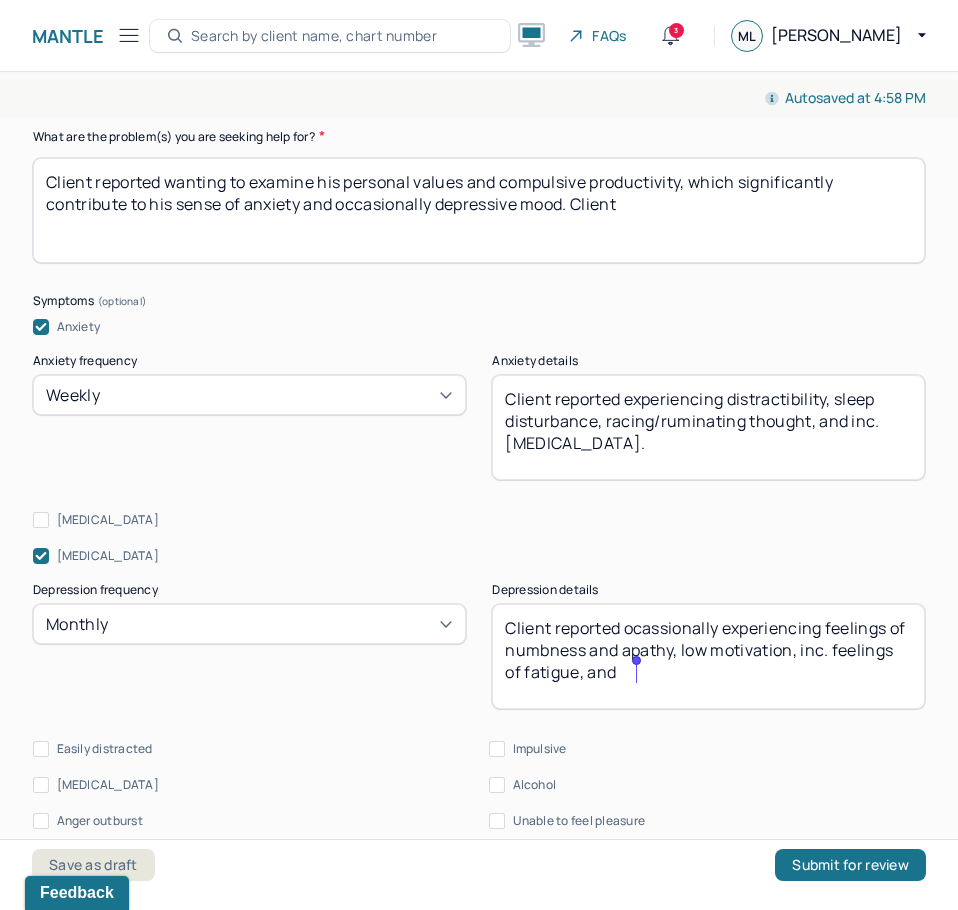 drag, startPoint x: 692, startPoint y: 671, endPoint x: 638, endPoint y: 678, distance: 54.451813 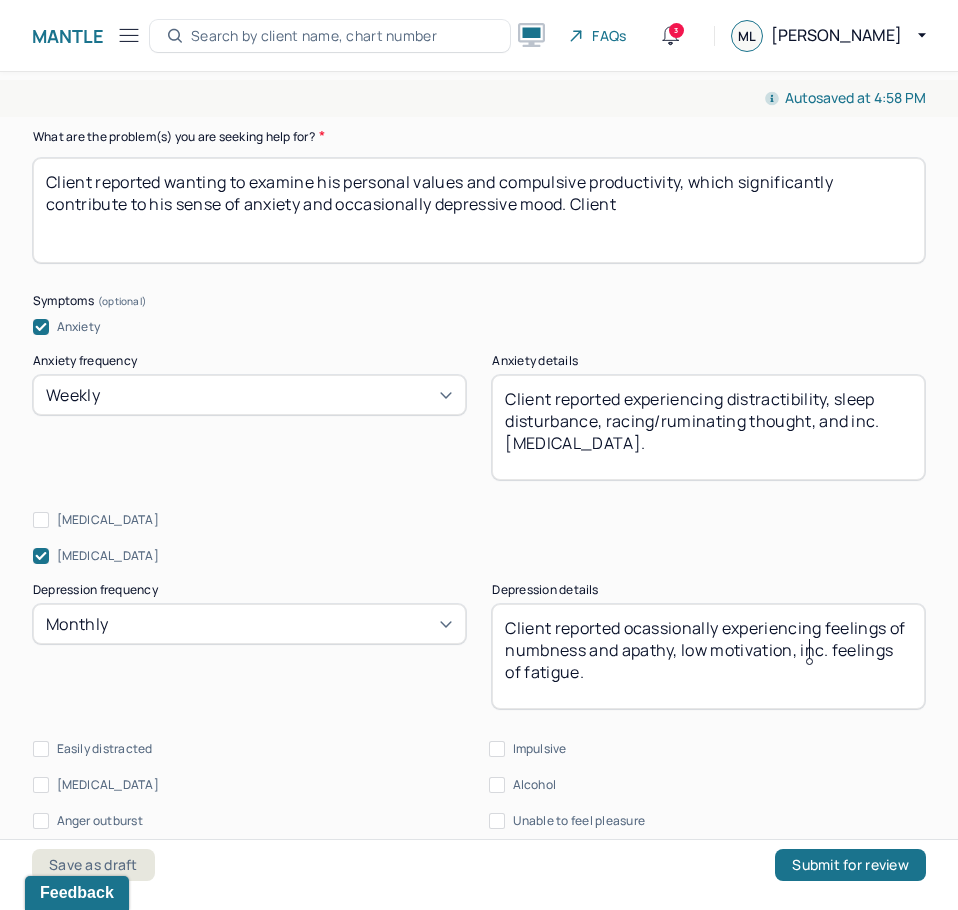 click on "Client reported ocassionally experiencing feelings of numbness and apathy, low motivation, inc. feelings of fatigue, and" at bounding box center [708, 656] 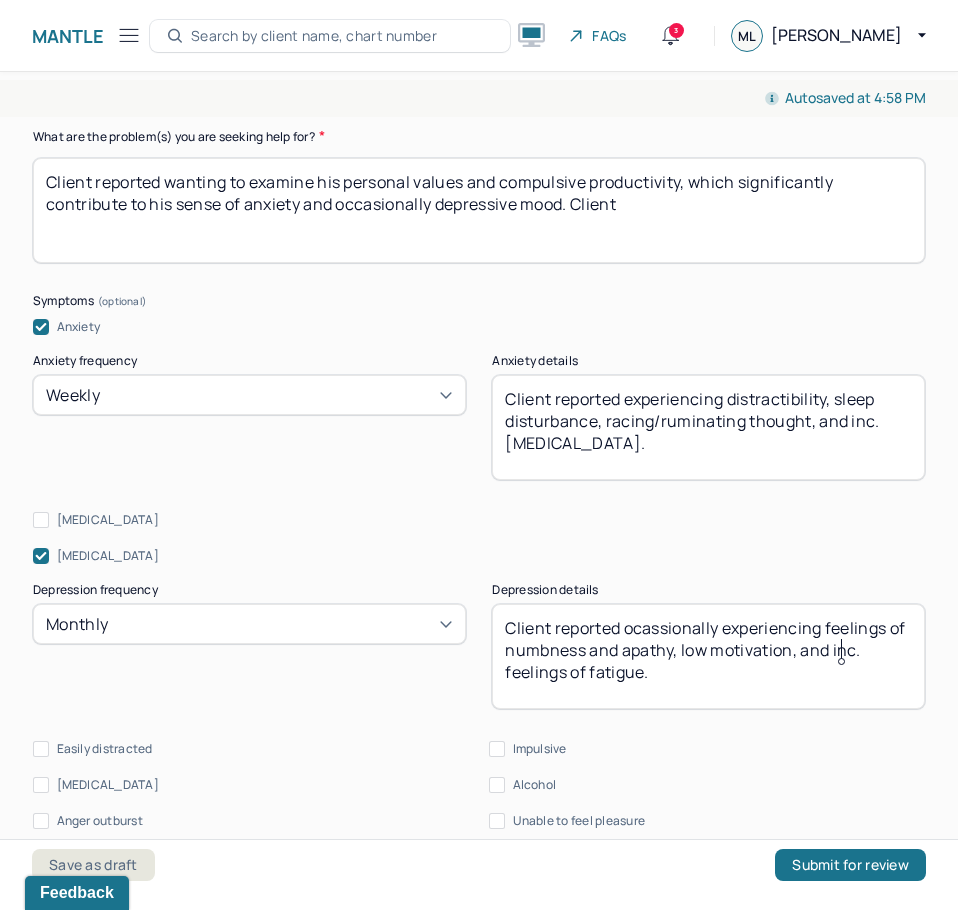 click on "Client reported ocassionally experiencing feelings of numbness and apathy, low motivation, inc. feelings of fatigue, and" at bounding box center (708, 656) 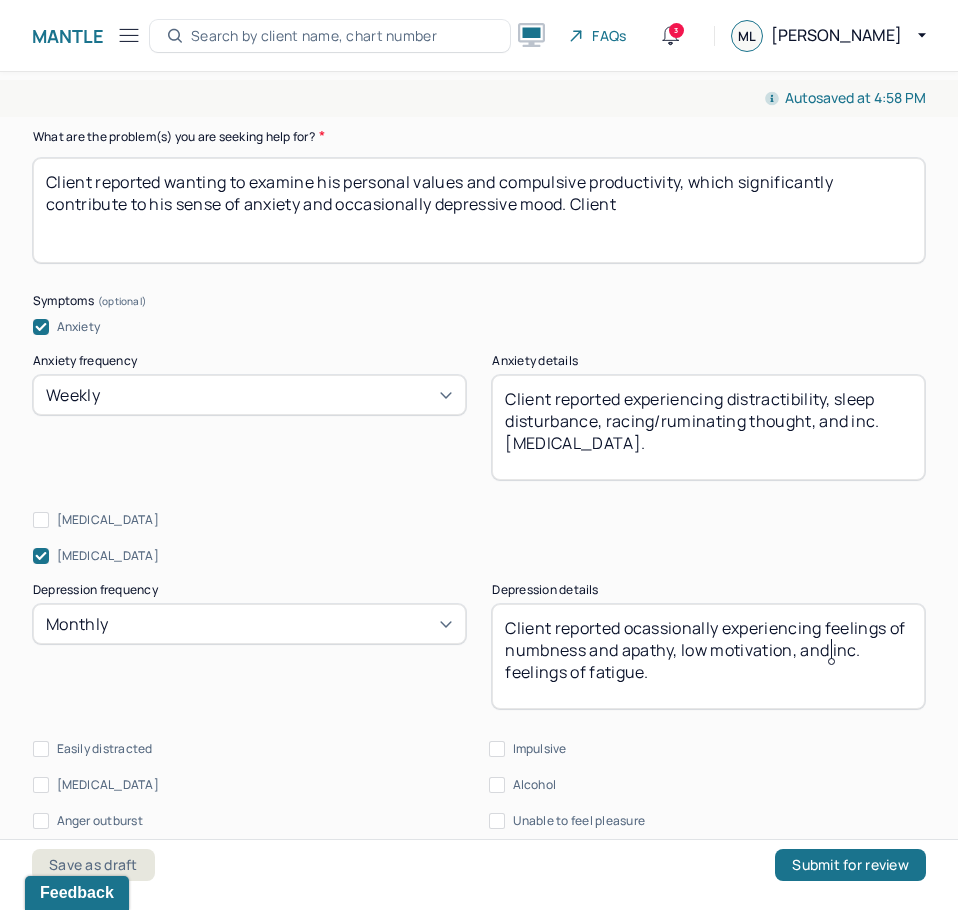 click on "Client reported ocassionally experiencing feelings of numbness and apathy, low motivation, inc. feelings of fatigue, and" at bounding box center [708, 656] 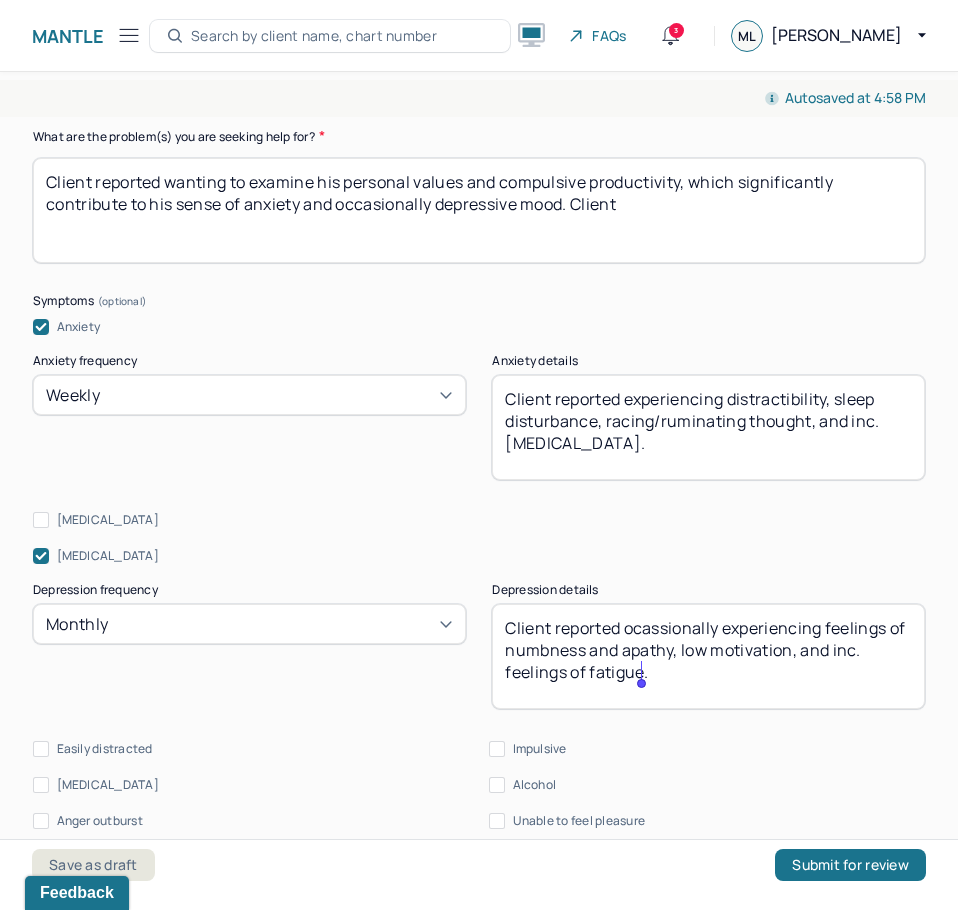 click on "Client reported ocassionally experiencing feelings of numbness and apathy, low motivation, inc. feelings of fatigue, and" at bounding box center [708, 656] 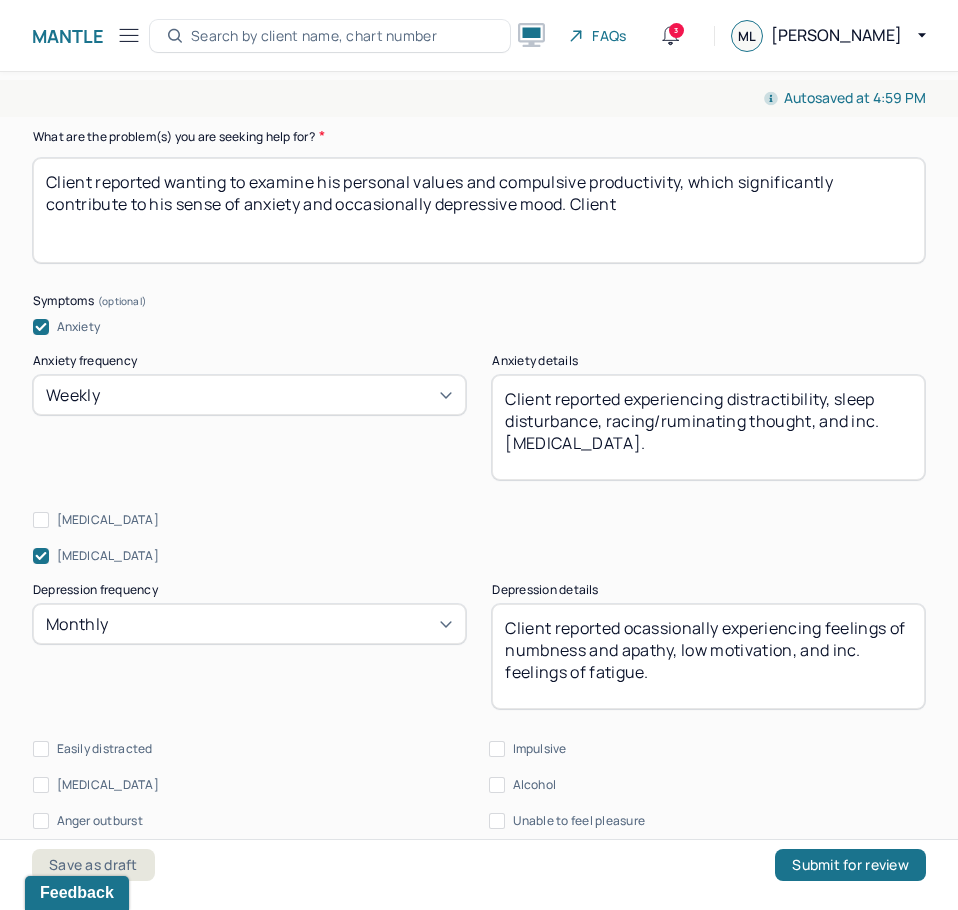 click on "Client reported ocassionally experiencing feelings of numbness and apathy, low motivation, and inc. feelings of fatigue." at bounding box center [708, 656] 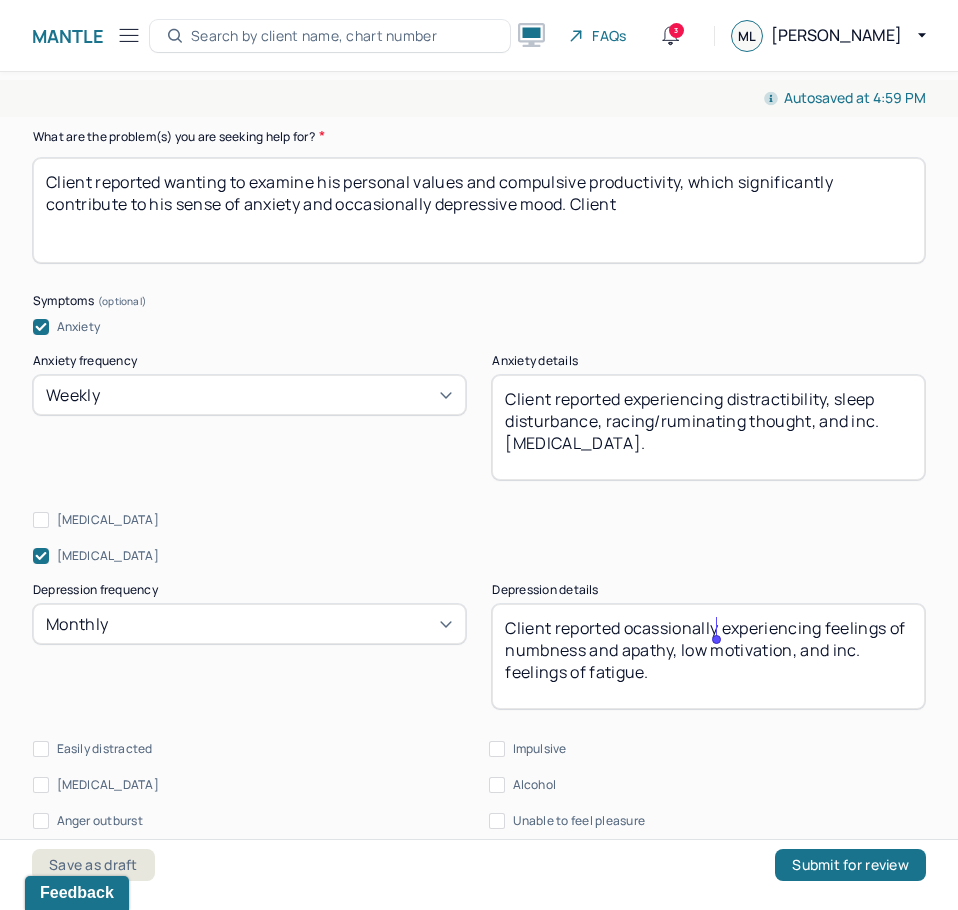 click on "Client reported ocassionally experiencing feelings of numbness and apathy, low motivation, and inc. feelings of fatigue." at bounding box center (708, 656) 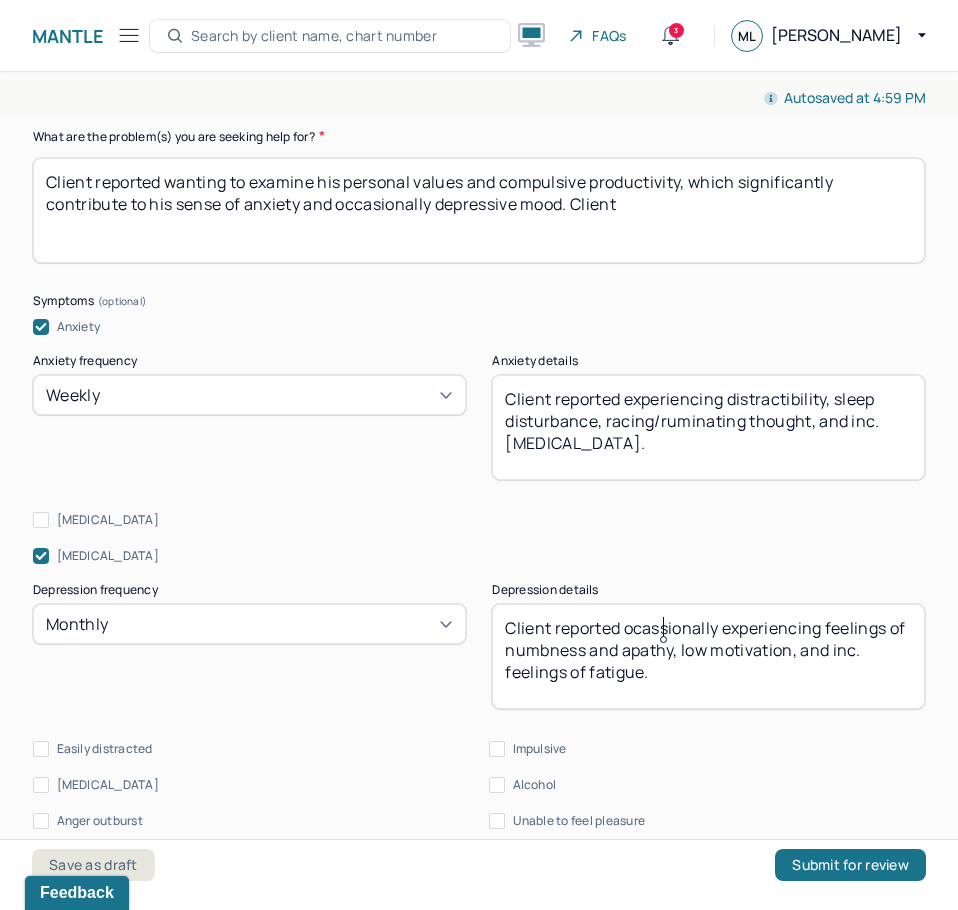 click on "Client reported ocassionally experiencing feelings of numbness and apathy, low motivation, and inc. feelings of fatigue." at bounding box center (708, 656) 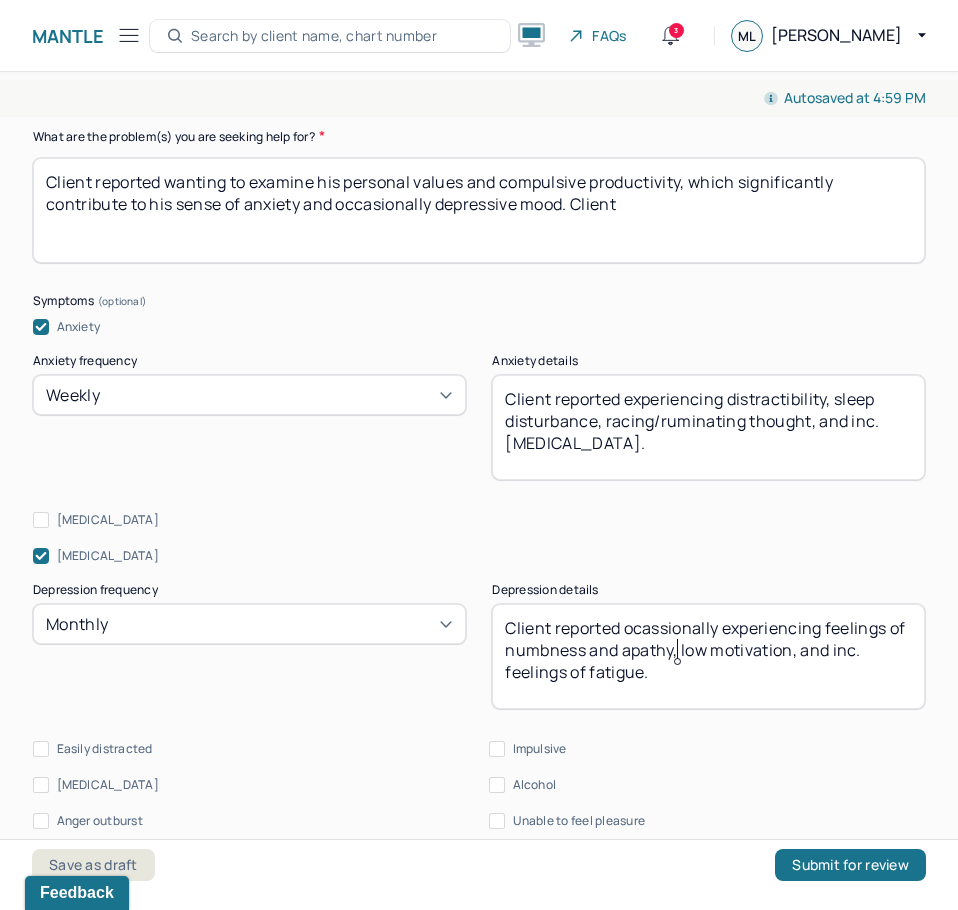 click on "Client reported ocassionally experiencing feelings of numbness and apathy, low motivation, and inc. feelings of fatigue." at bounding box center [708, 656] 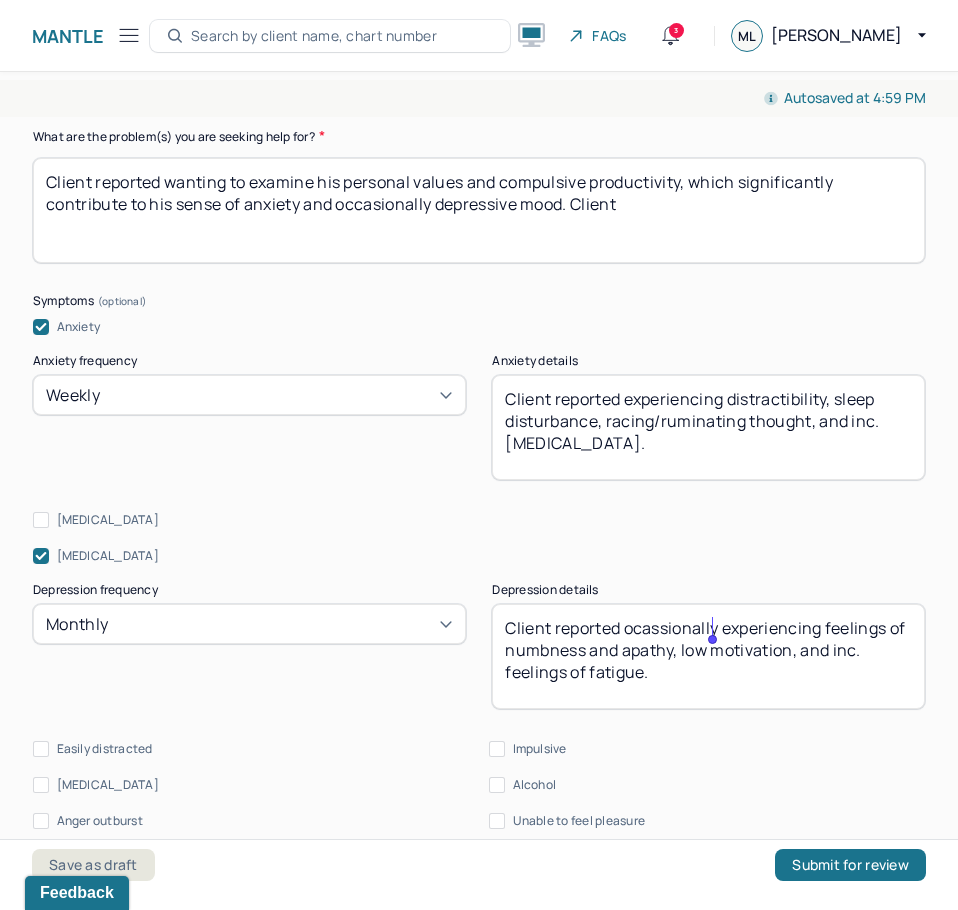 click on "Client reported ocassionally experiencing feelings of numbness and apathy, low motivation, and inc. feelings of fatigue." at bounding box center [708, 656] 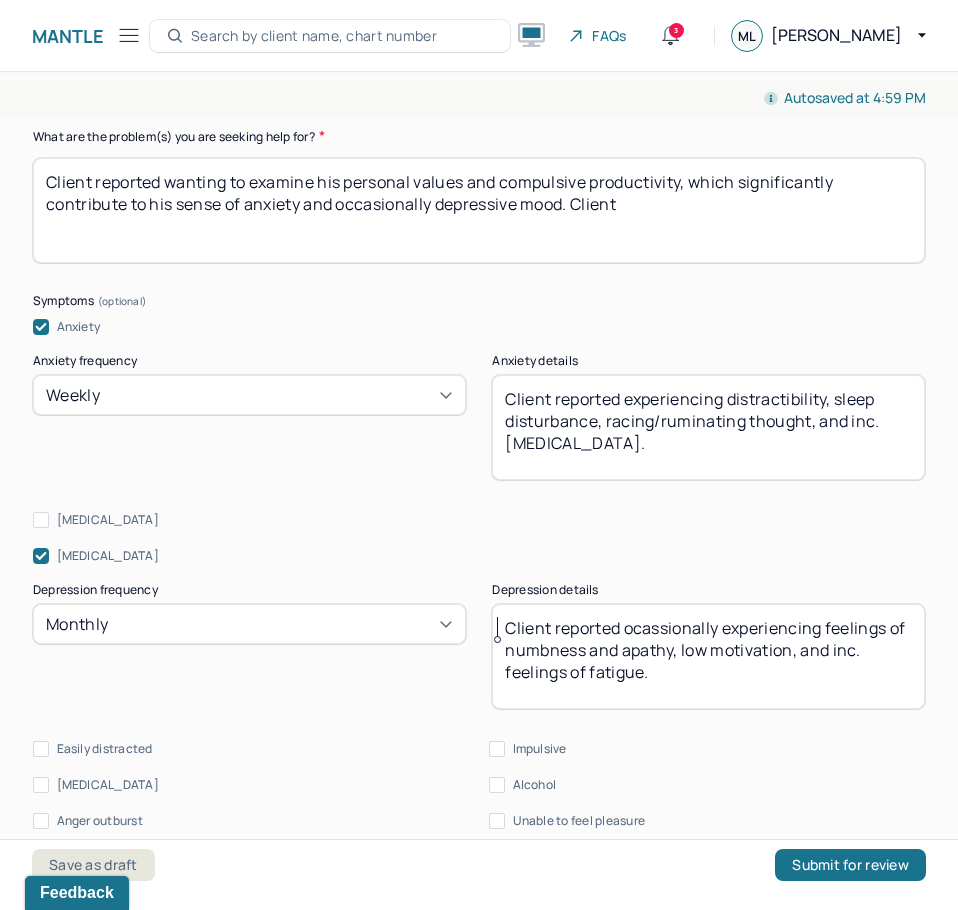 click on "Client reported ocassionally experiencing feelings of numbness and apathy, low motivation, and inc. feelings of fatigue." at bounding box center (708, 656) 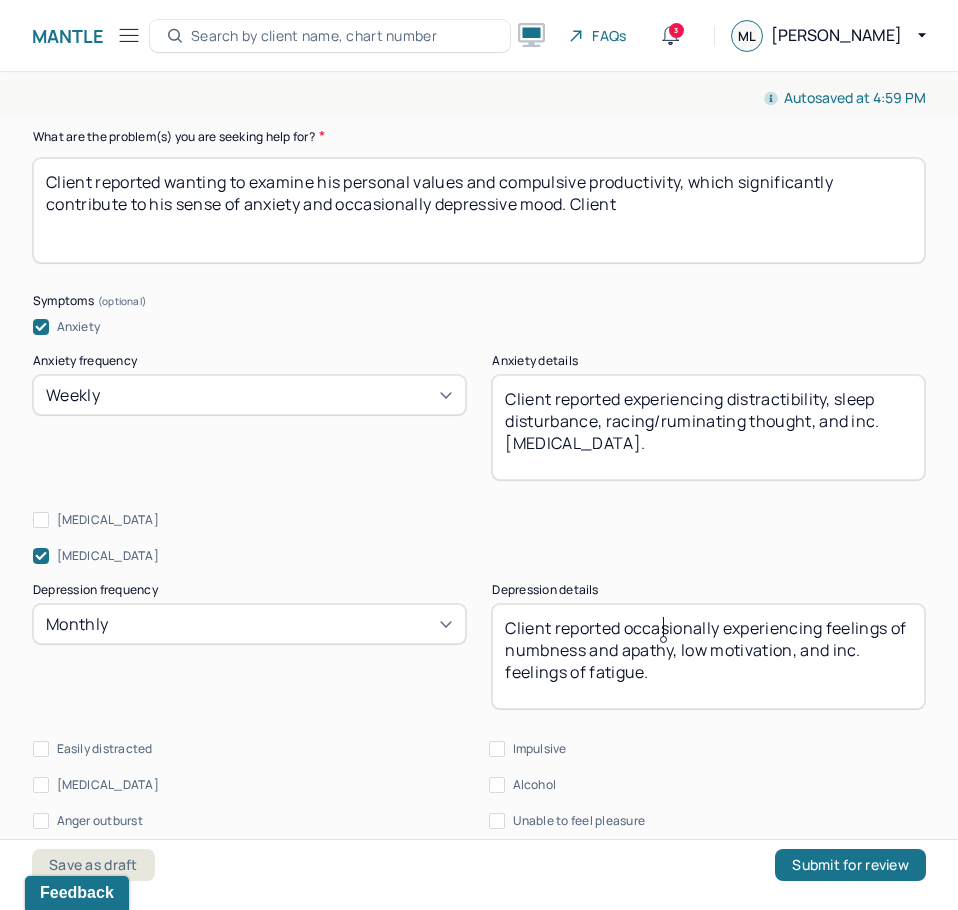 click on "Client reported ocassionally experiencing feelings of numbness and apathy, low motivation, and inc. feelings of fatigue." at bounding box center (708, 656) 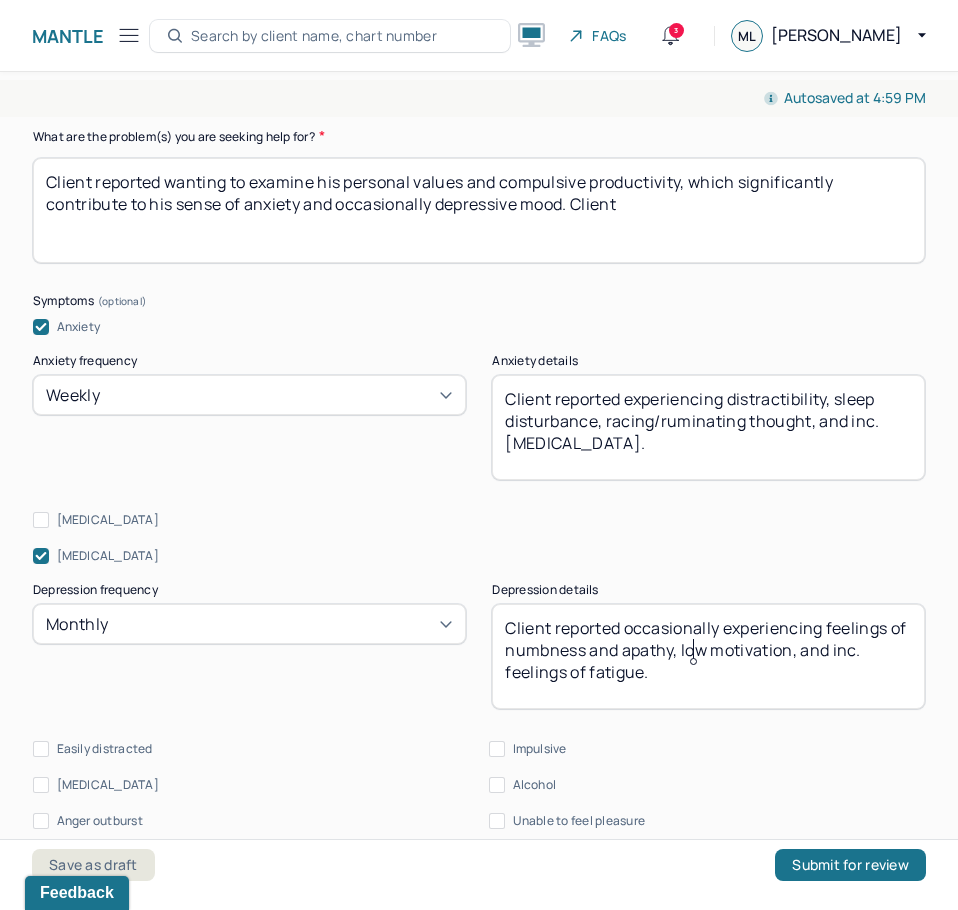 click on "Client reported ocassionally experiencing feelings of numbness and apathy, low motivation, and inc. feelings of fatigue." at bounding box center (708, 656) 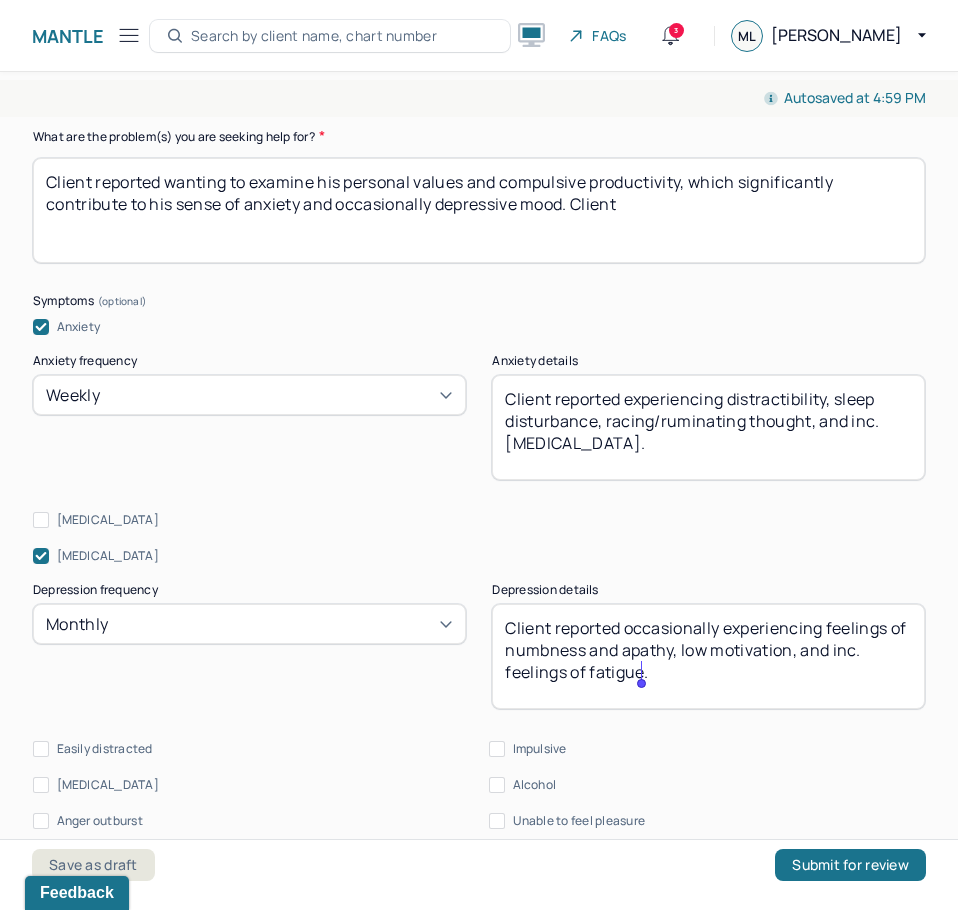 click on "Client reported ocassionally experiencing feelings of numbness and apathy, low motivation, and inc. feelings of fatigue." at bounding box center [708, 656] 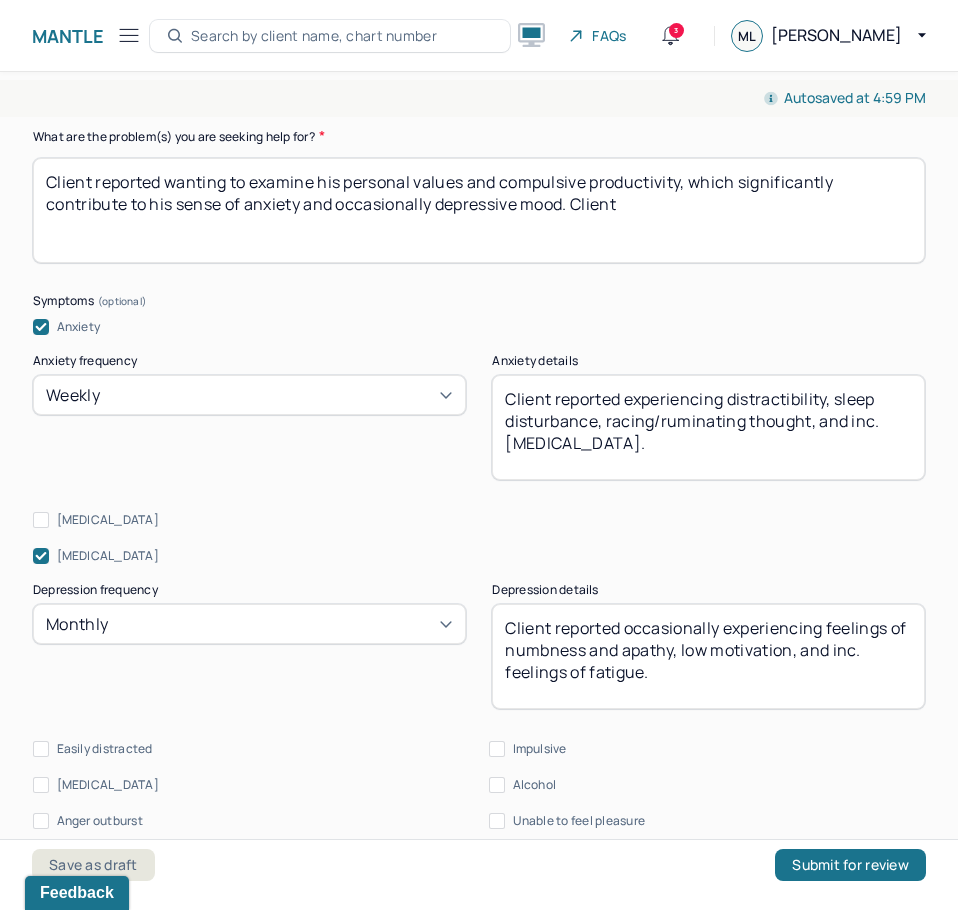 click on "Weekly" at bounding box center [249, 395] 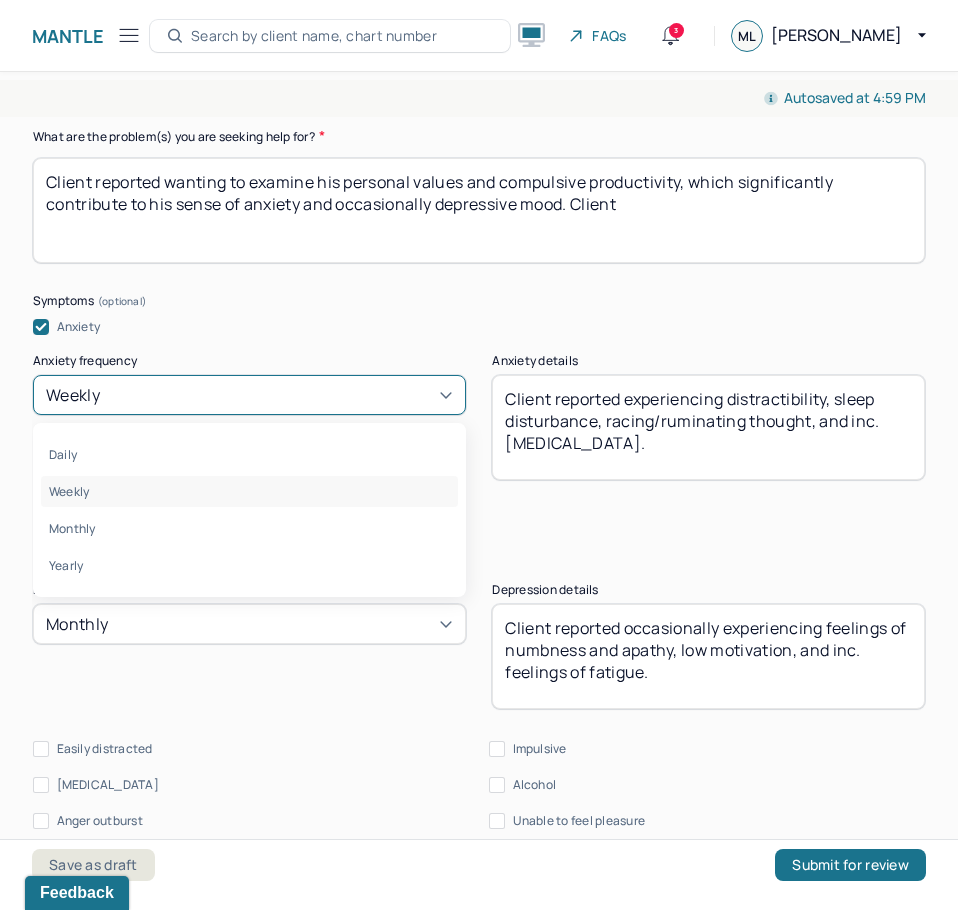 click on "Client reported experiencing distractibility, sleep disturbance, racing/ruminating thought, and inc. [MEDICAL_DATA]." at bounding box center (708, 427) 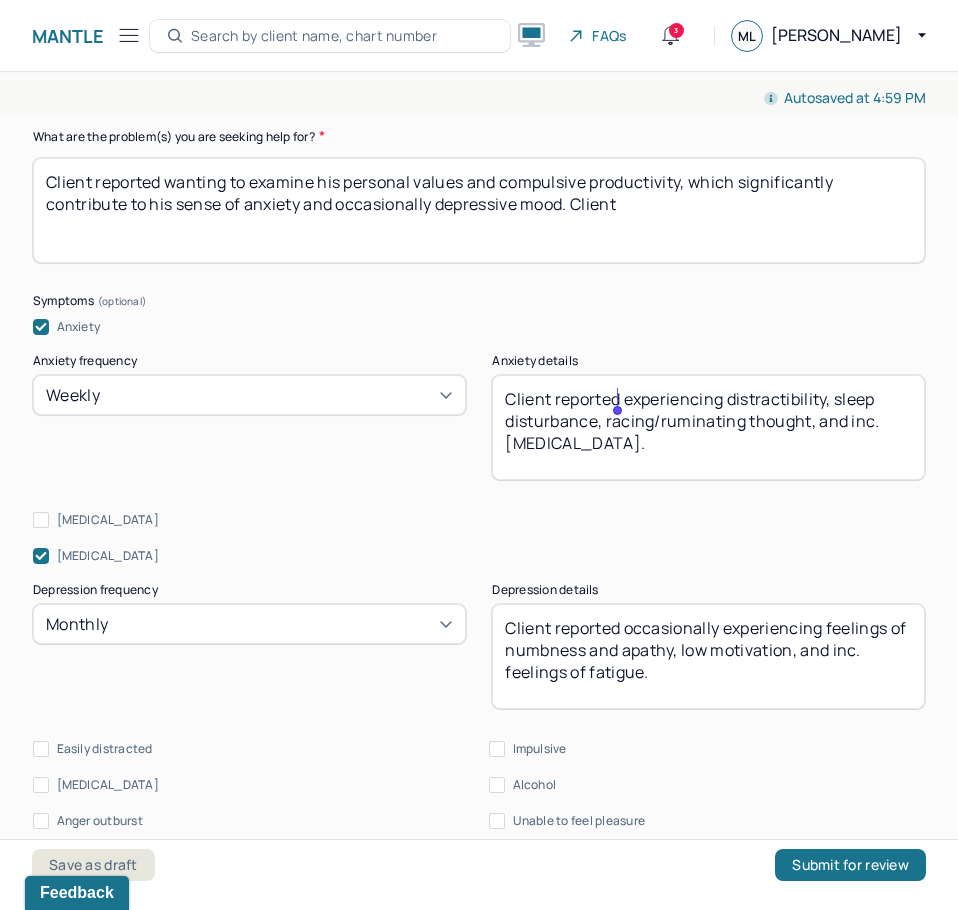 click on "Client reported experiencing distractibility, sleep disturbance, racing/ruminating thought, and inc. [MEDICAL_DATA]." at bounding box center (708, 427) 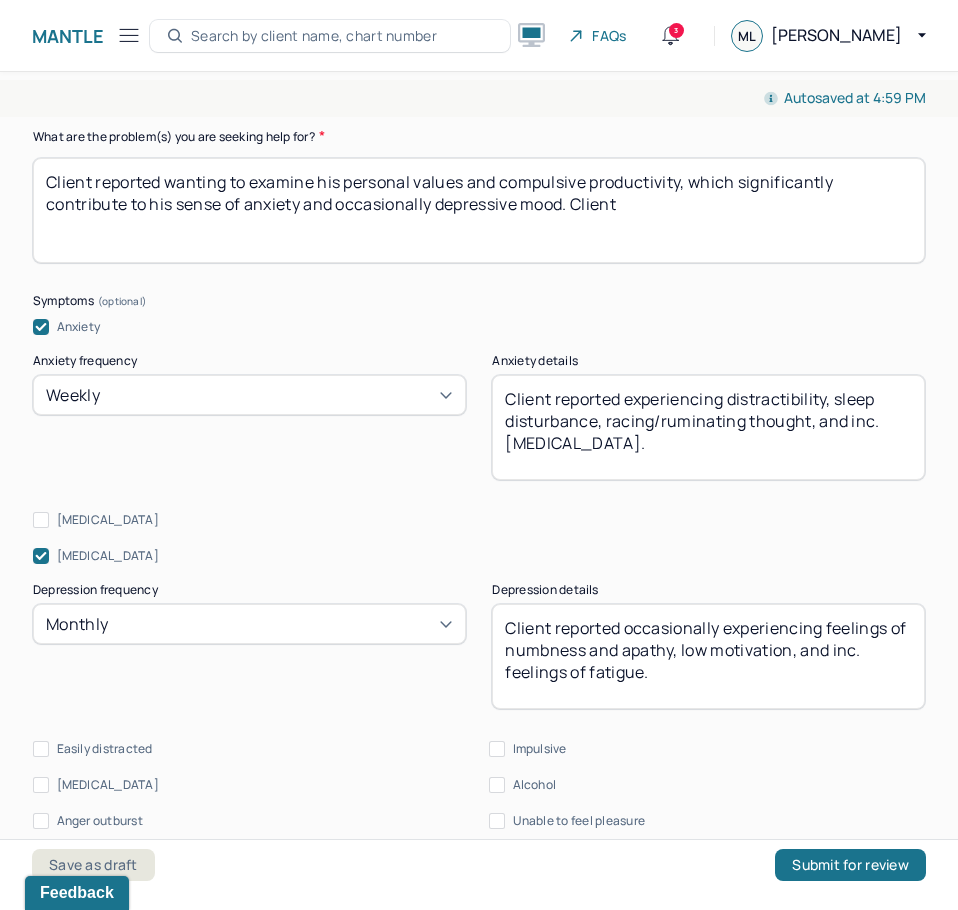 click on "Client reported experiencing distractibility, sleep disturbance, racing/ruminating thought, and inc. [MEDICAL_DATA]." at bounding box center [708, 427] 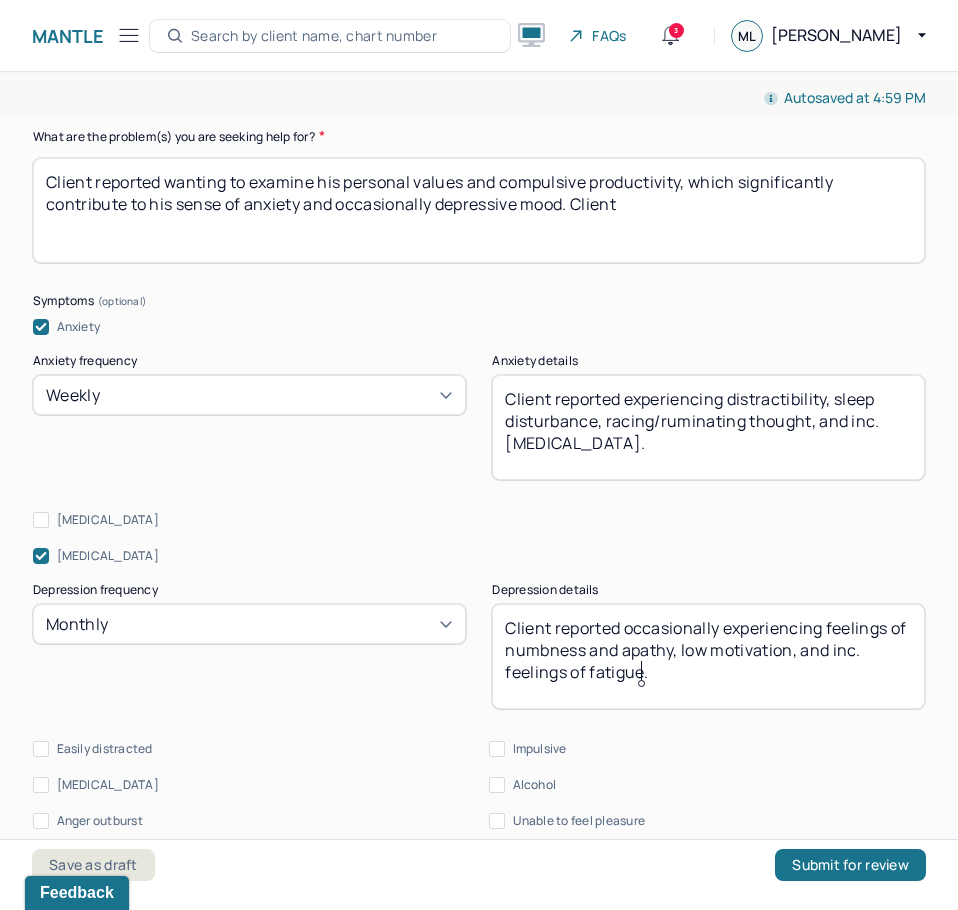 click on "Client reported occasionally experiencing feelings of numbness and apathy, low motivation, and inc. feelings of fatigue." at bounding box center (708, 656) 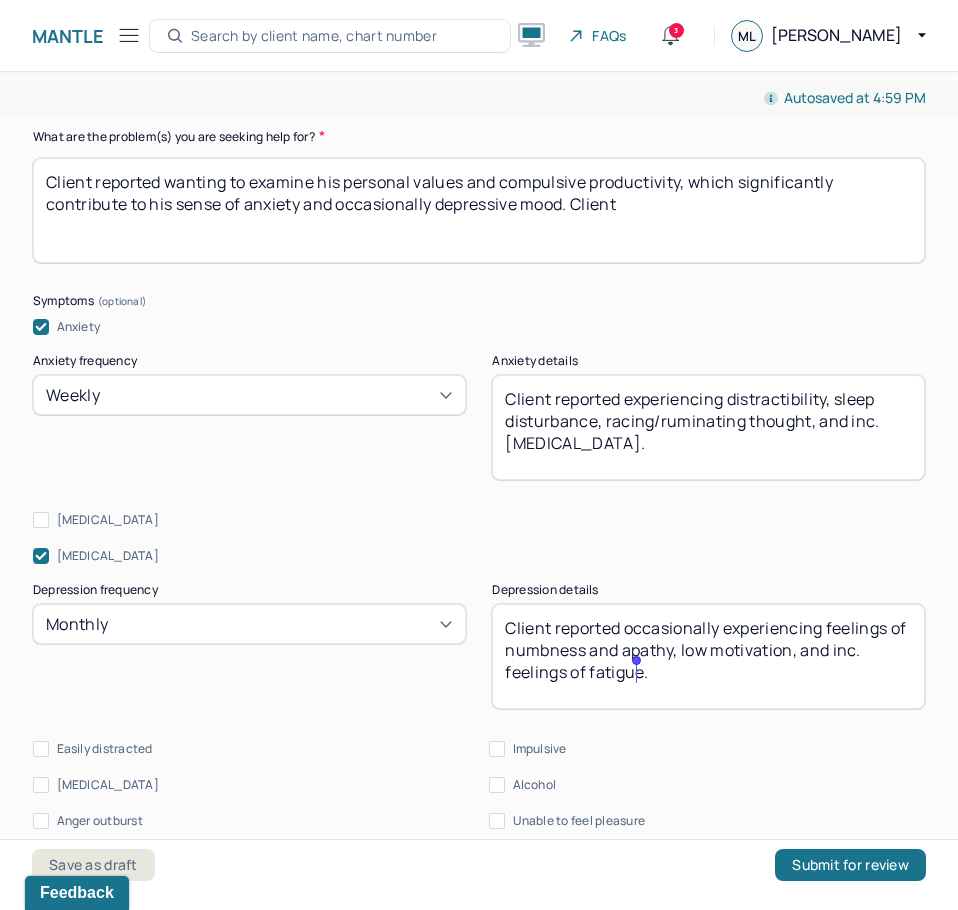 click on "Client reported occasionally experiencing feelings of numbness and apathy, low motivation, and inc. feelings of fatigue." at bounding box center [708, 656] 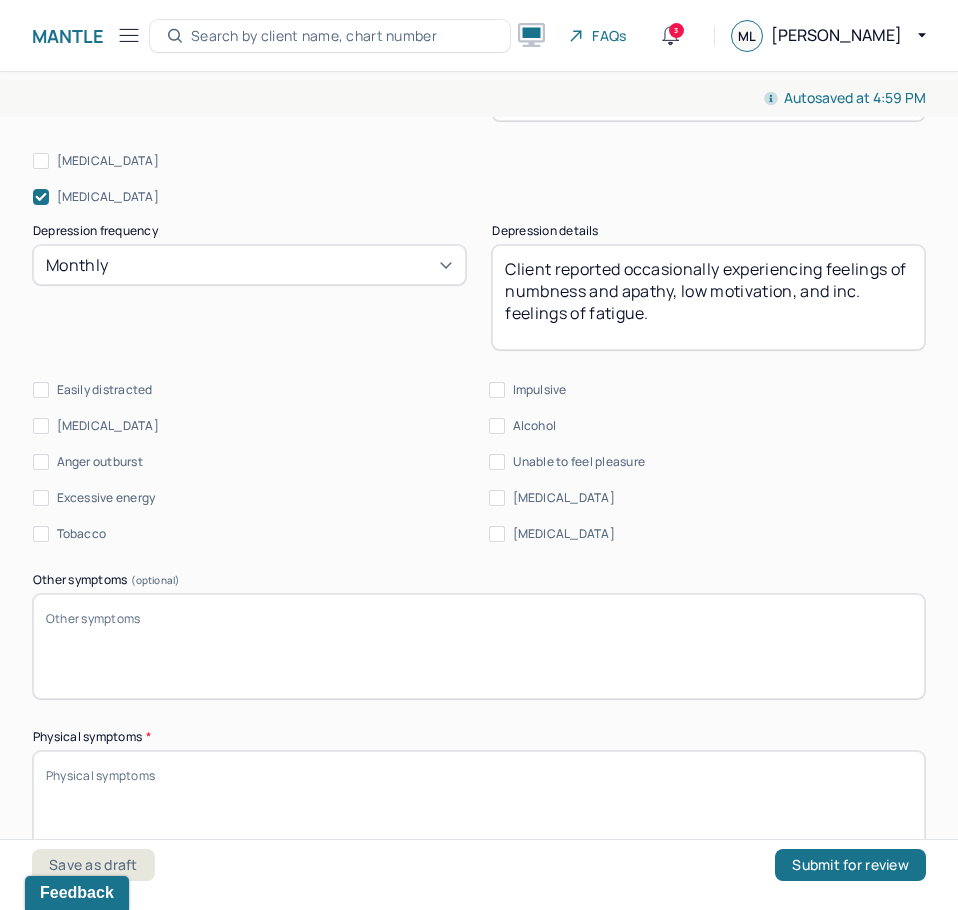 scroll, scrollTop: 1500, scrollLeft: 0, axis: vertical 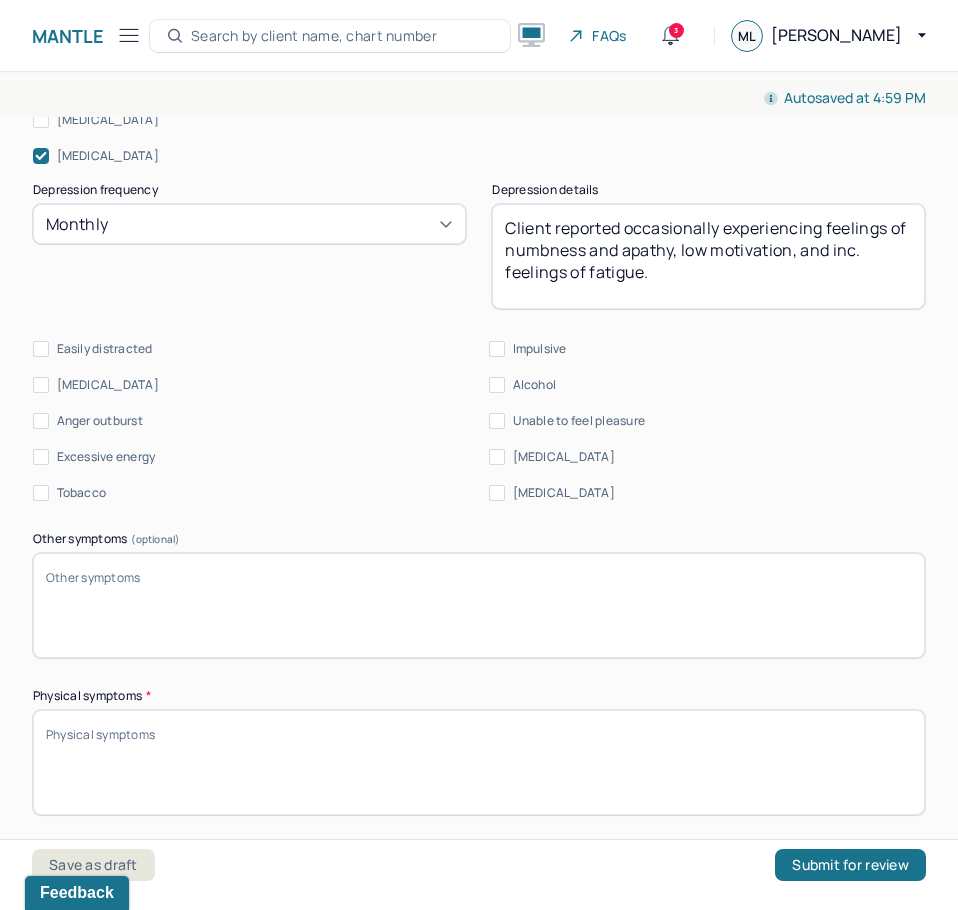 click on "Impulsive" at bounding box center [540, 349] 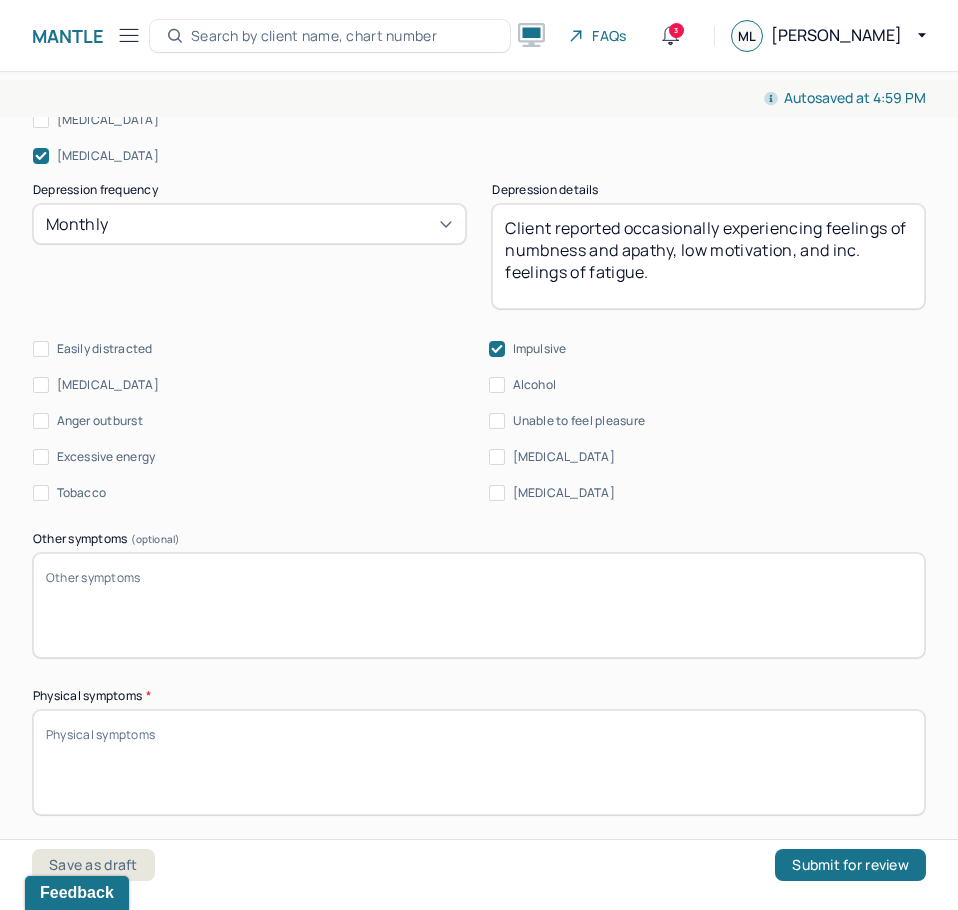 click on "[MEDICAL_DATA]" at bounding box center [564, 493] 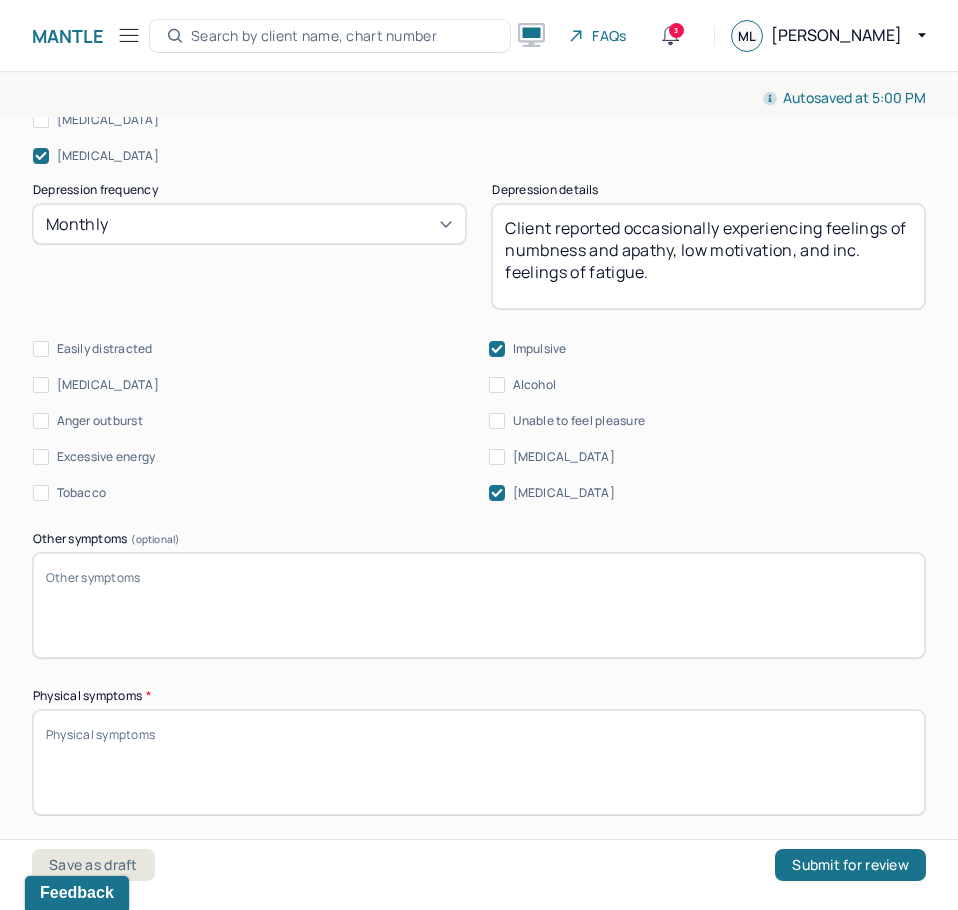 click on "Other symptoms (optional)" at bounding box center (479, 605) 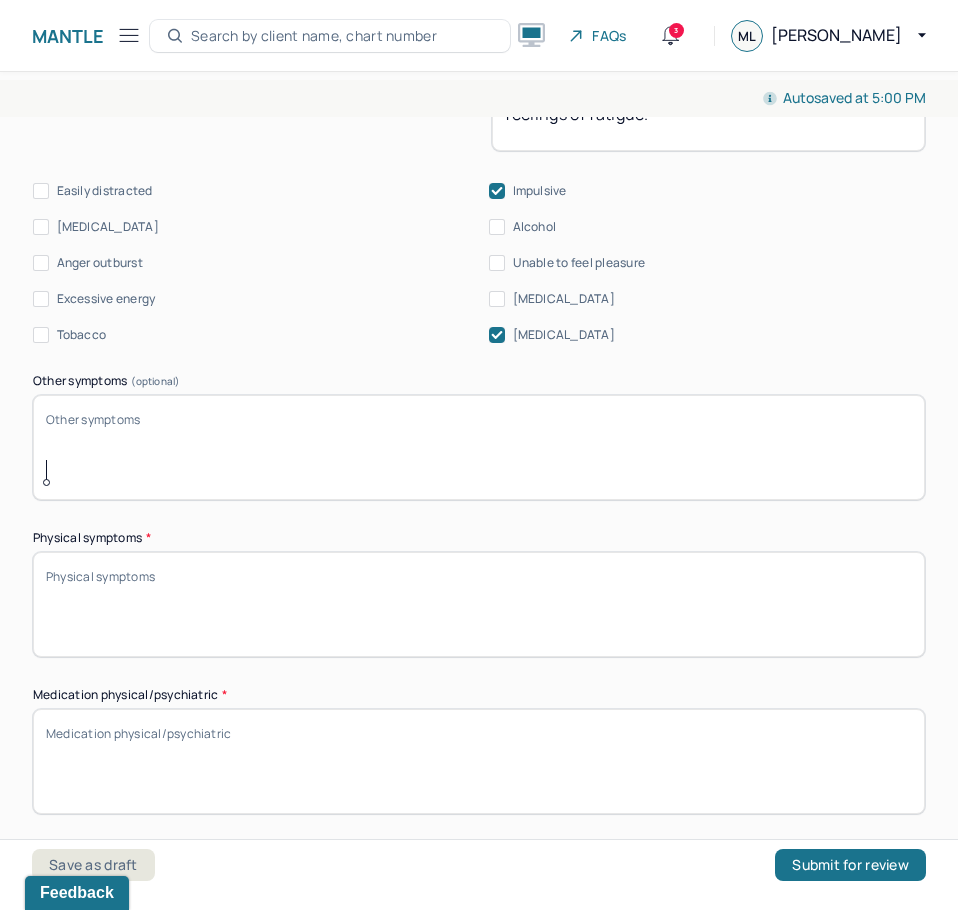 scroll, scrollTop: 1800, scrollLeft: 0, axis: vertical 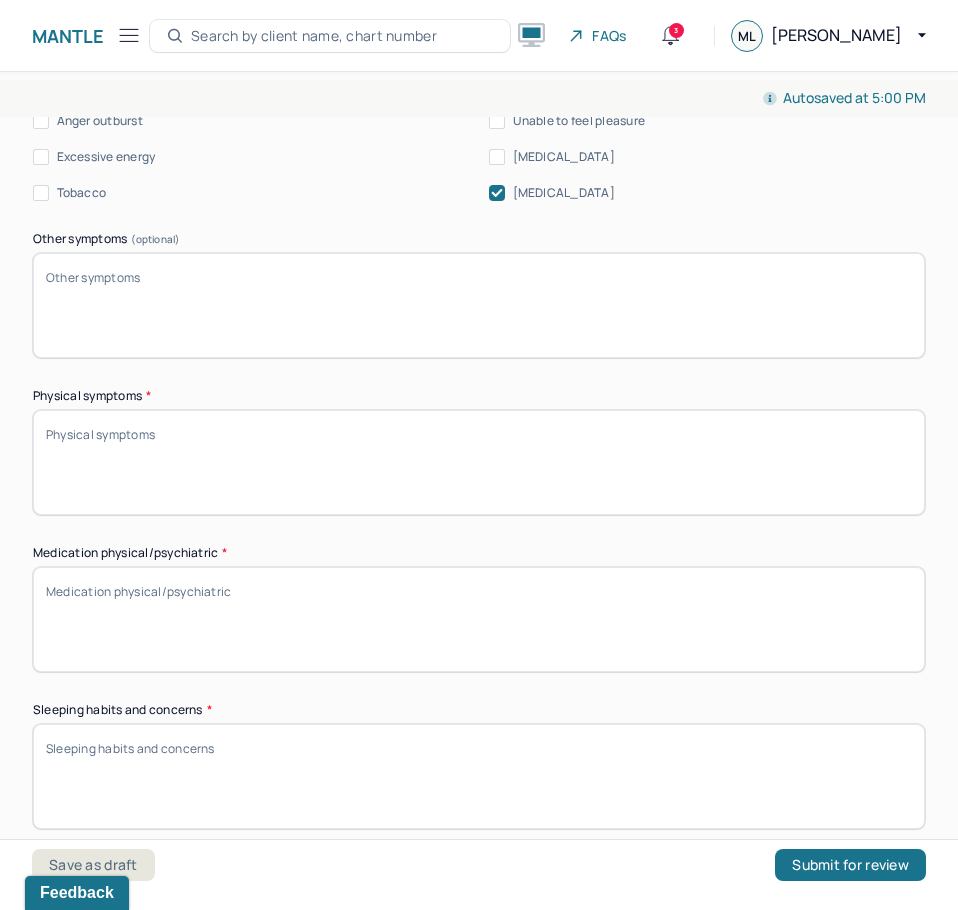 click on "Physical symptoms *" at bounding box center [479, 462] 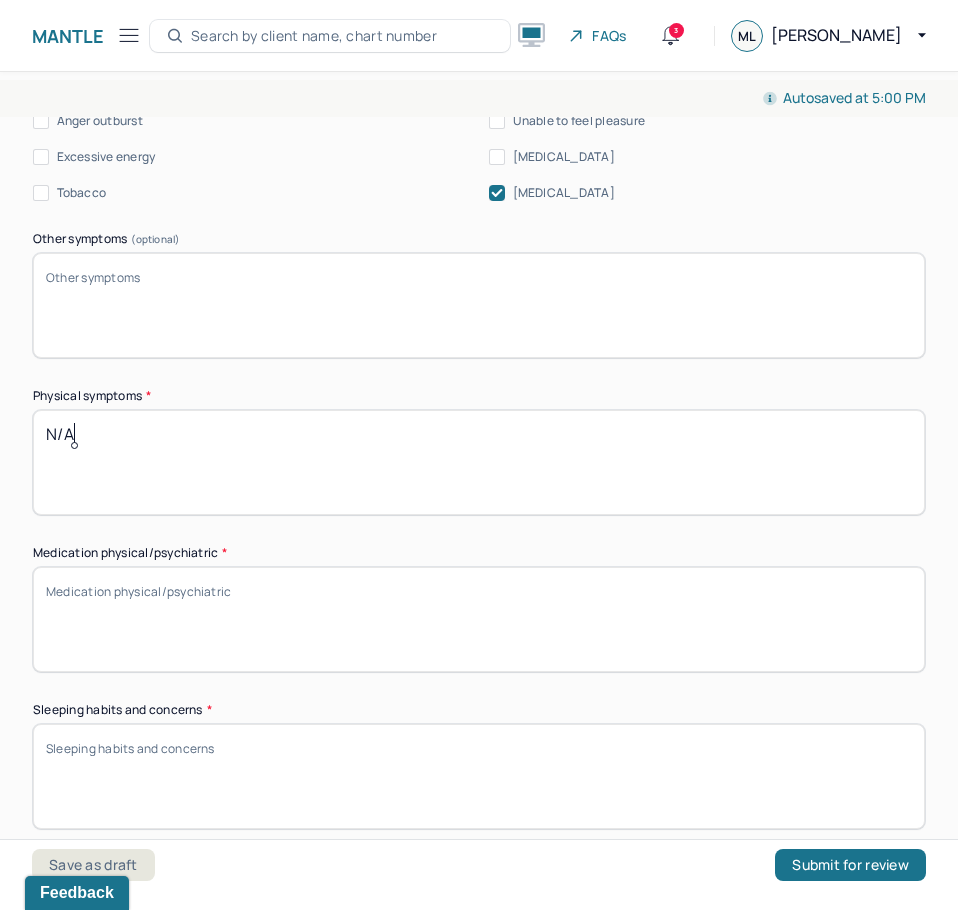 click on "N/A" at bounding box center (479, 462) 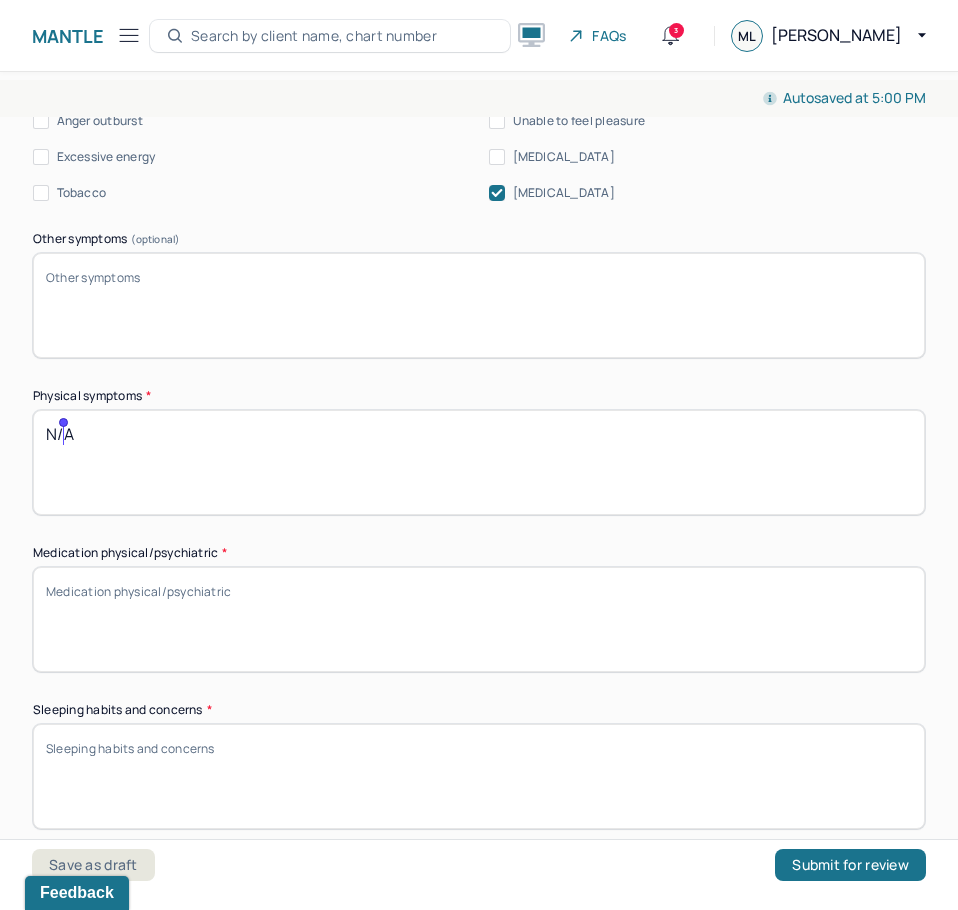 click on "N/A" at bounding box center [479, 462] 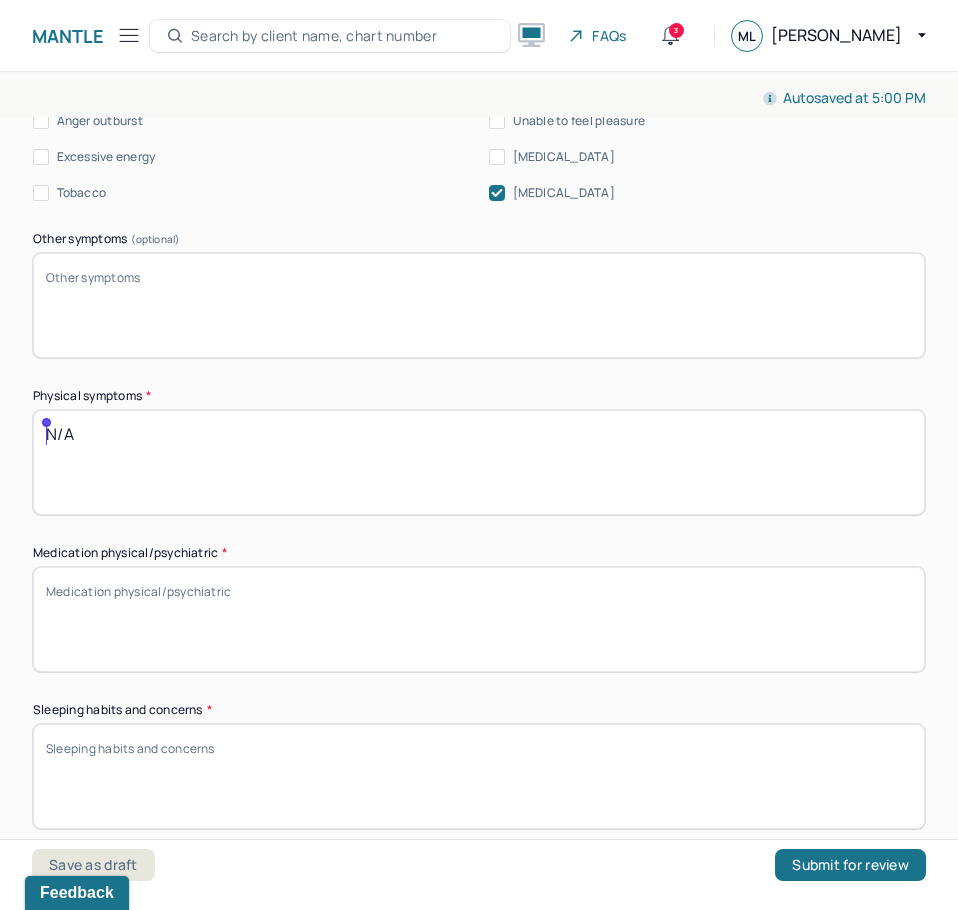 click on "N/A" at bounding box center (479, 462) 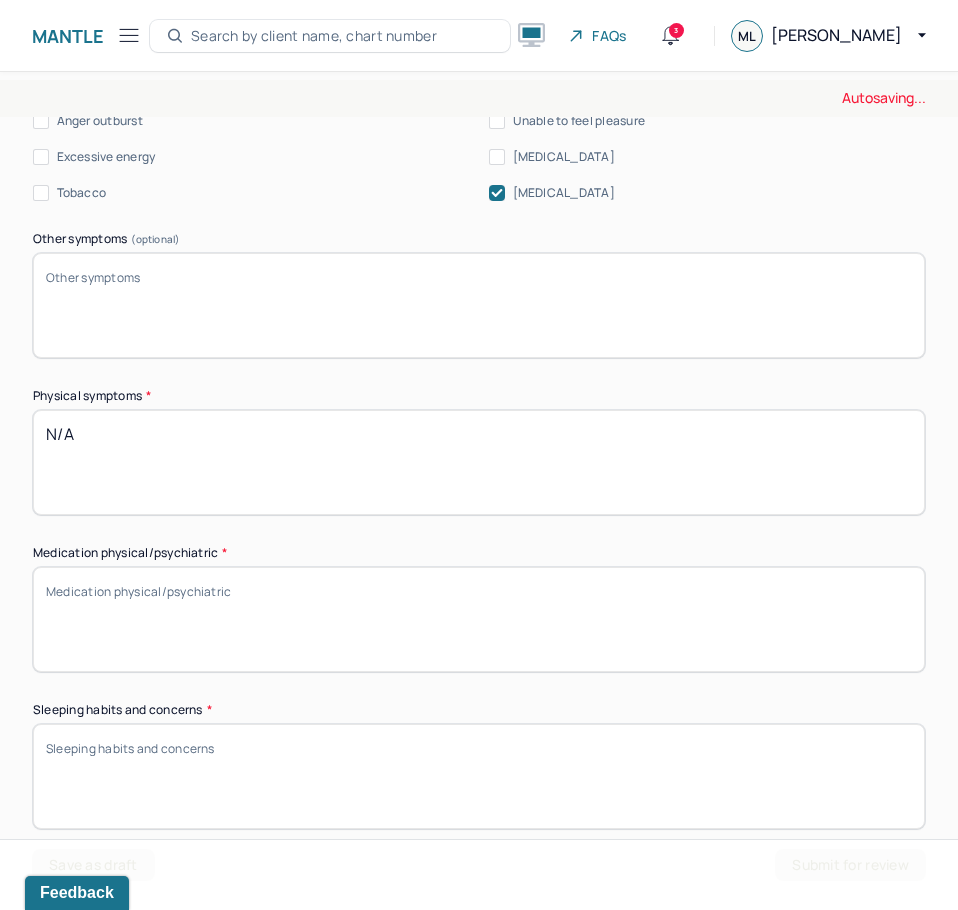 click on "Medication physical/psychiatric *" at bounding box center (479, 619) 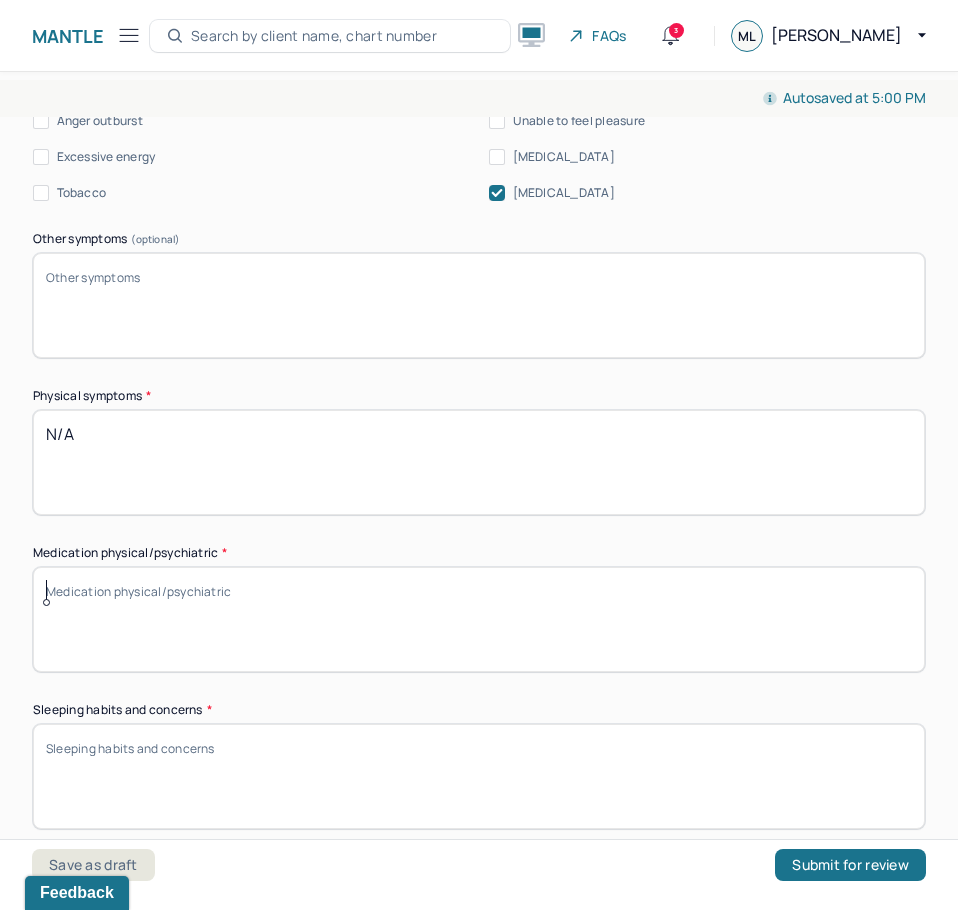 paste on "Client reported occasionally experiencing feelings of numbness and apathy, low motivation, and inc. feelings of fatigue." 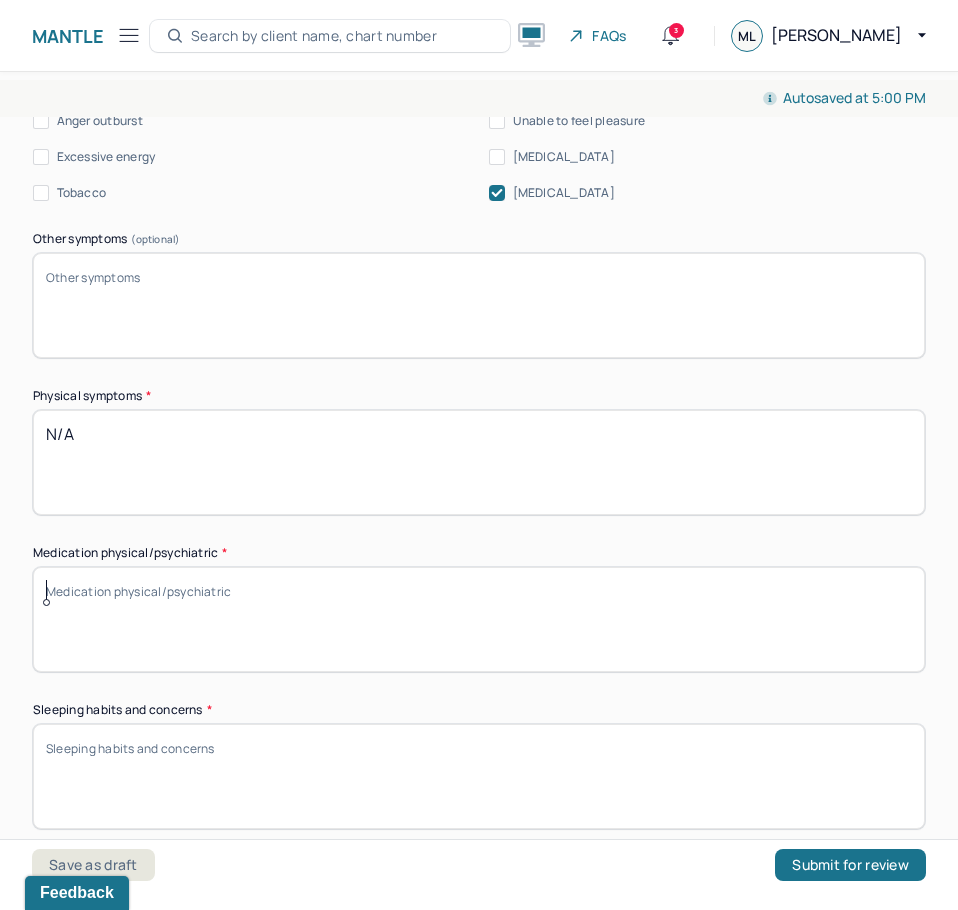 type on "Client reported occasionally experiencing feelings of numbness and apathy, low motivation, and inc. feelings of fatigue." 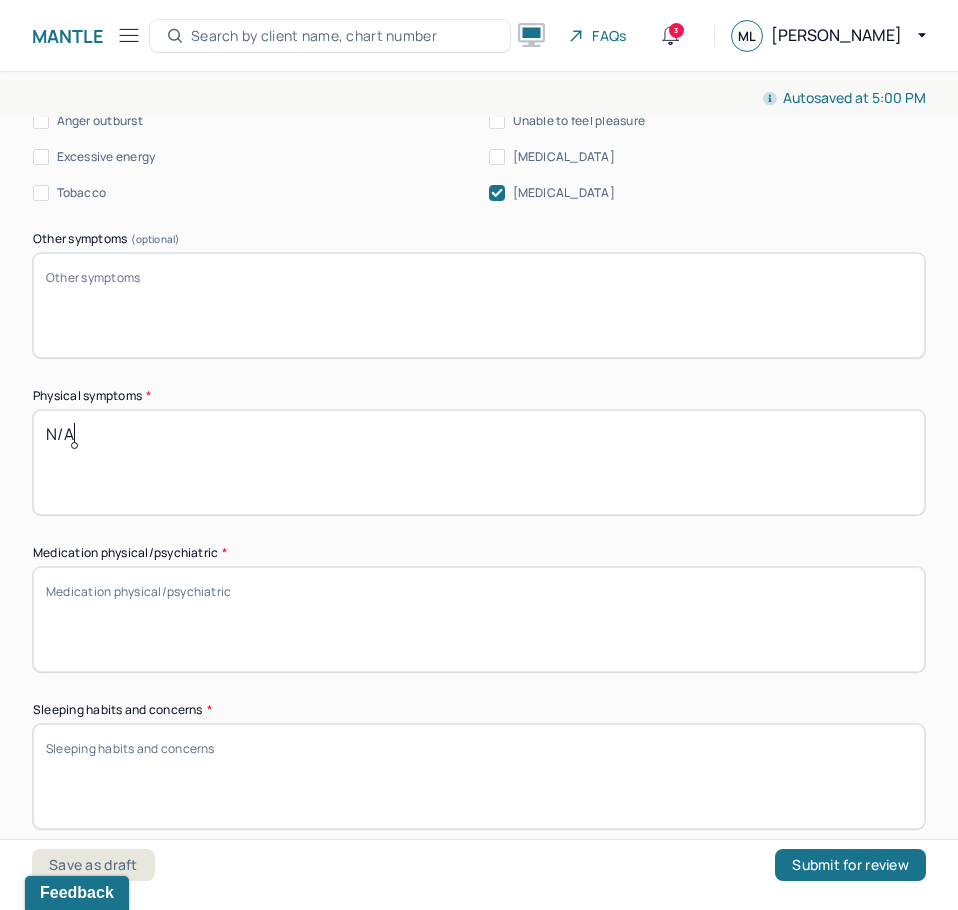 click on "N/A" at bounding box center (479, 462) 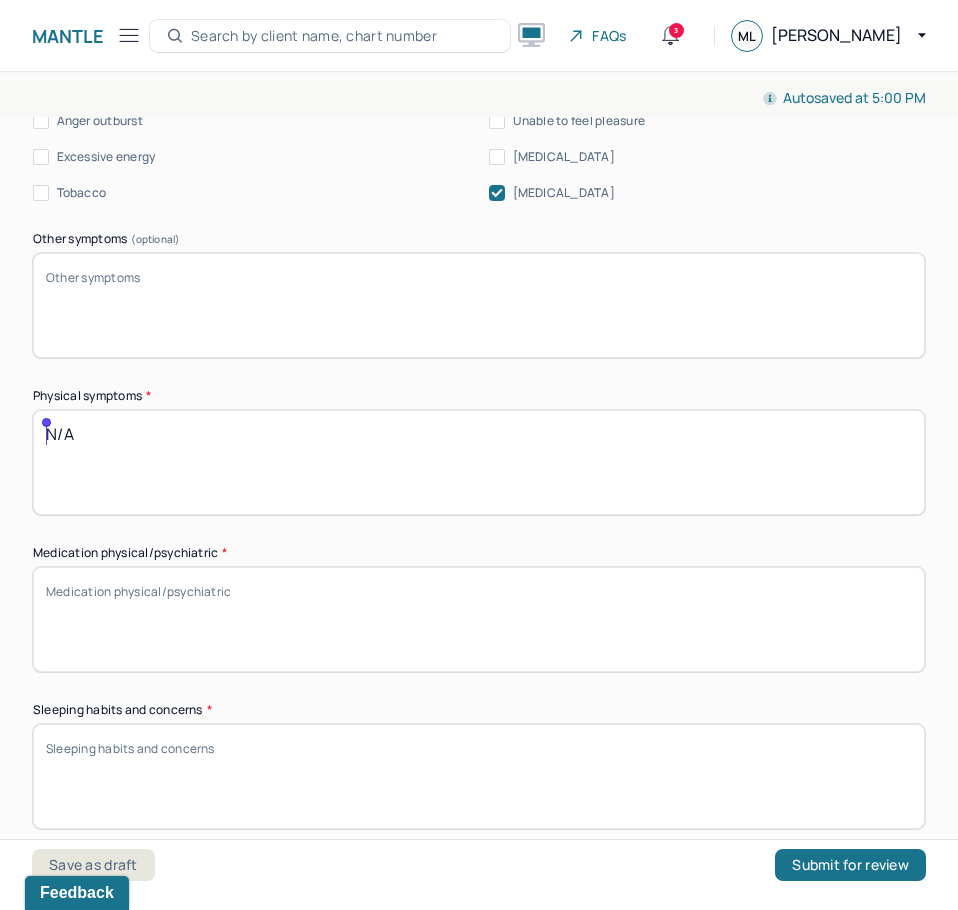 click on "N/A" at bounding box center (479, 462) 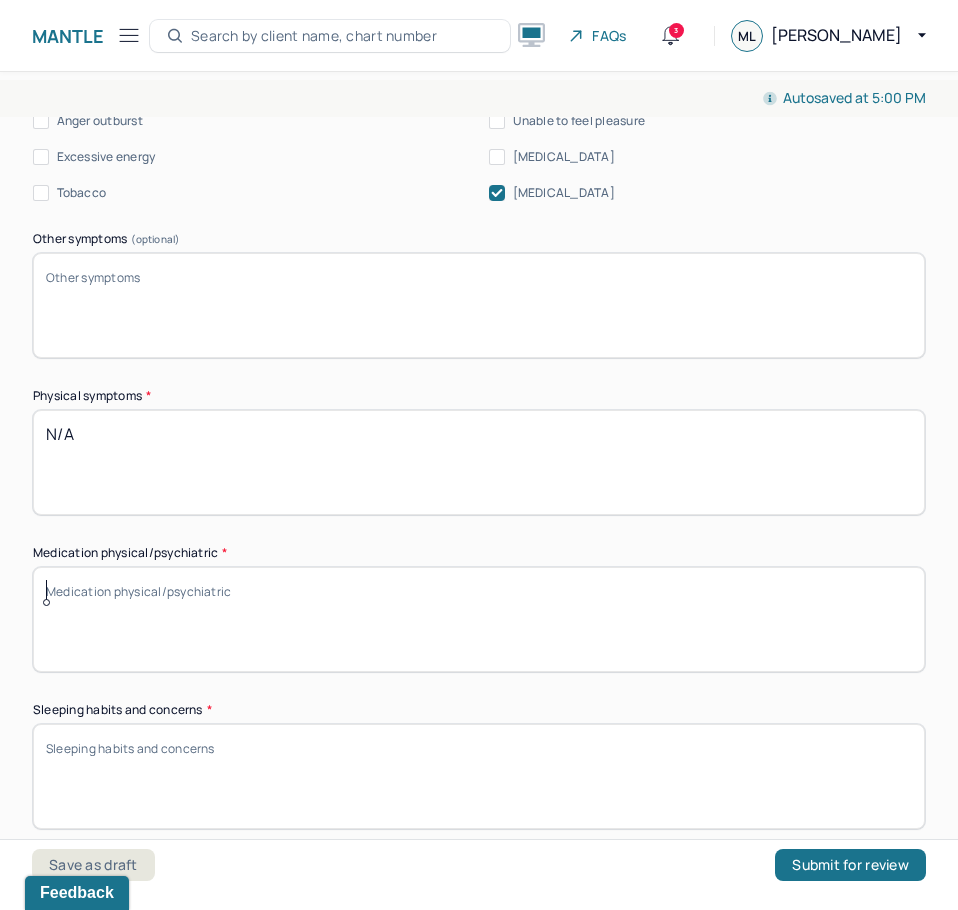paste on "N/A" 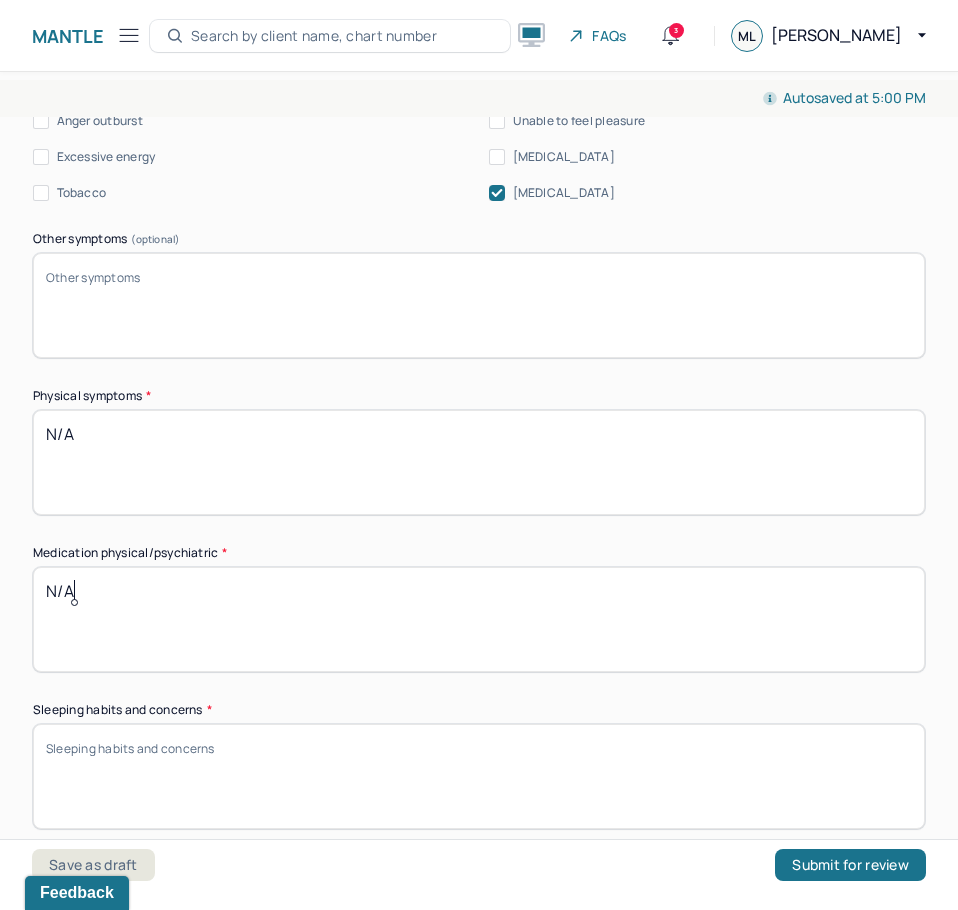 type on "N/A" 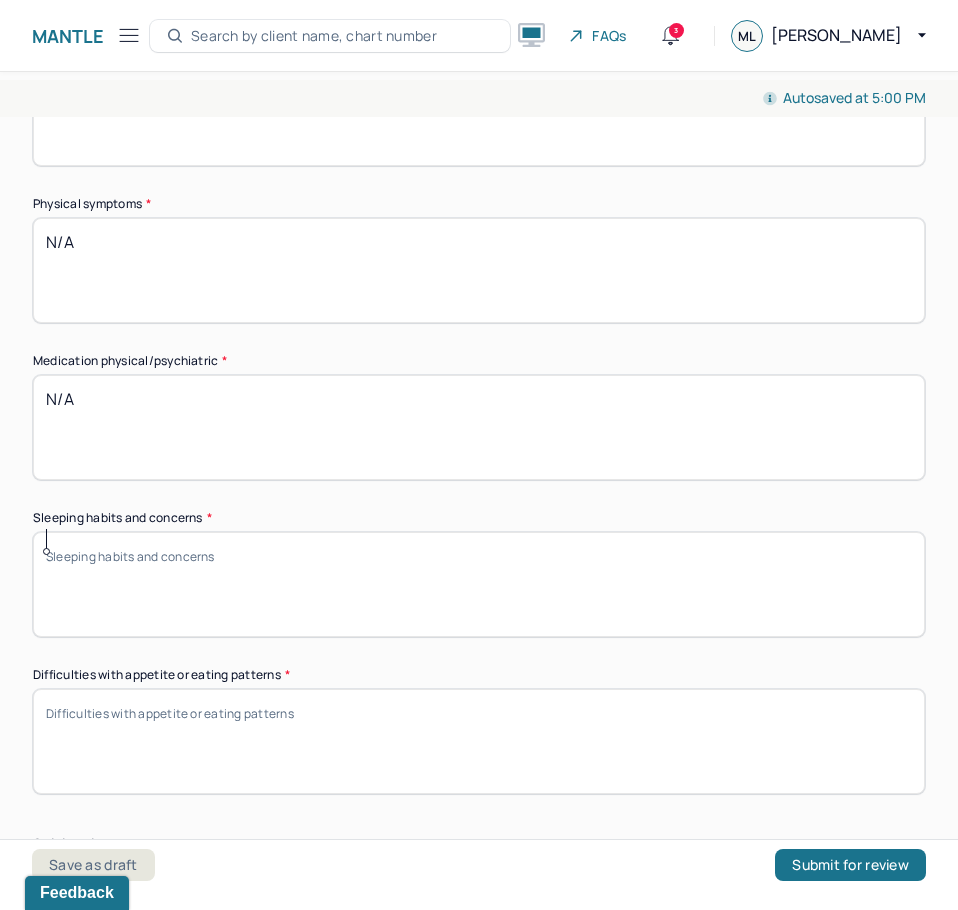 scroll, scrollTop: 2100, scrollLeft: 0, axis: vertical 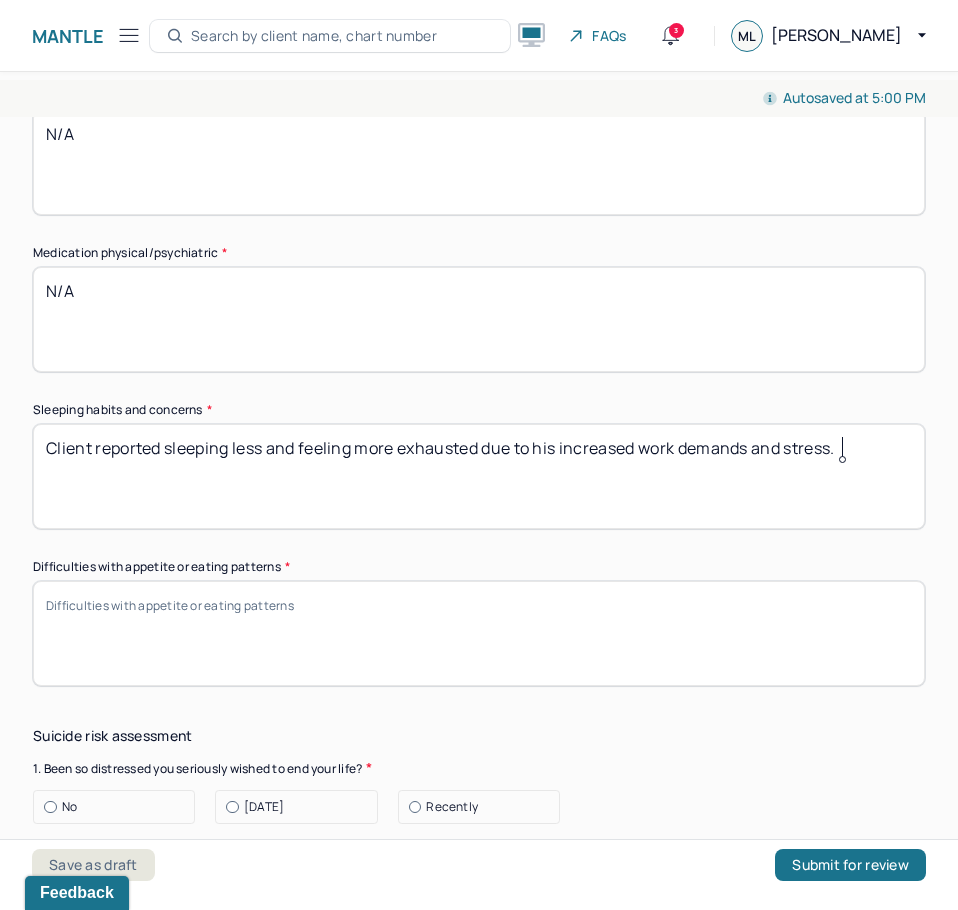 type on "Client reported sleeping less and feeling more exhausted due to his increased work demands and stress." 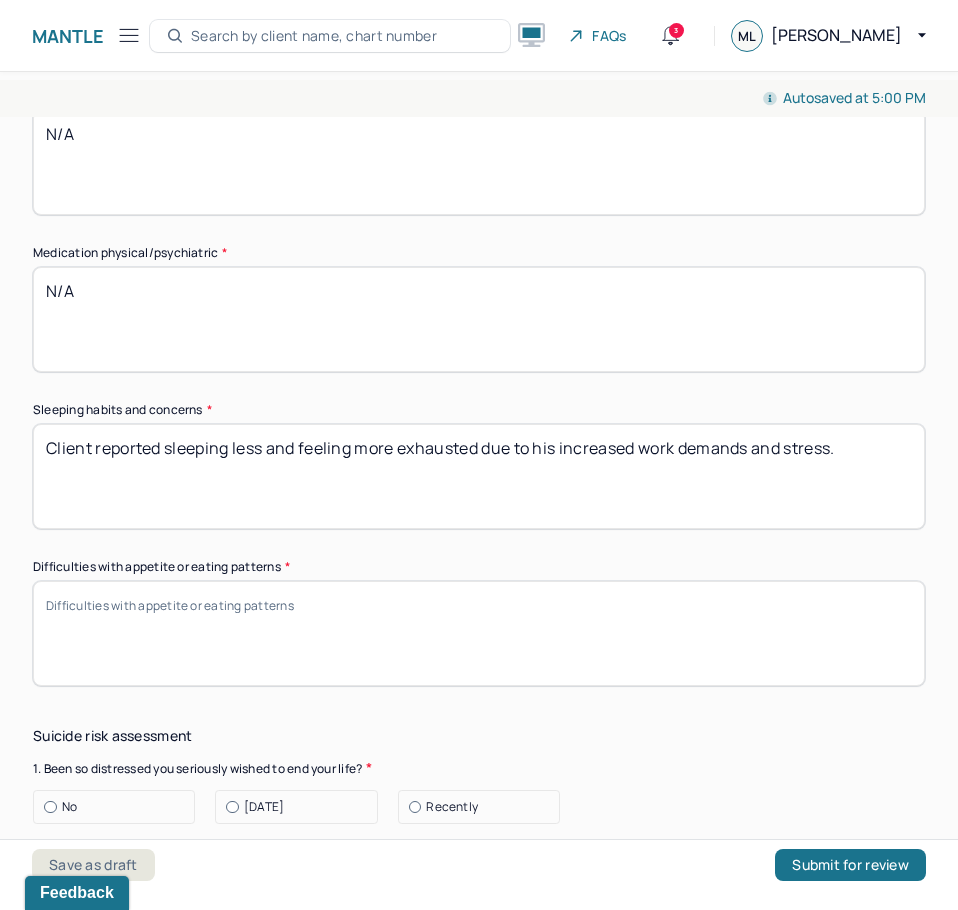 click on "Difficulties with appetite or eating patterns *" at bounding box center (479, 633) 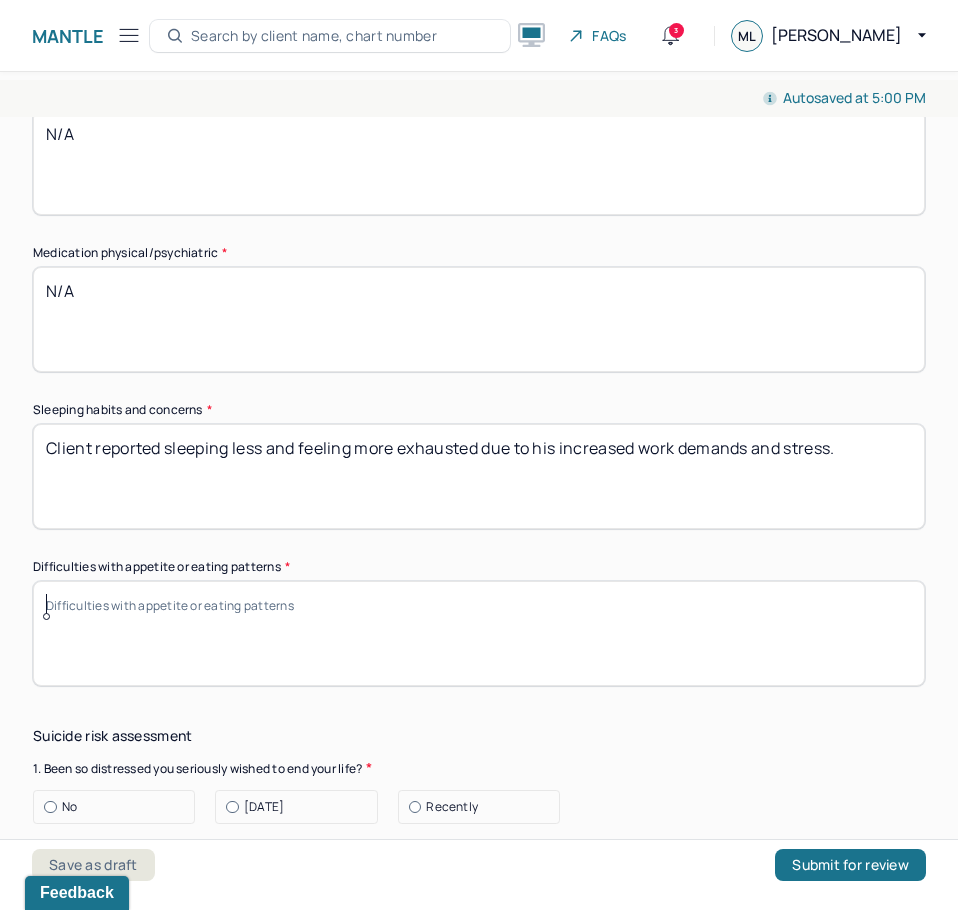 click on "Client reported sleeping" at bounding box center [479, 476] 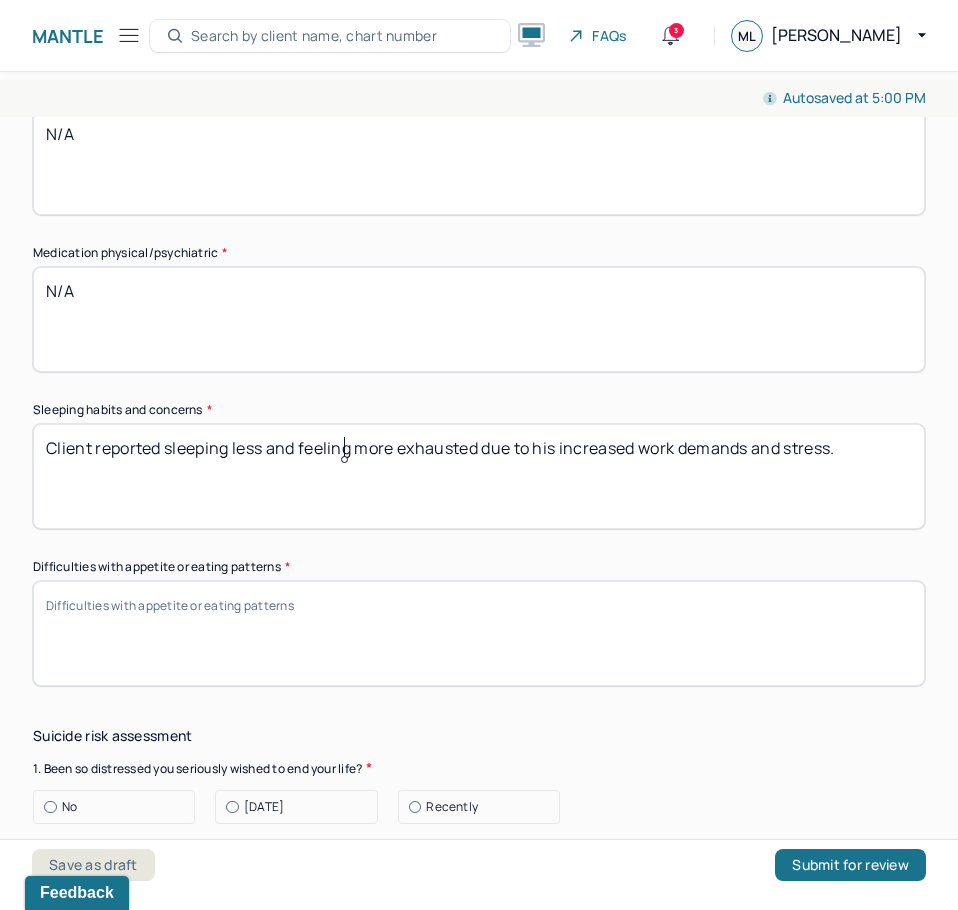 click on "Client reported sleeping" at bounding box center (479, 476) 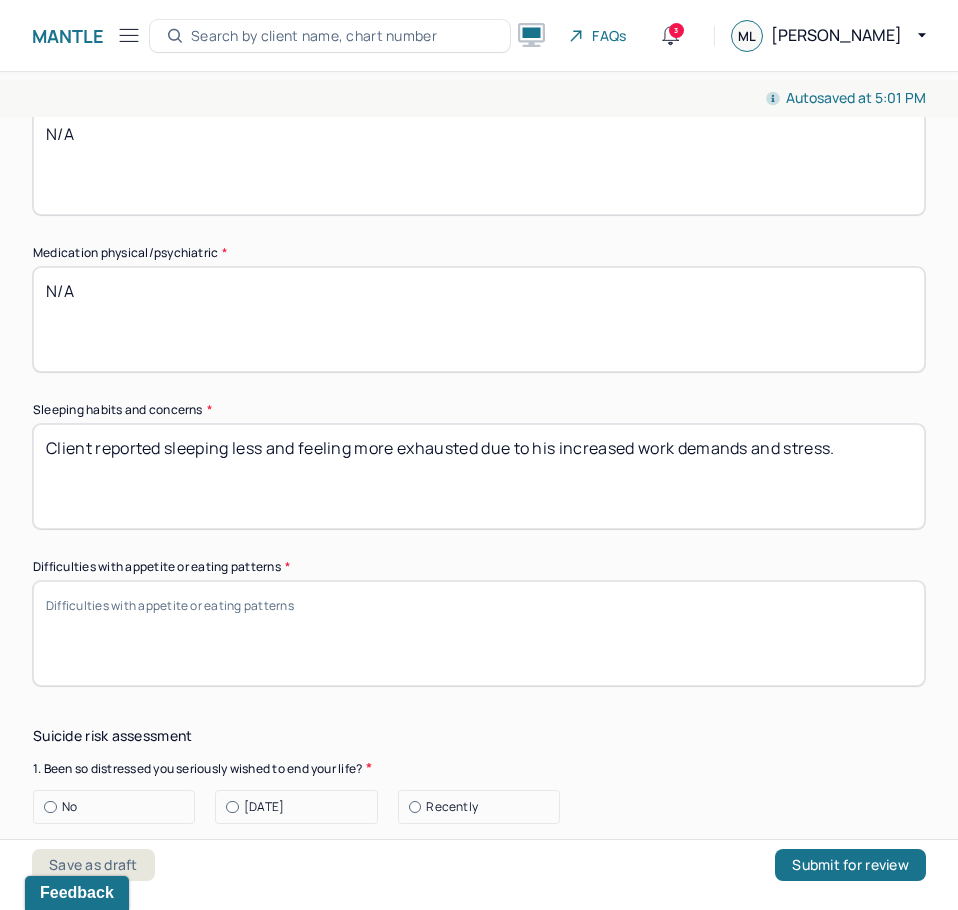 click on "Difficulties with appetite or eating patterns *" at bounding box center [479, 633] 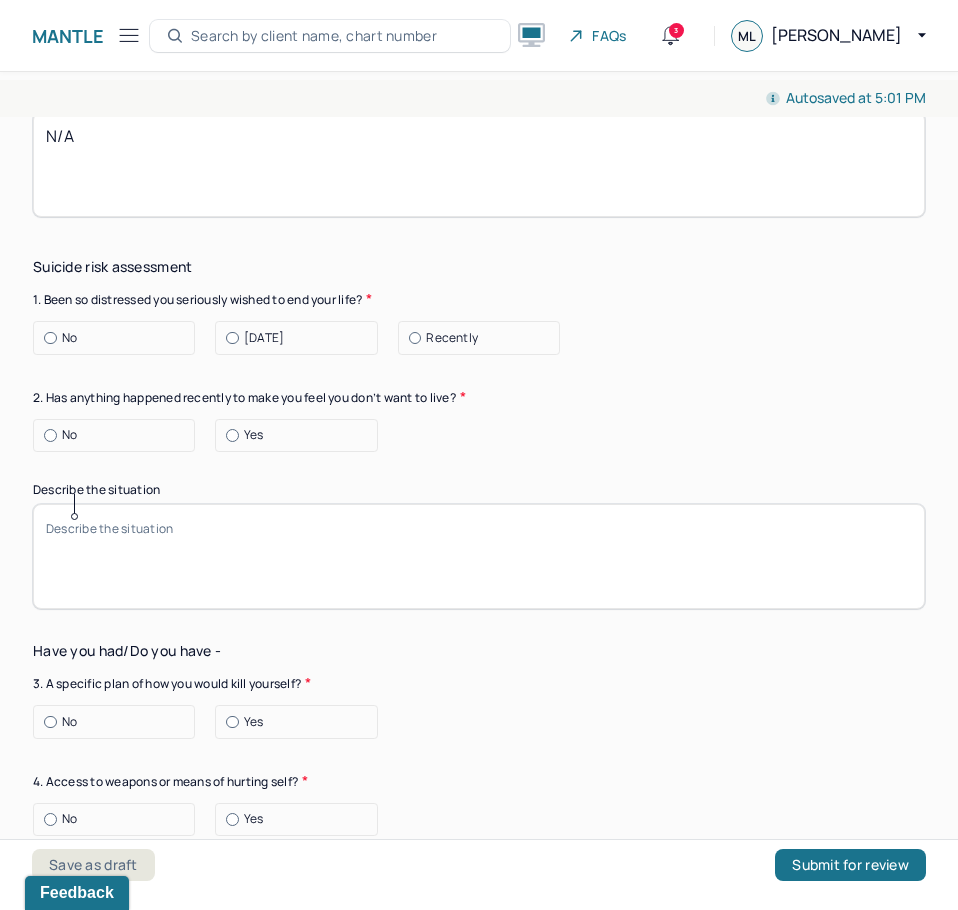 scroll, scrollTop: 2600, scrollLeft: 0, axis: vertical 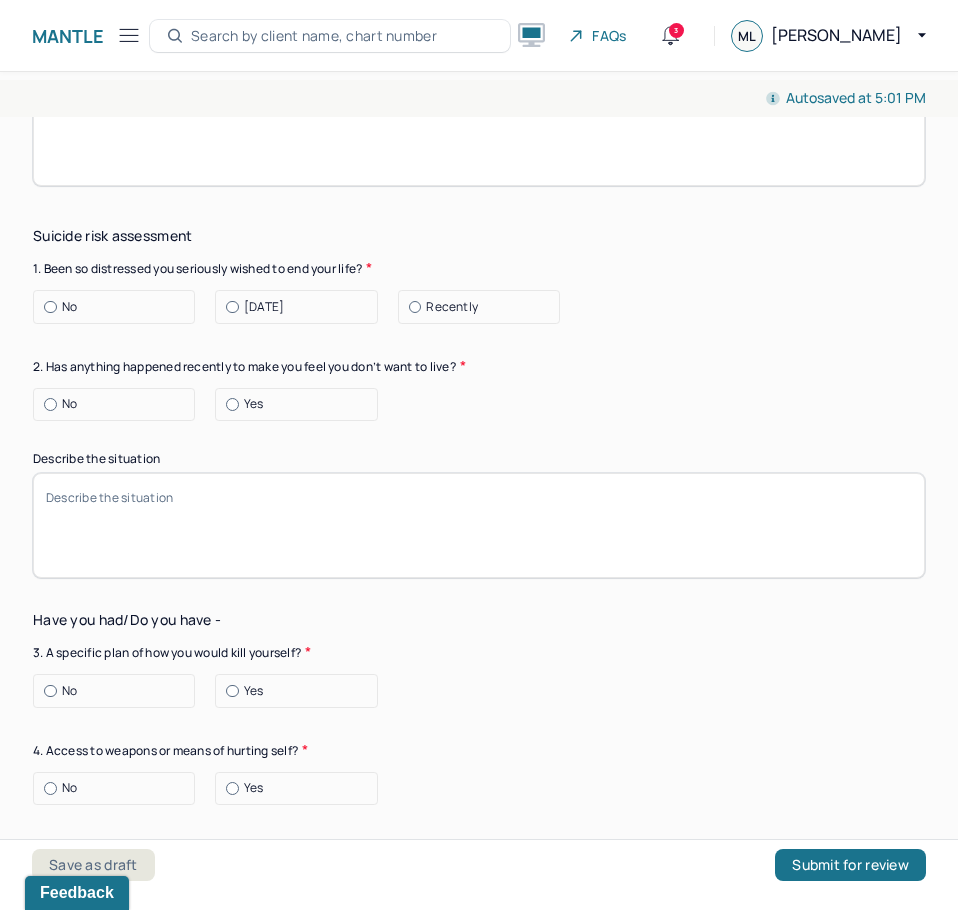 type on "N/A" 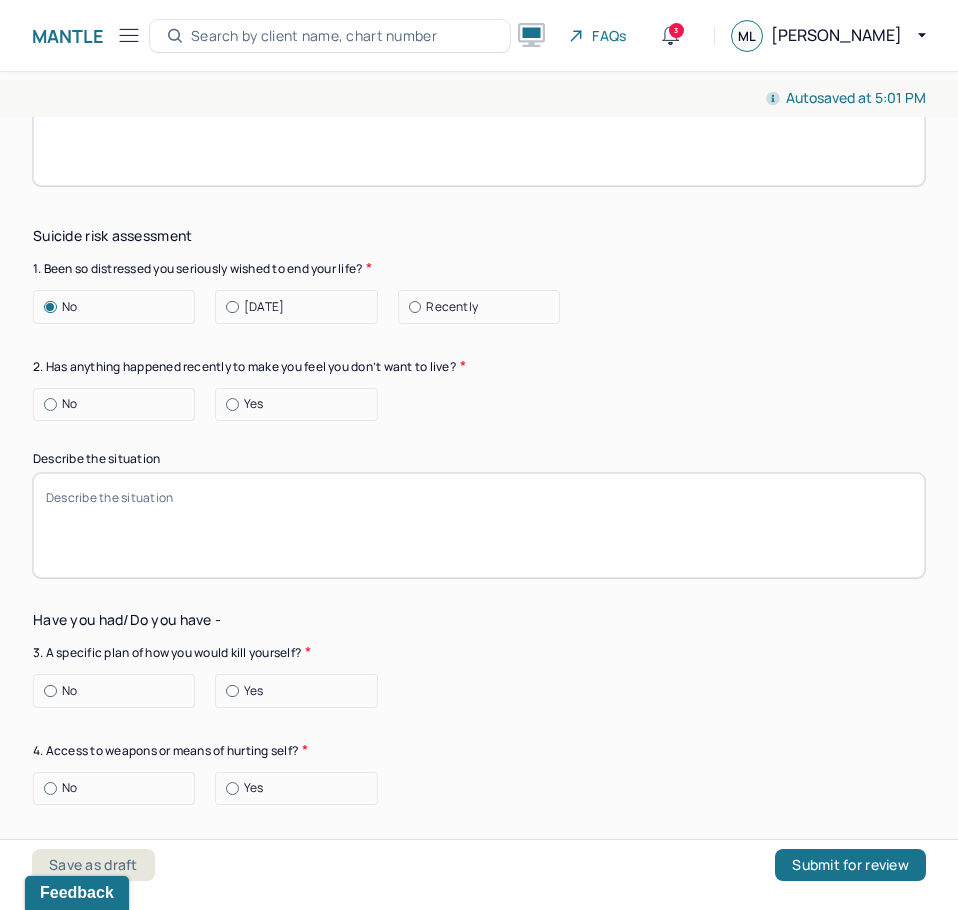 click on "No" at bounding box center (119, 404) 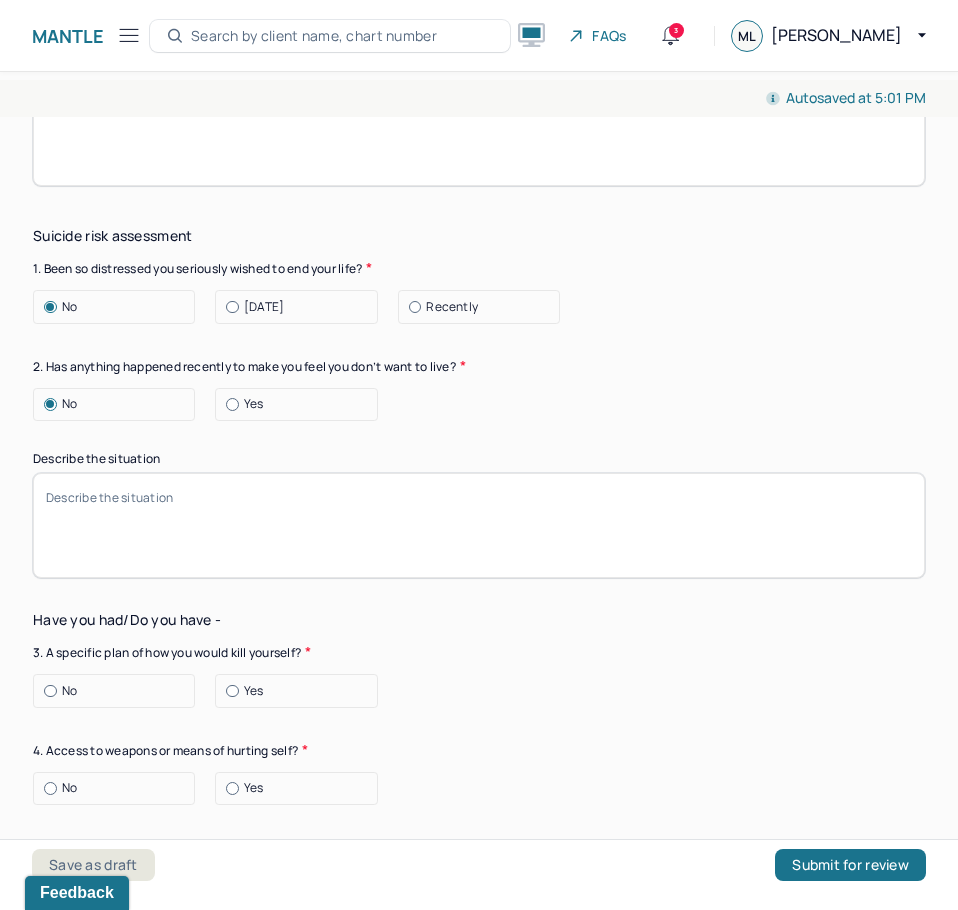 drag, startPoint x: 93, startPoint y: 691, endPoint x: 92, endPoint y: 721, distance: 30.016663 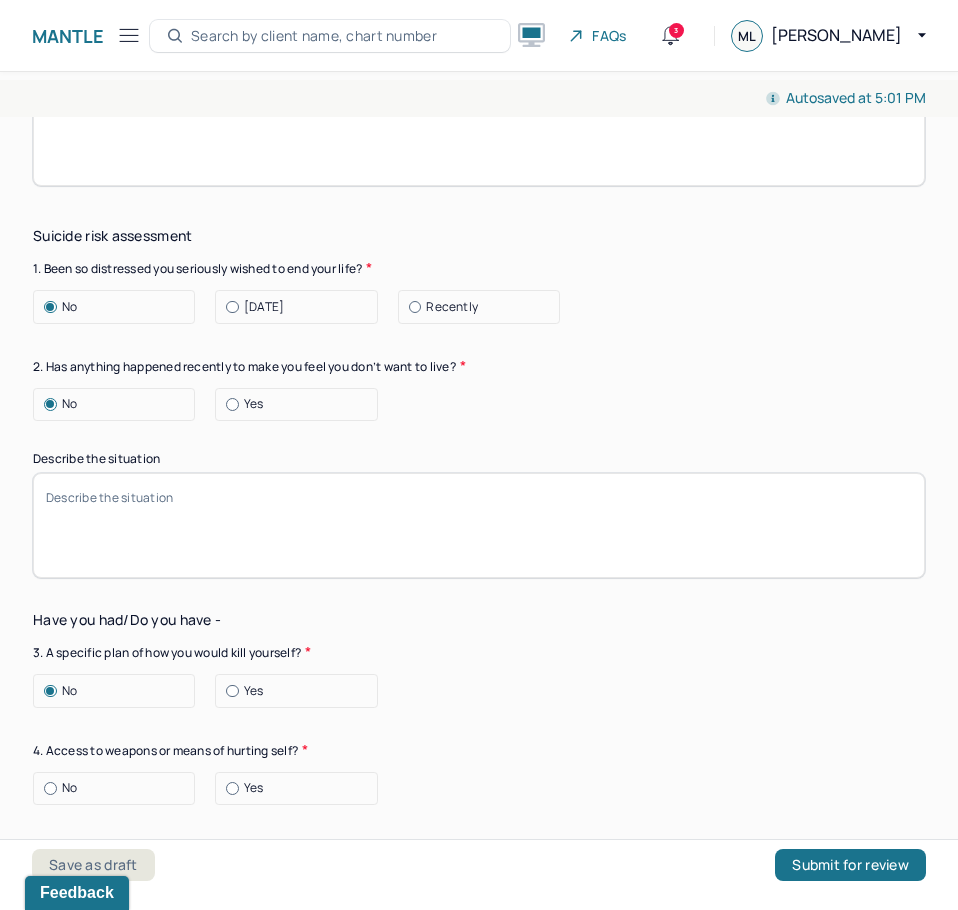 click on "No" at bounding box center [119, 788] 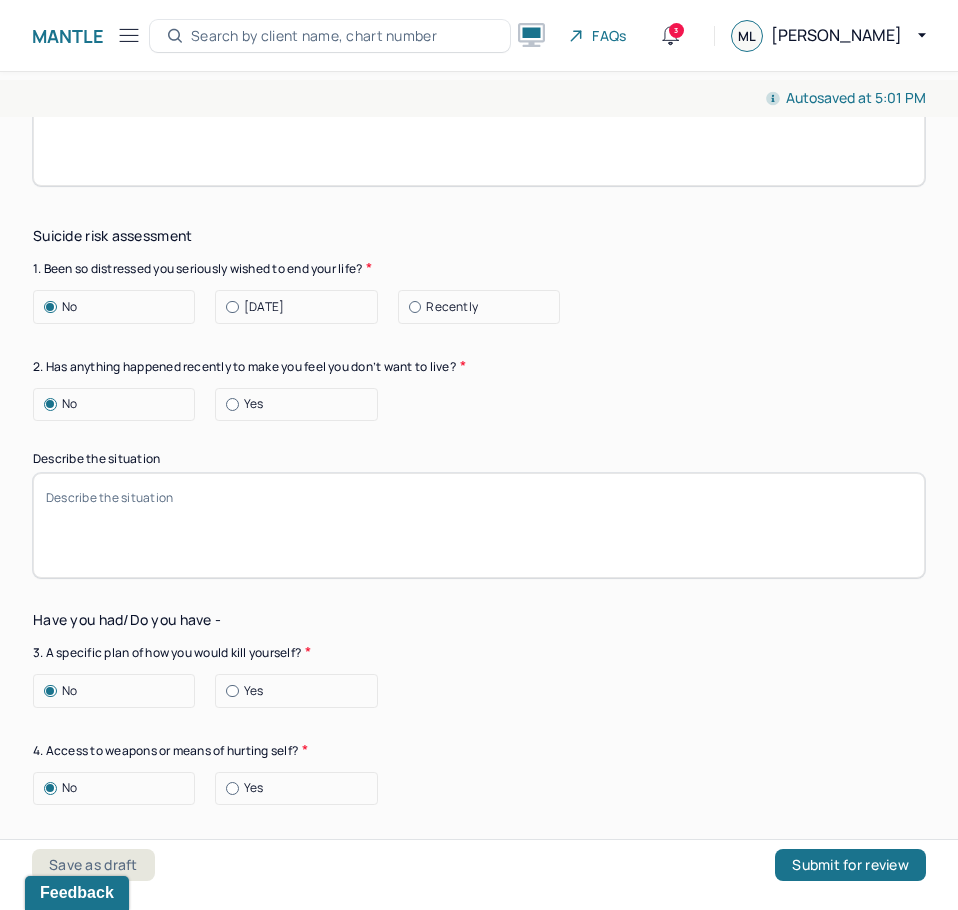 click on "No" at bounding box center (119, 788) 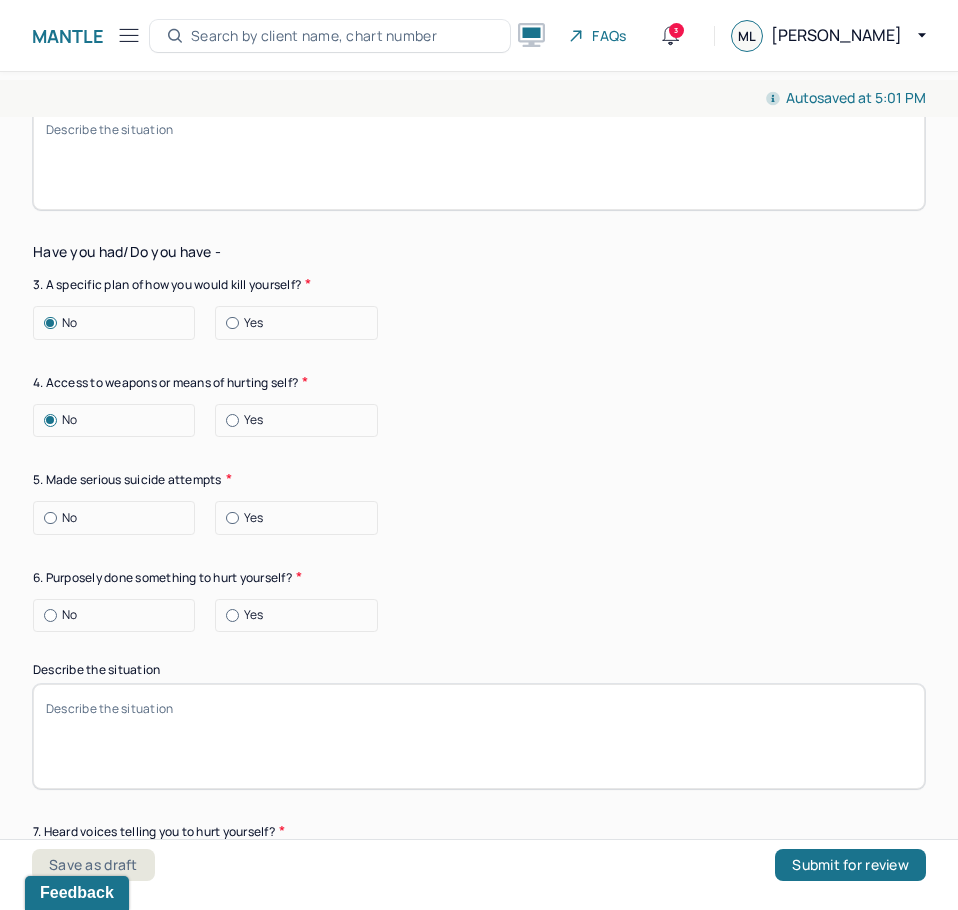 scroll, scrollTop: 3000, scrollLeft: 0, axis: vertical 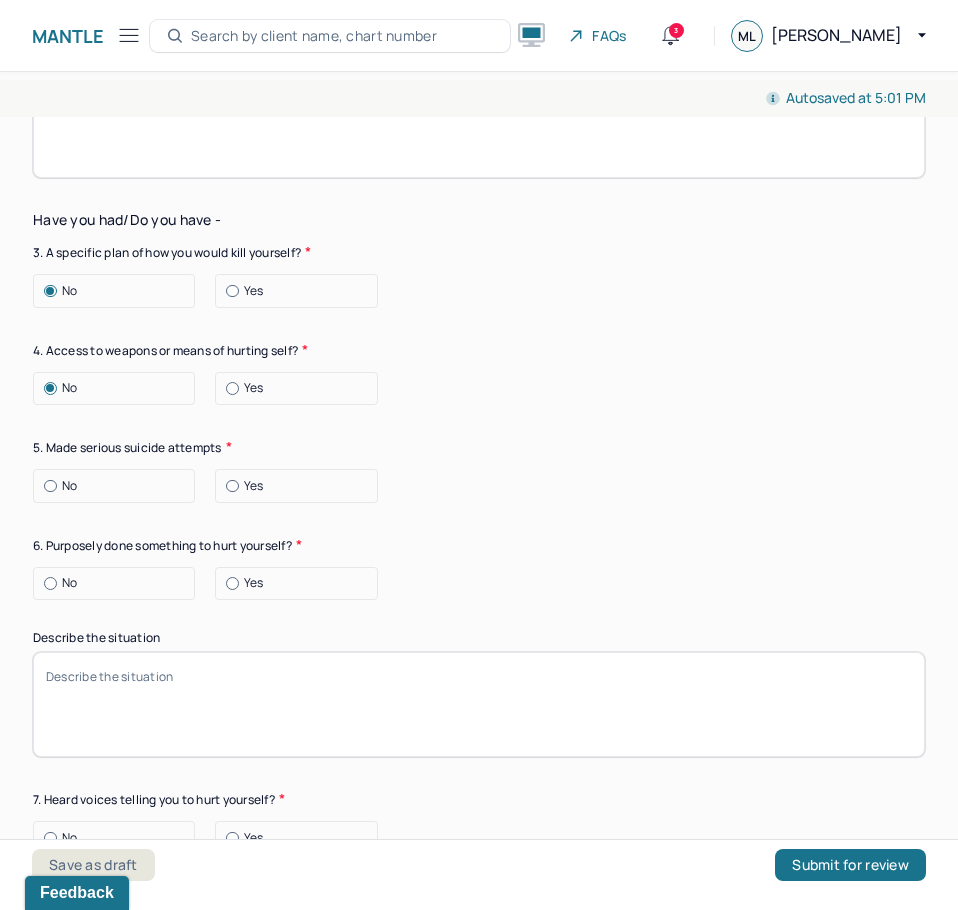 click on "No" at bounding box center [119, 486] 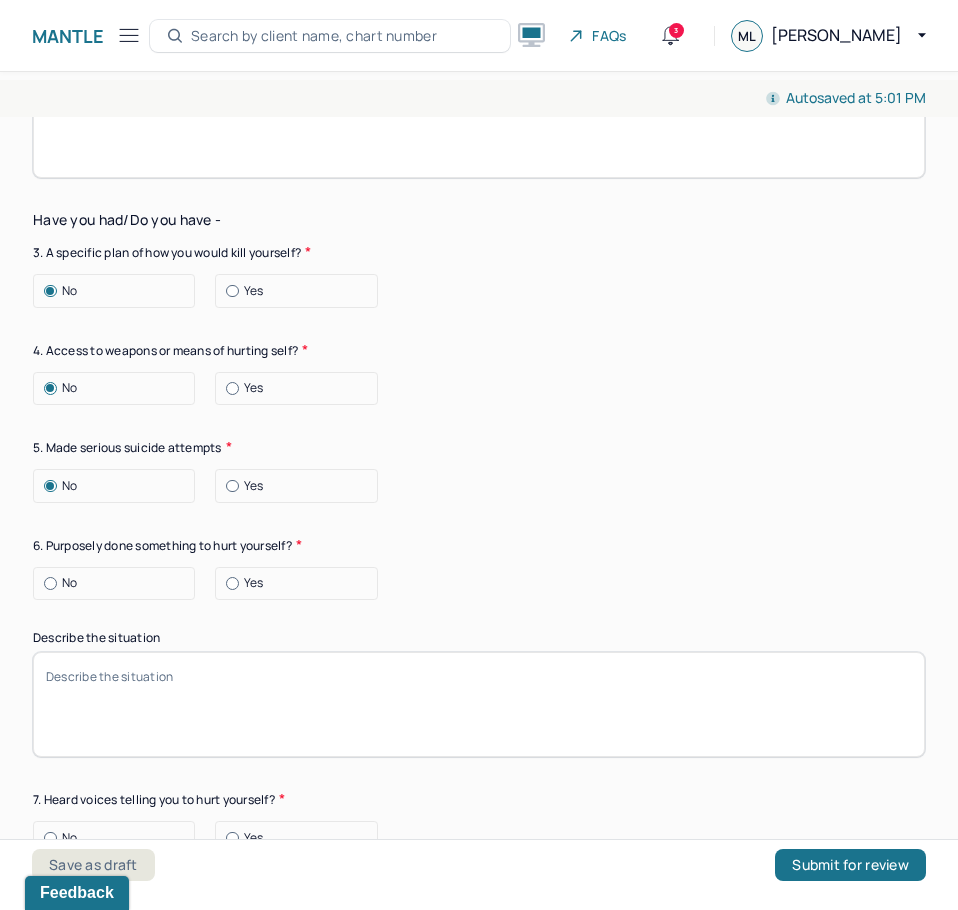 click on "No" at bounding box center (119, 583) 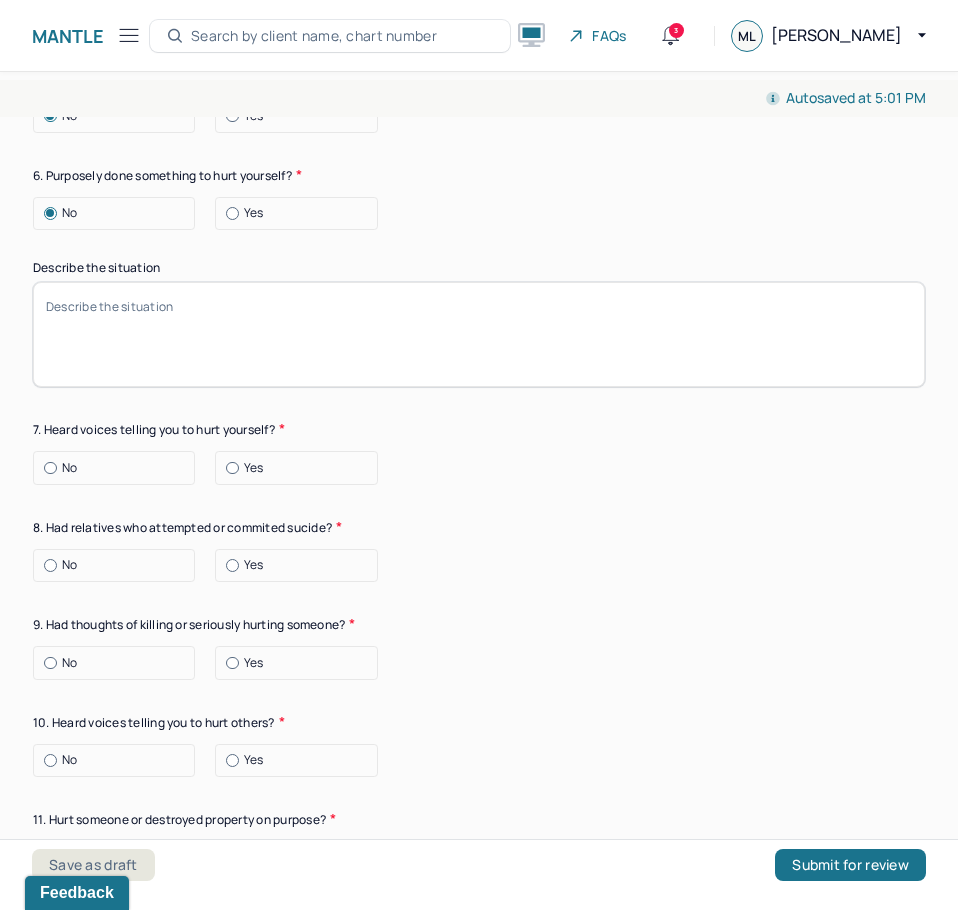 scroll, scrollTop: 3400, scrollLeft: 0, axis: vertical 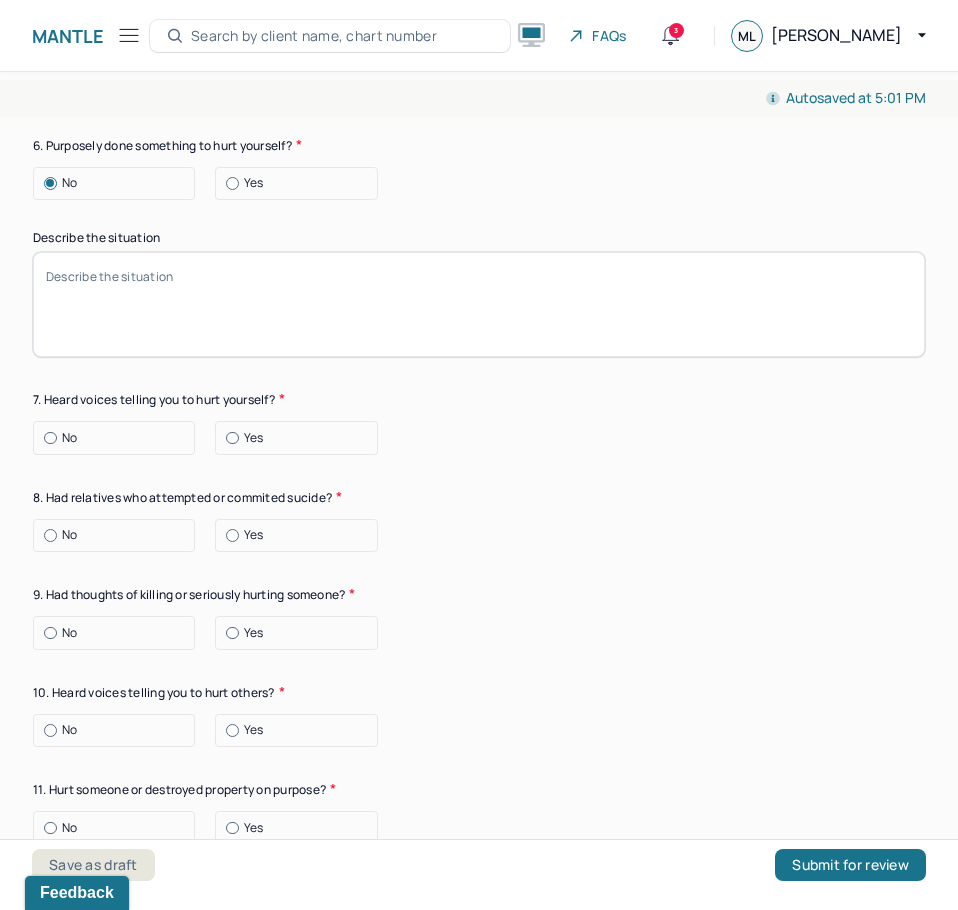 click on "No" at bounding box center [119, 438] 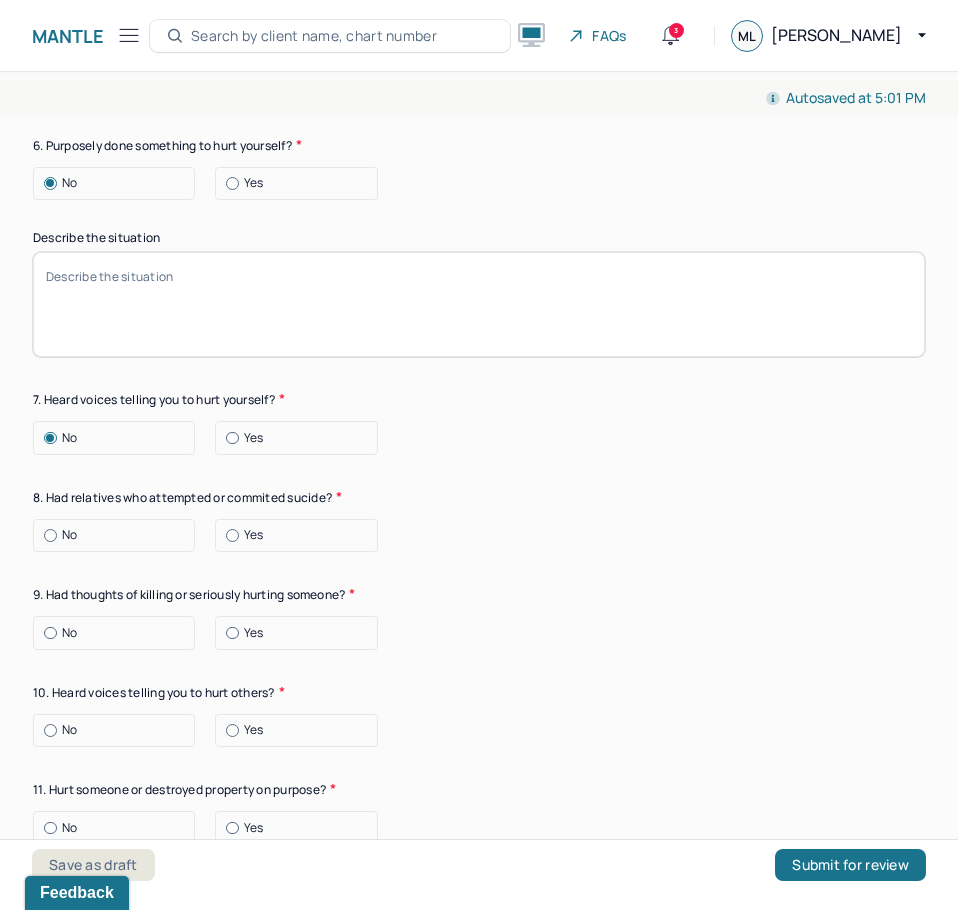 click on "No" at bounding box center (119, 535) 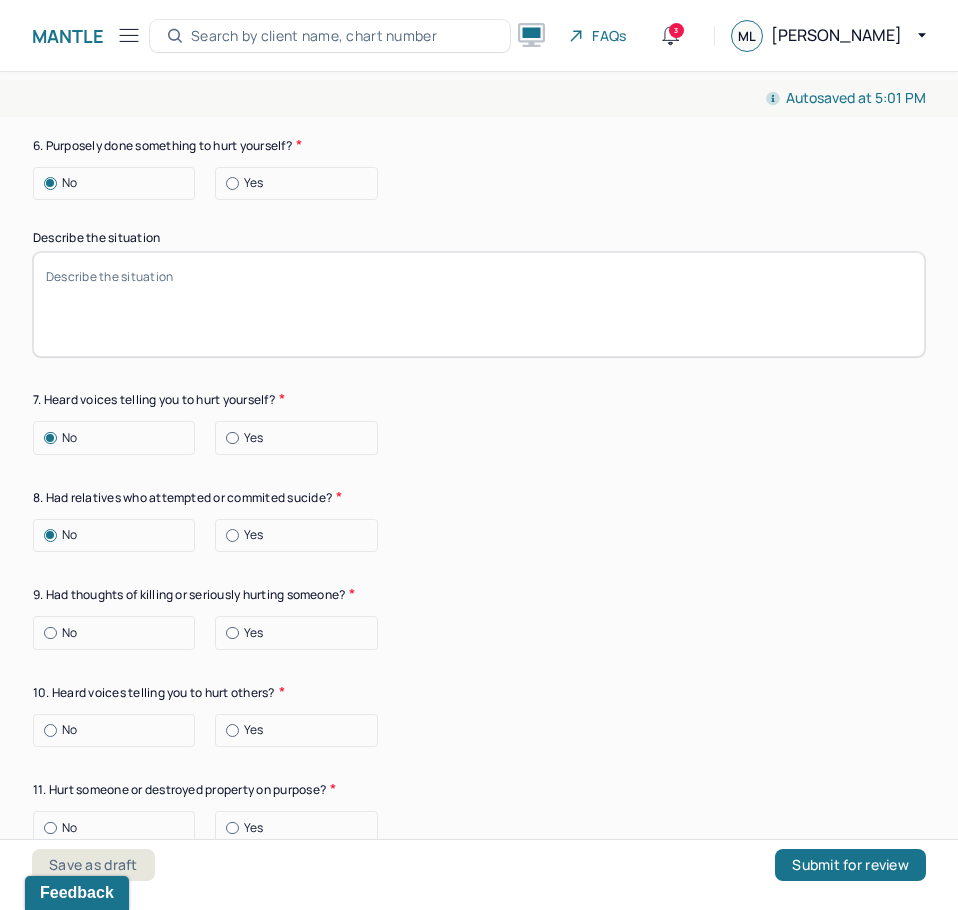 click on "No" at bounding box center (119, 633) 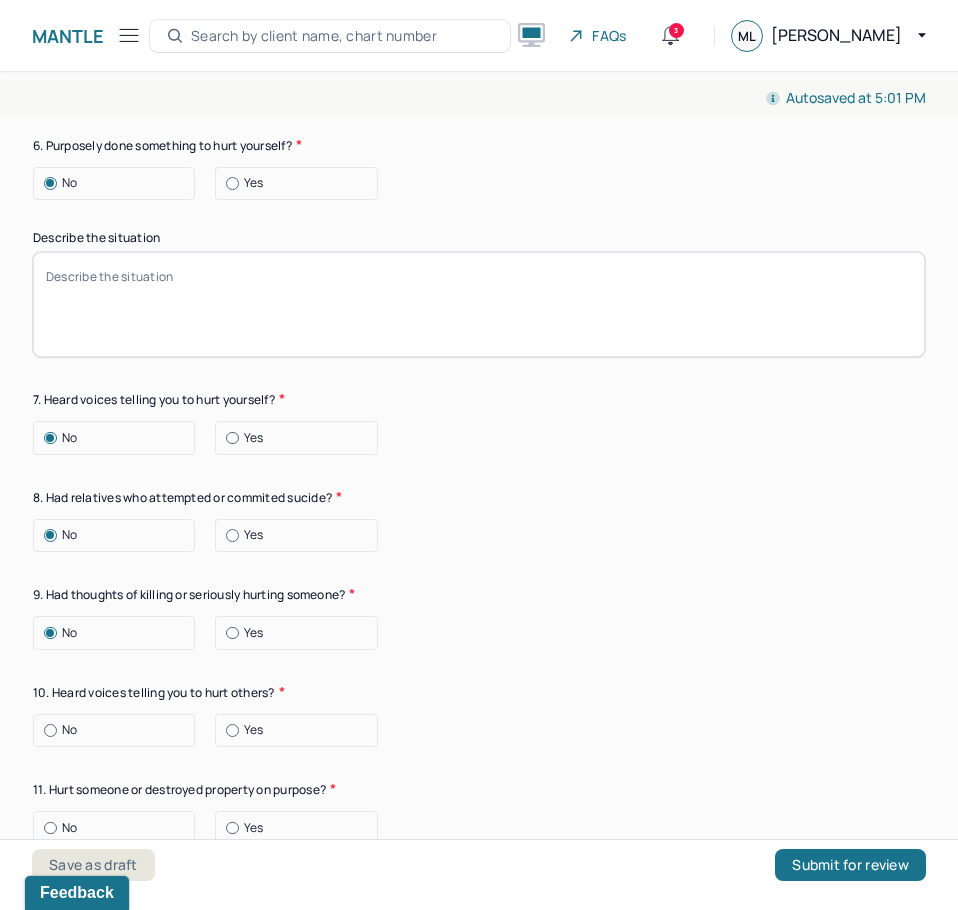 click on "No" at bounding box center (114, 731) 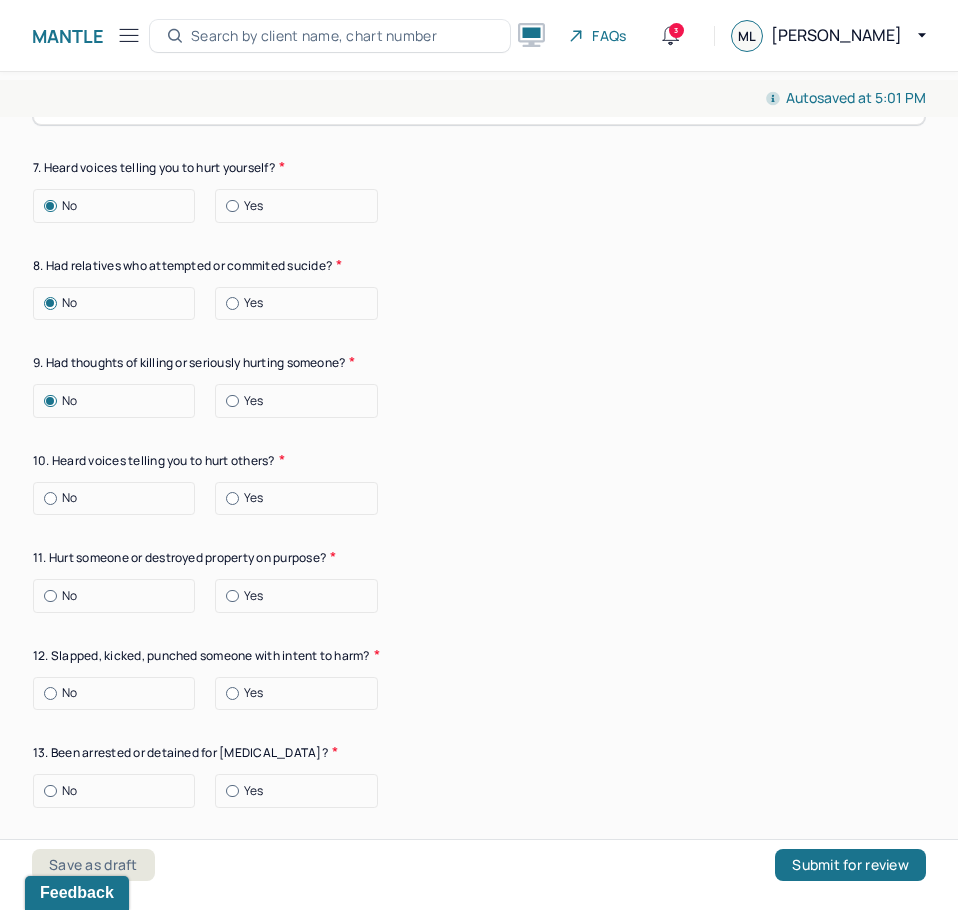 scroll, scrollTop: 3700, scrollLeft: 0, axis: vertical 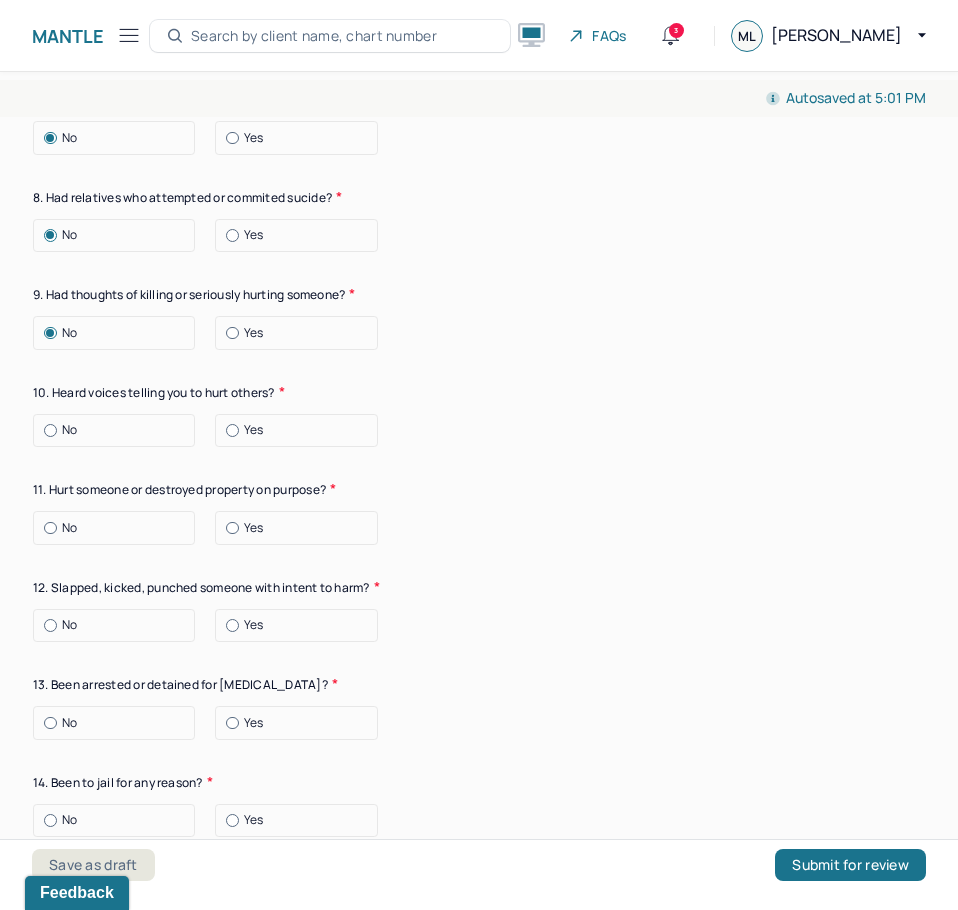 click on "No" at bounding box center [119, 430] 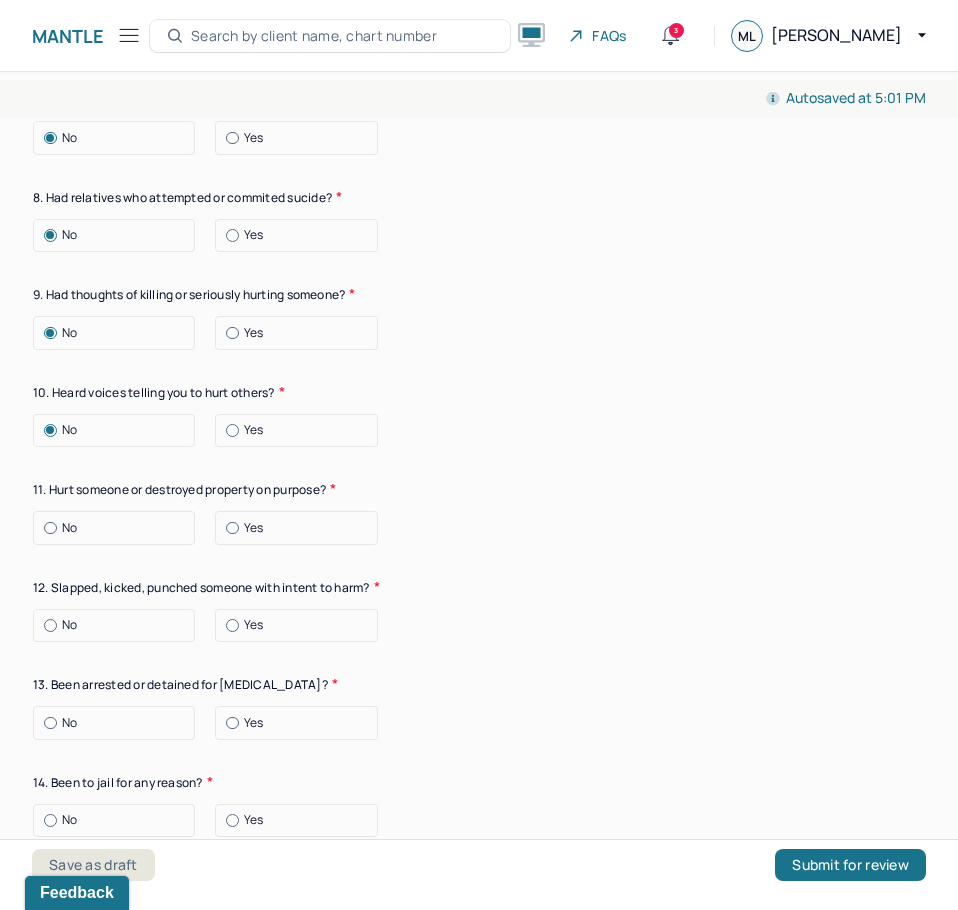 click on "Suicide risk assessment 1. Been so distressed you seriously wished to end your life? No [DATE] Recently 2. Has anything happened recently to make you feel you don’t want to live? No Yes Describe the situation Have you had/Do you have - 3. A specific plan of how you would kill yourself? No Yes 4. Access to weapons or means of hurting self? No Yes 5. Made serious suicide attempts No Yes 6. Purposely done something to hurt yourself? No Yes Describe the situation 7. Heard voices telling you to hurt yourself? No Yes 8. Had relatives who attempted or commited sucide? No Yes 9. Had thoughts of killing or seriously hurting someone? No Yes 10. Heard voices telling you to hurt others? No Yes 11. Hurt someone or destroyed property on purpose? No Yes 12. Slapped, kicked, punched someone with intent to harm? No Yes 13. Been arrested or detained for [MEDICAL_DATA]? No Yes 14. Been to jail for any reason? No Yes 15. Been on probation for any reason? No Yes 16. Do you have access to guns? No Yes" at bounding box center [479, 133] 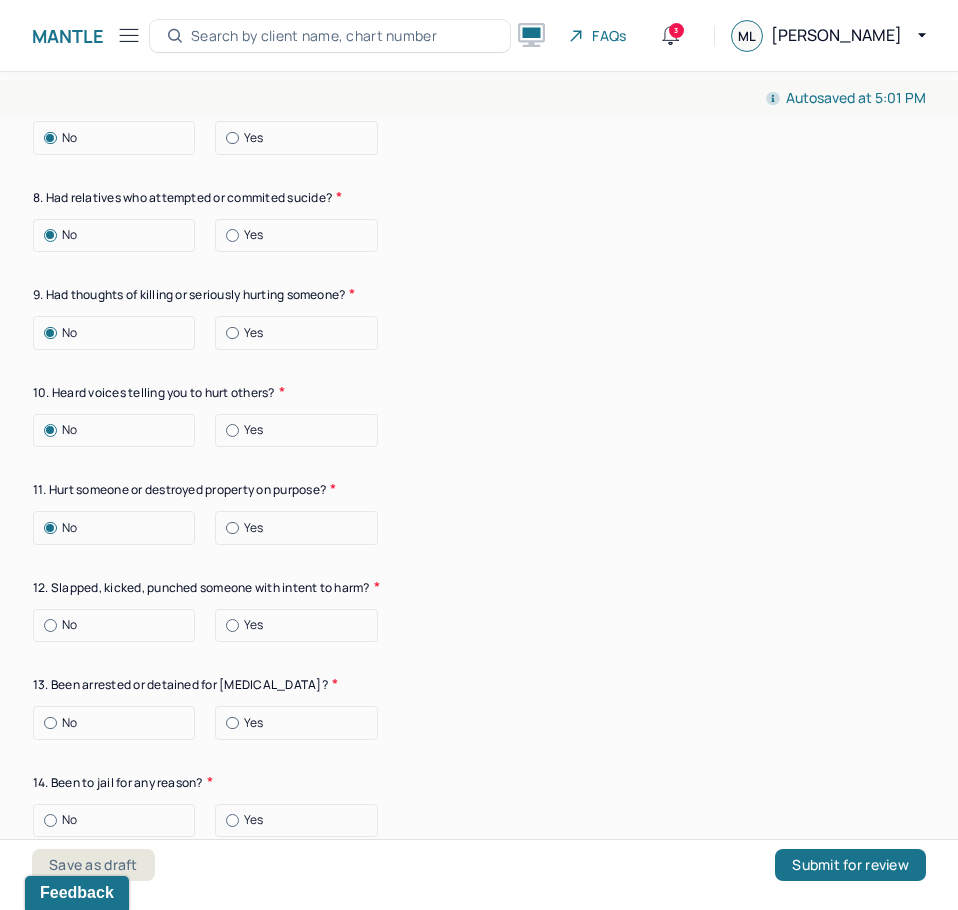 click on "No" at bounding box center [69, 625] 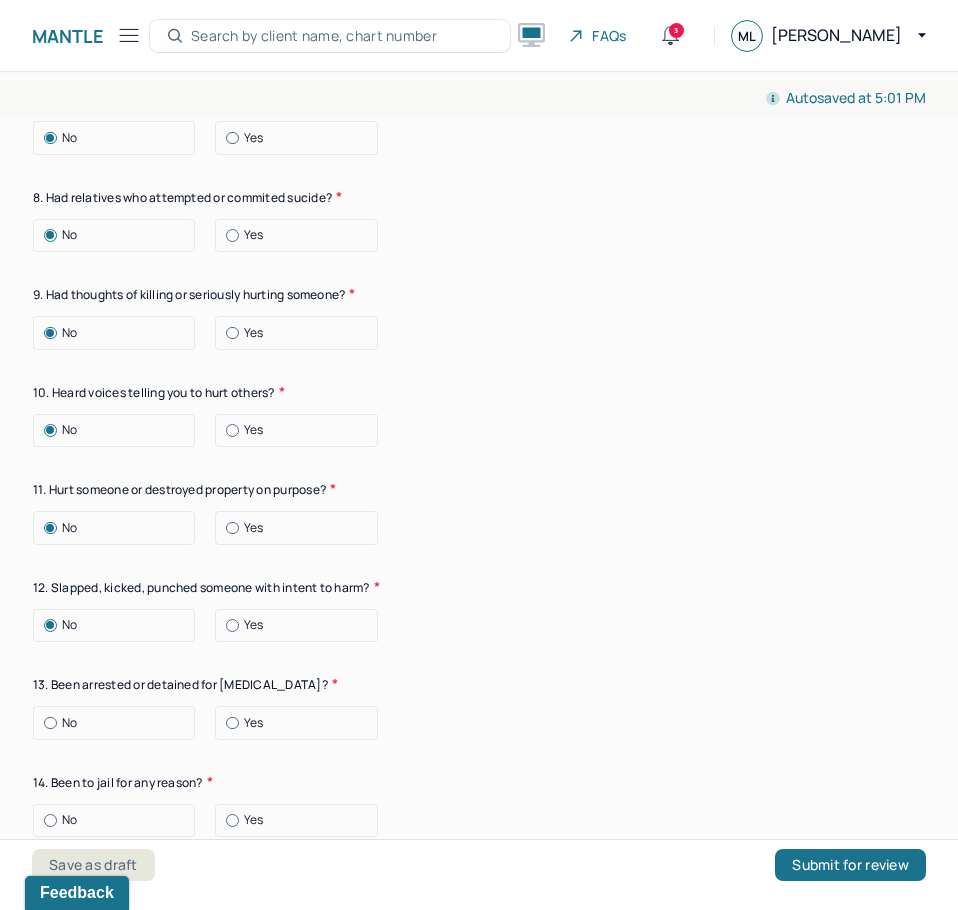 click on "No" at bounding box center [119, 723] 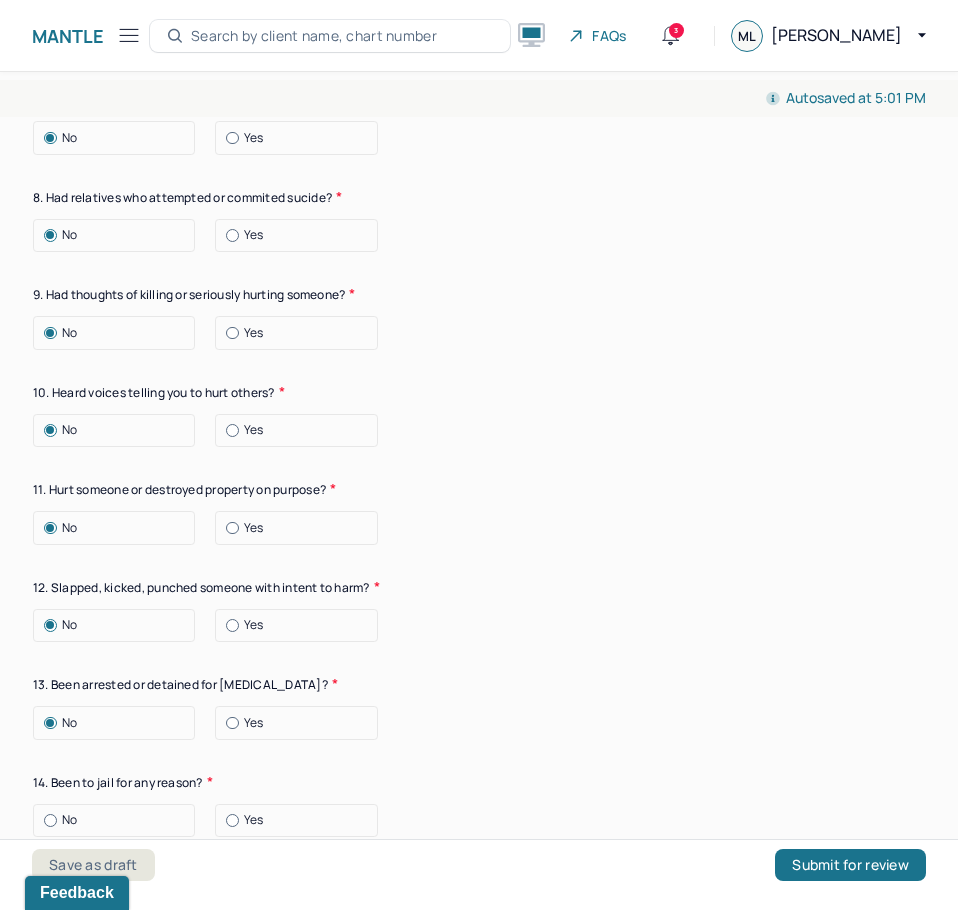 click on "No" at bounding box center [119, 820] 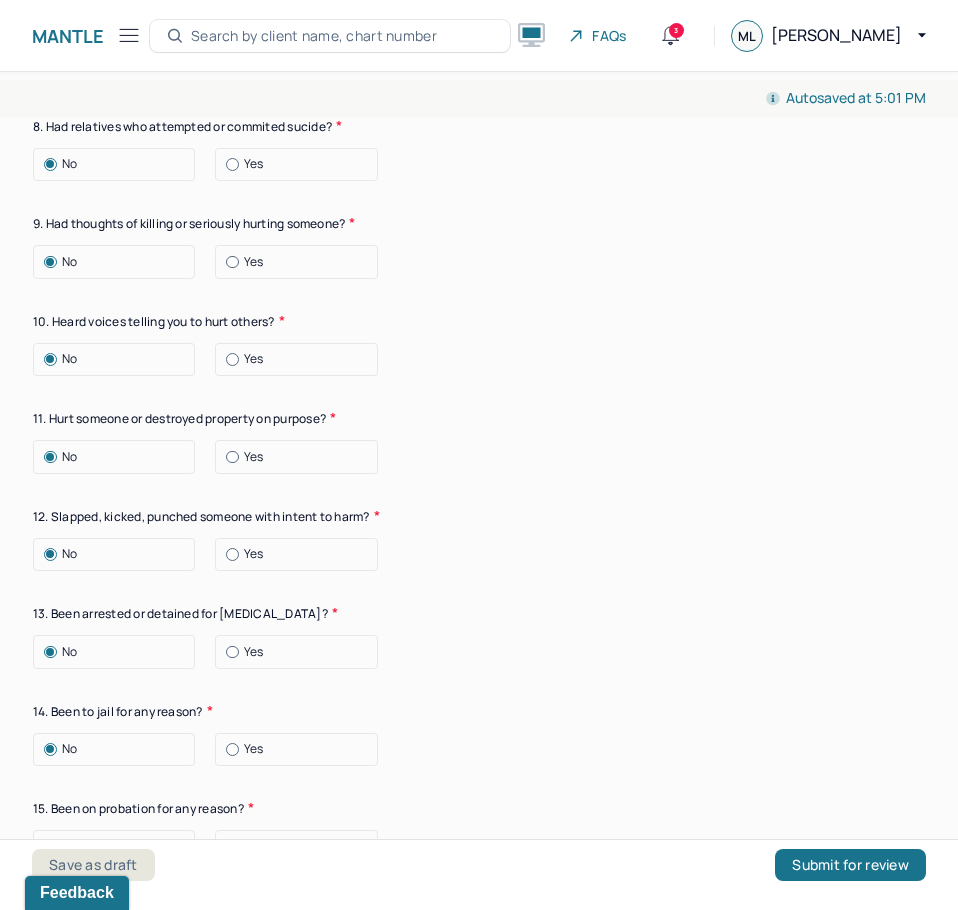scroll, scrollTop: 4100, scrollLeft: 0, axis: vertical 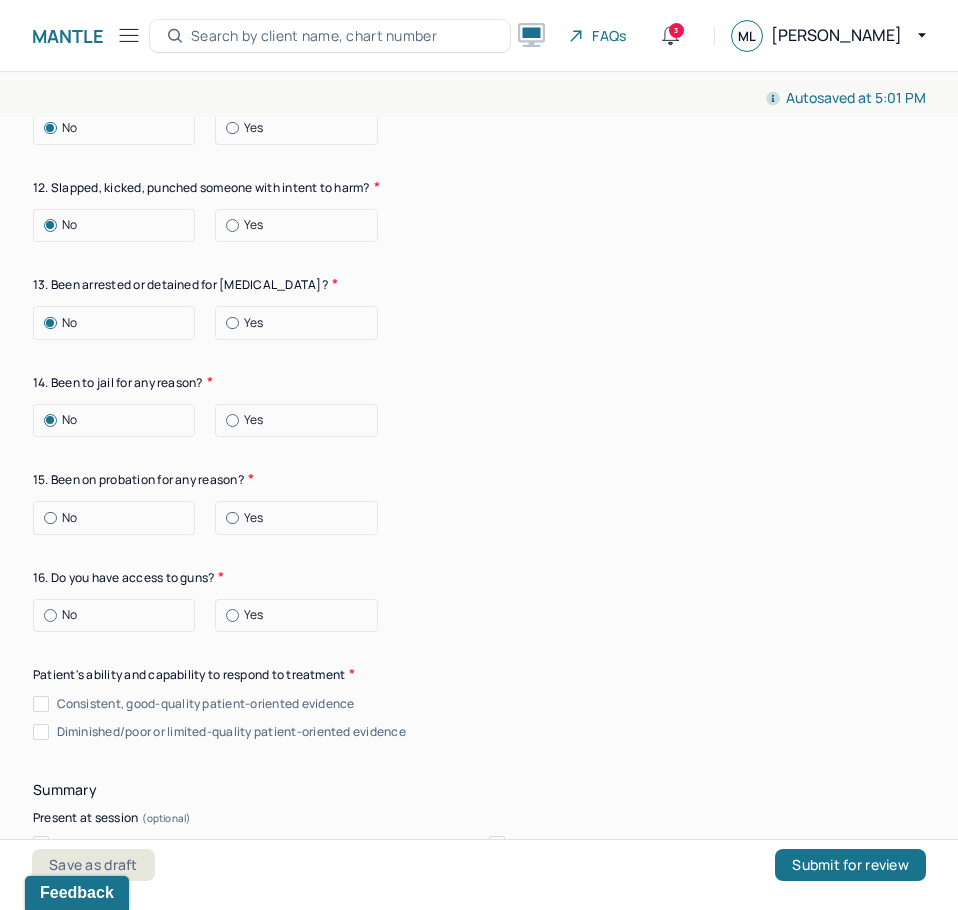 click on "No" at bounding box center (119, 518) 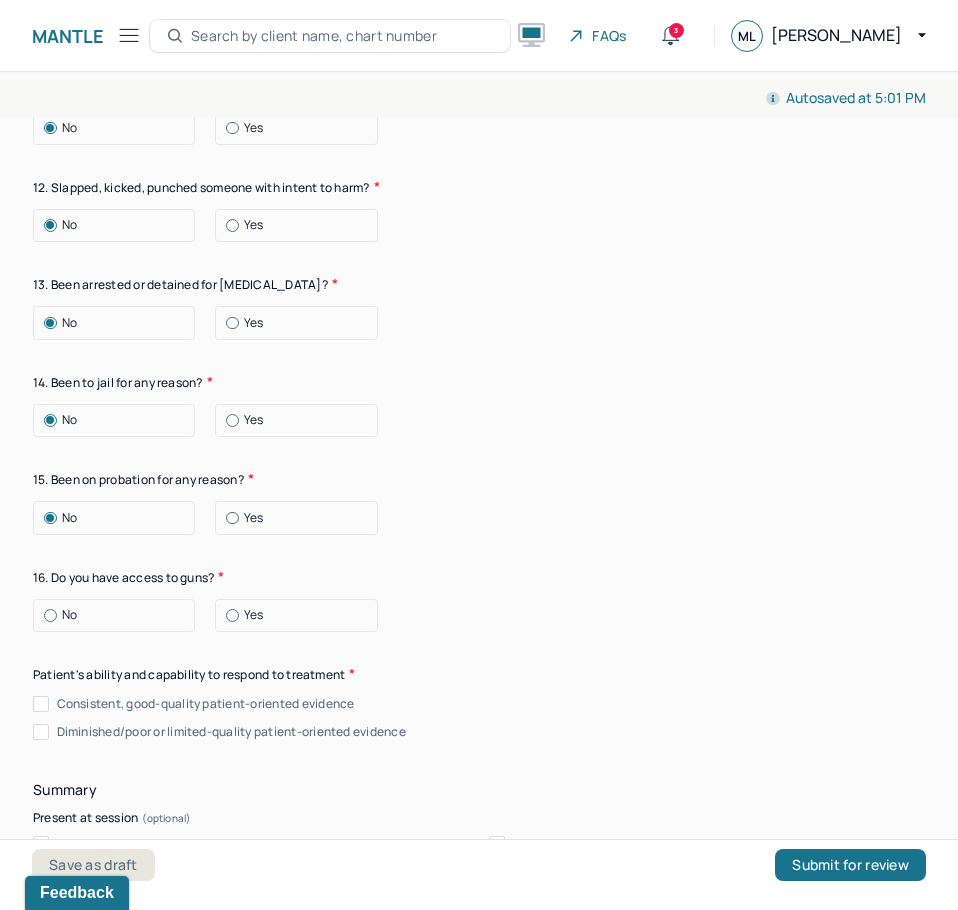 click on "No" at bounding box center [119, 615] 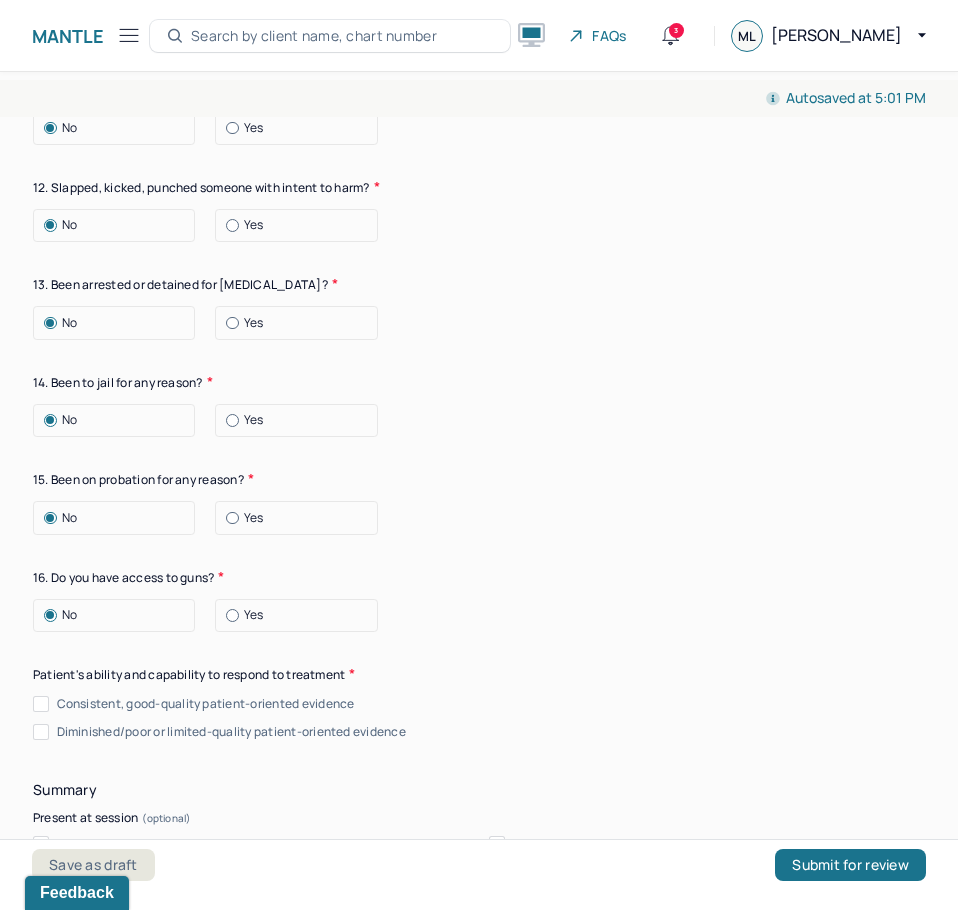 click on "Consistent, good-quality patient-oriented evidence Diminished/poor or limited-quality patient-oriented evidence" at bounding box center (479, 718) 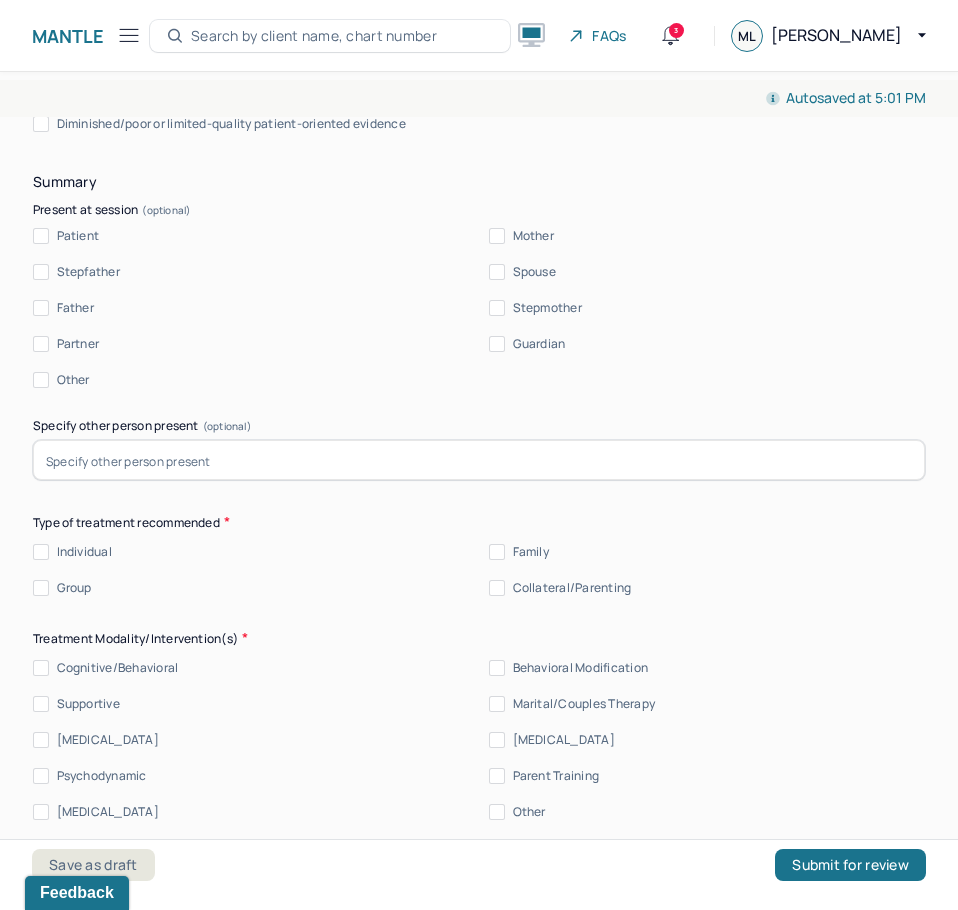 scroll, scrollTop: 4700, scrollLeft: 0, axis: vertical 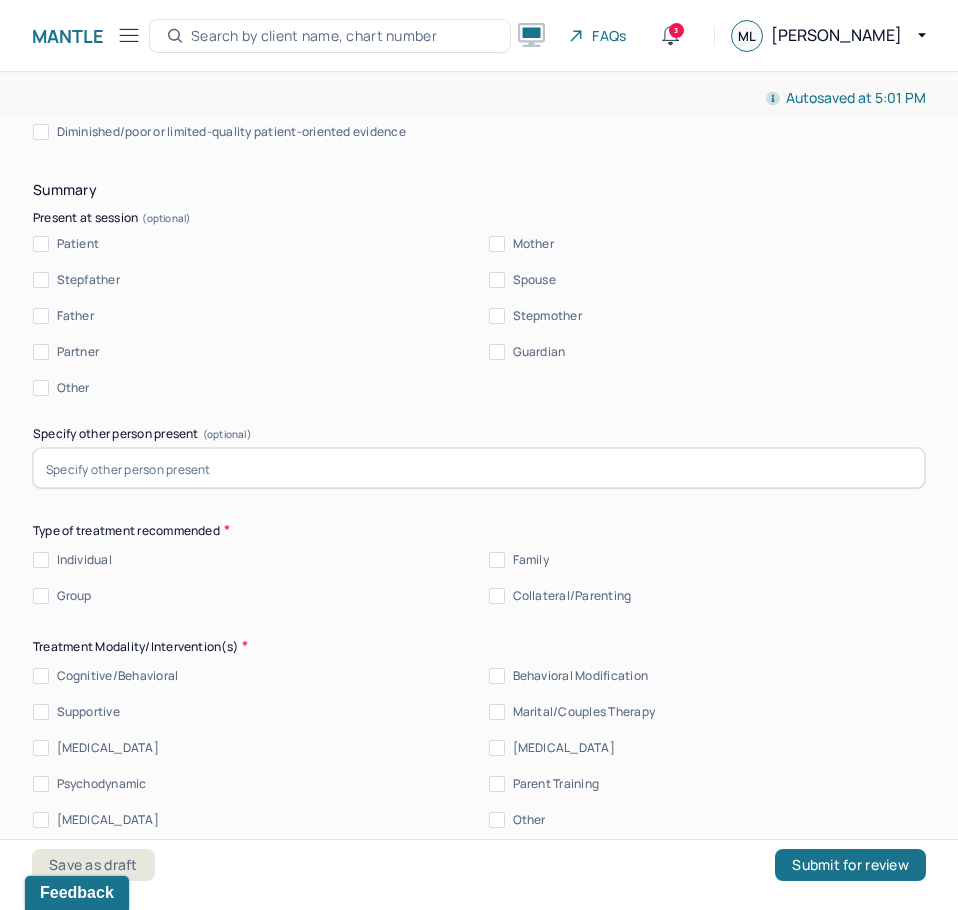 click on "Summary Present at session Patient Mother Stepfather Spouse Father Stepmother Partner Guardian Other Specify other person present (optional) Type of treatment recommended Individual Family Group Collateral/Parenting Treatment Modality/Intervention(s) Cognitive/Behavioral Behavioral Modification Supportive Marital/Couples Therapy [MEDICAL_DATA] [MEDICAL_DATA] Psychodynamic Parent Training [MEDICAL_DATA] Other Specify Other (optional) Treatment goals 1. * 2. (optional) 3. (optional) Medication updates * Frequency of sessions Weekly Bi-Weekly Monthly Other Expected termination date * Plan of Care (Will patient continue treatment? How many visits and for how long if known?) Prognosis Subjective report Please make sure to only include what the client has reported. This should only tie back to what the client reported in the session, re; symptoms, mood/affect, ideations, interpersonal conflicts, etc. Do not include your assessment or interpretation of the clients symptoms here.   Summary" at bounding box center (479, 1160) 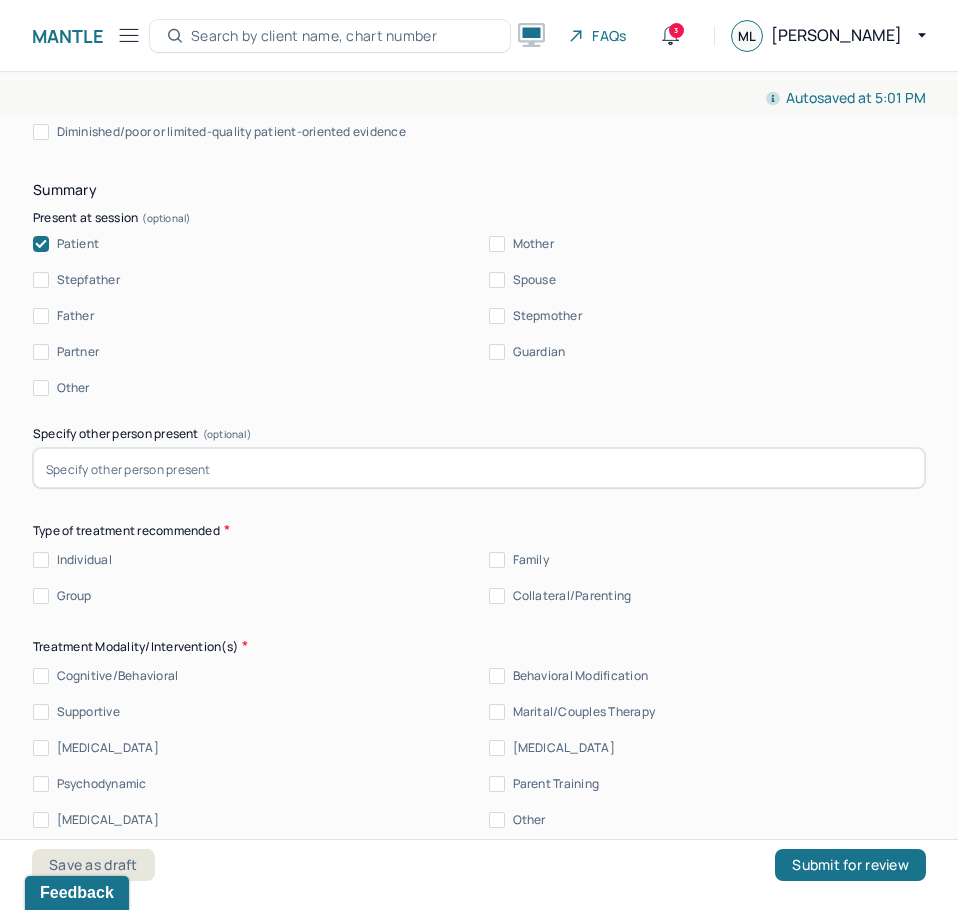 click on "Individual" at bounding box center [84, 560] 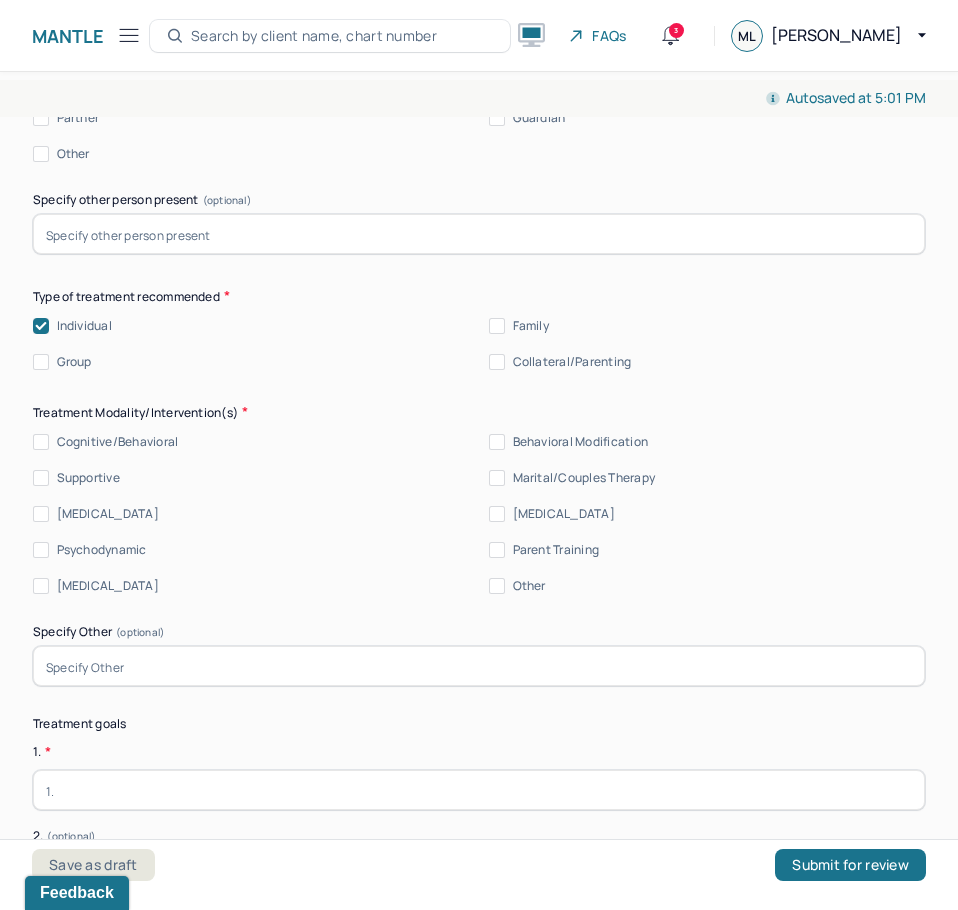 scroll, scrollTop: 5000, scrollLeft: 0, axis: vertical 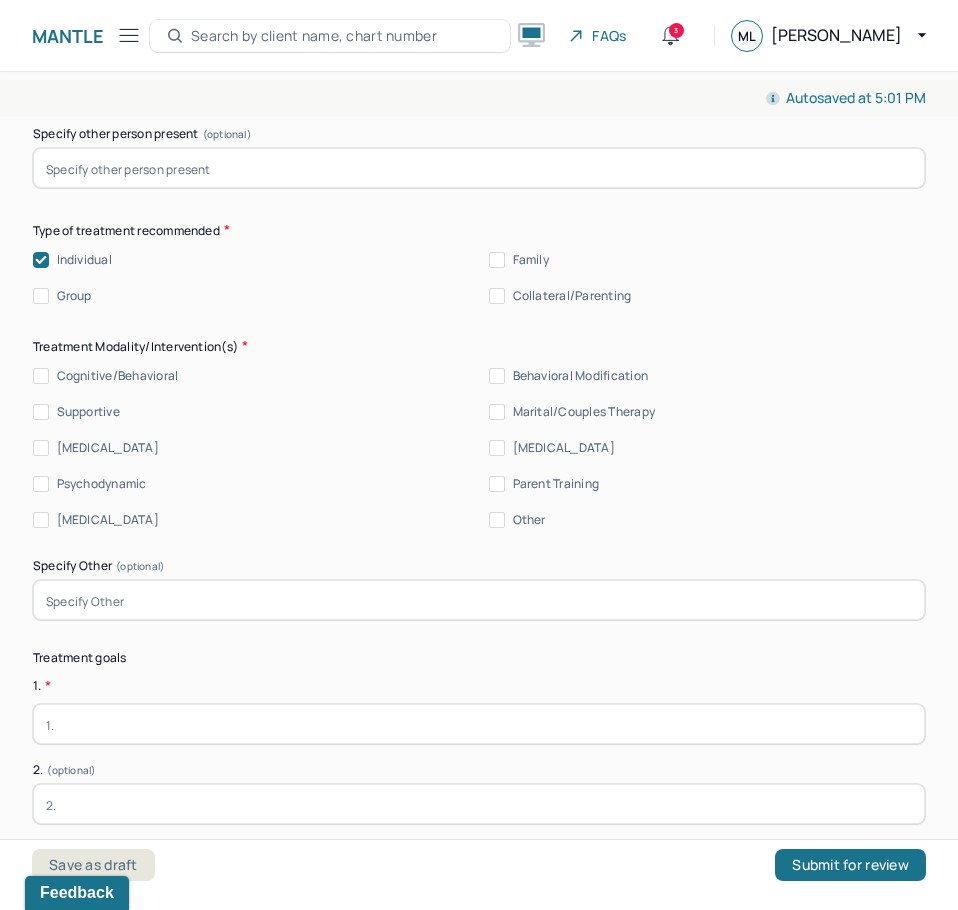 click on "Cognitive/Behavioral" at bounding box center [118, 376] 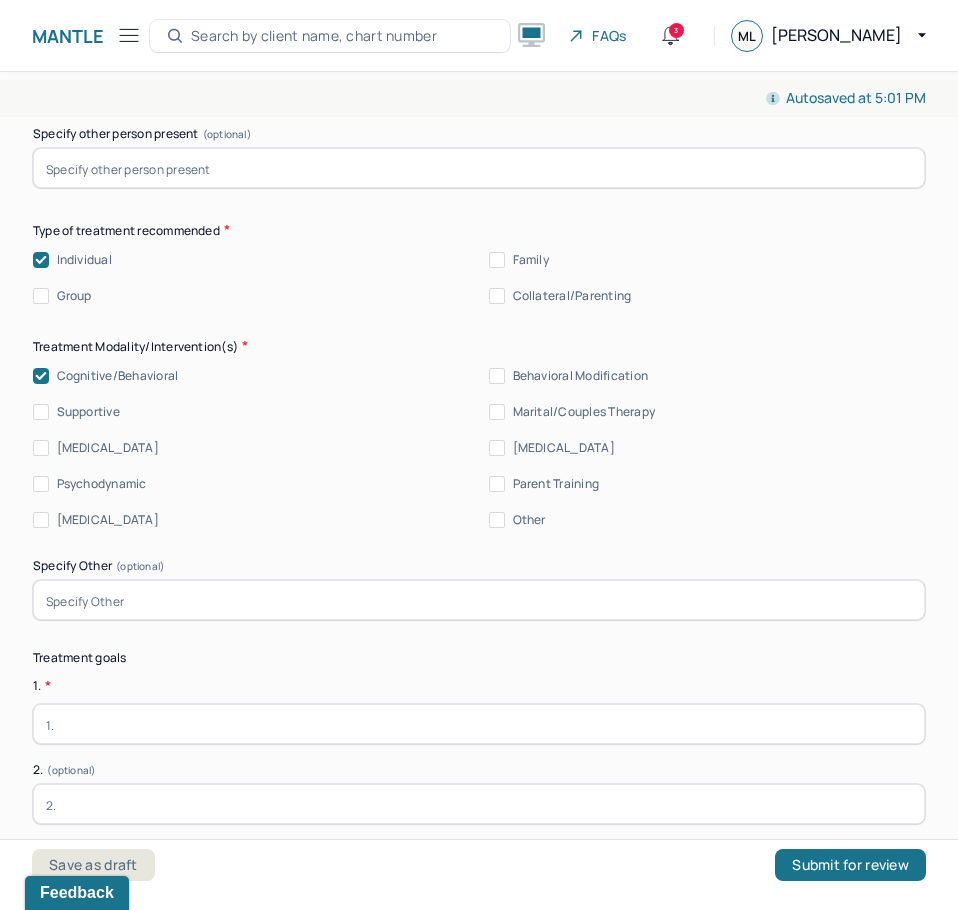 click on "Supportive" at bounding box center (88, 412) 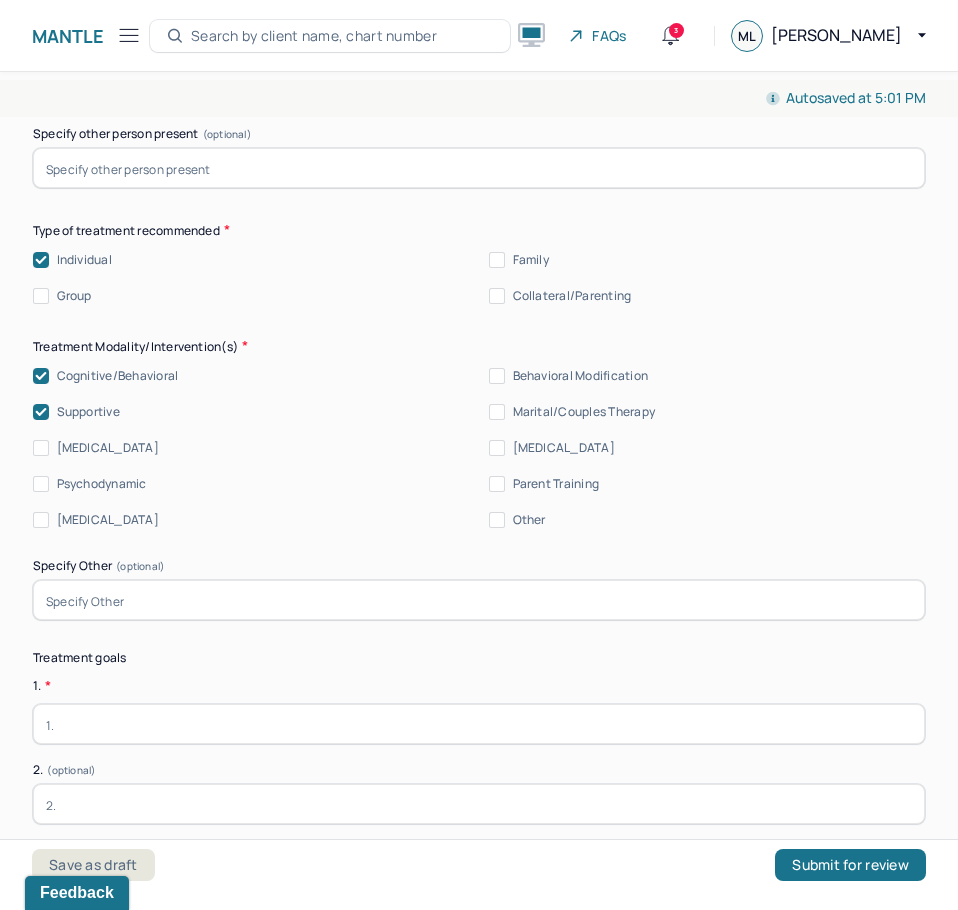 click on "Psychodynamic" at bounding box center (102, 484) 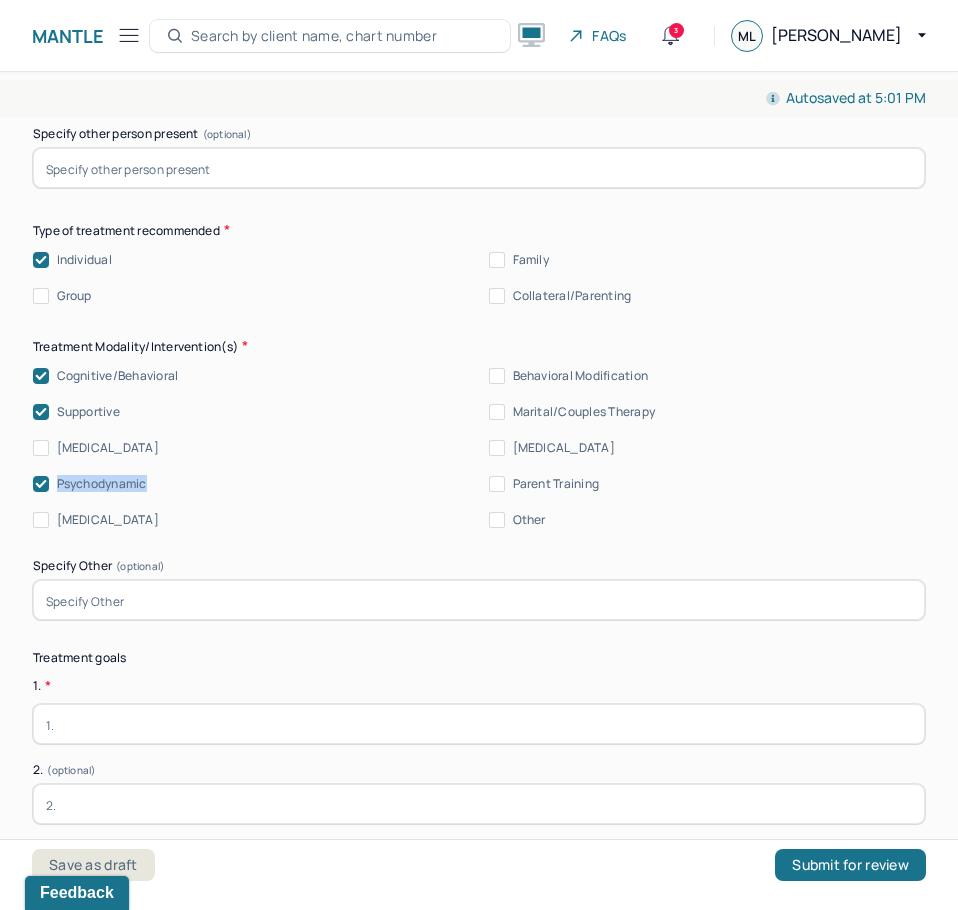 click on "Psychodynamic" at bounding box center (102, 484) 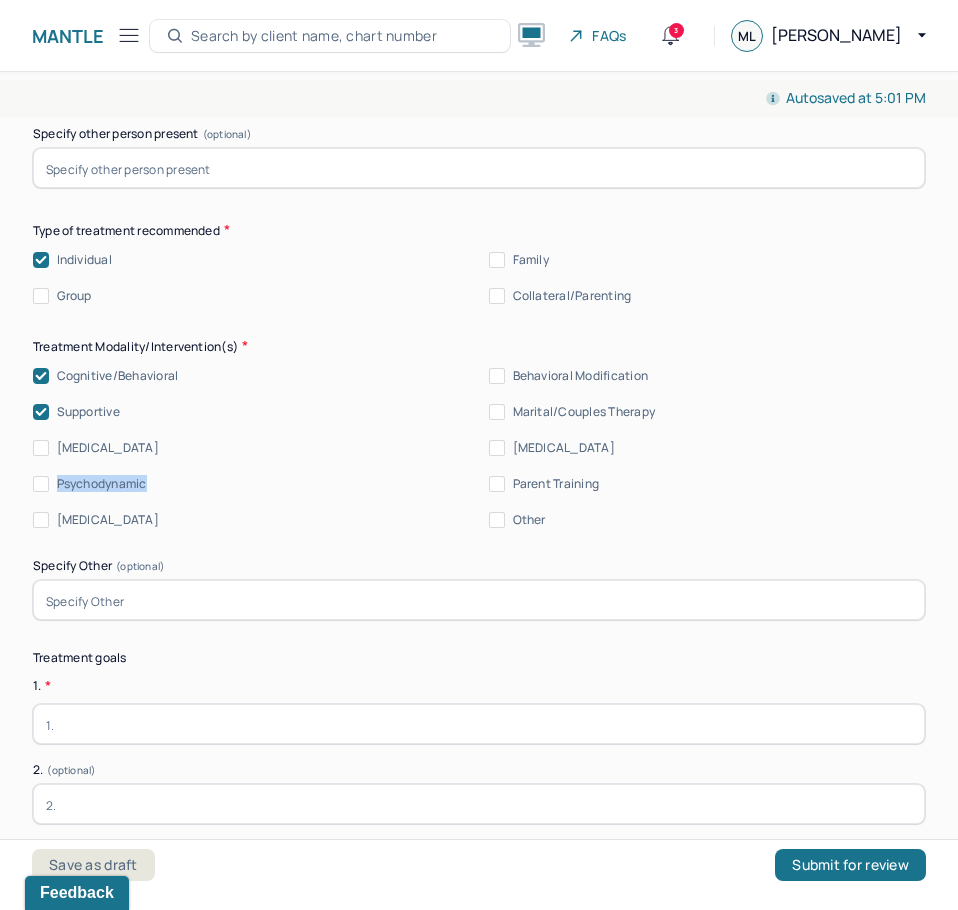 click on "Psychodynamic" at bounding box center (102, 484) 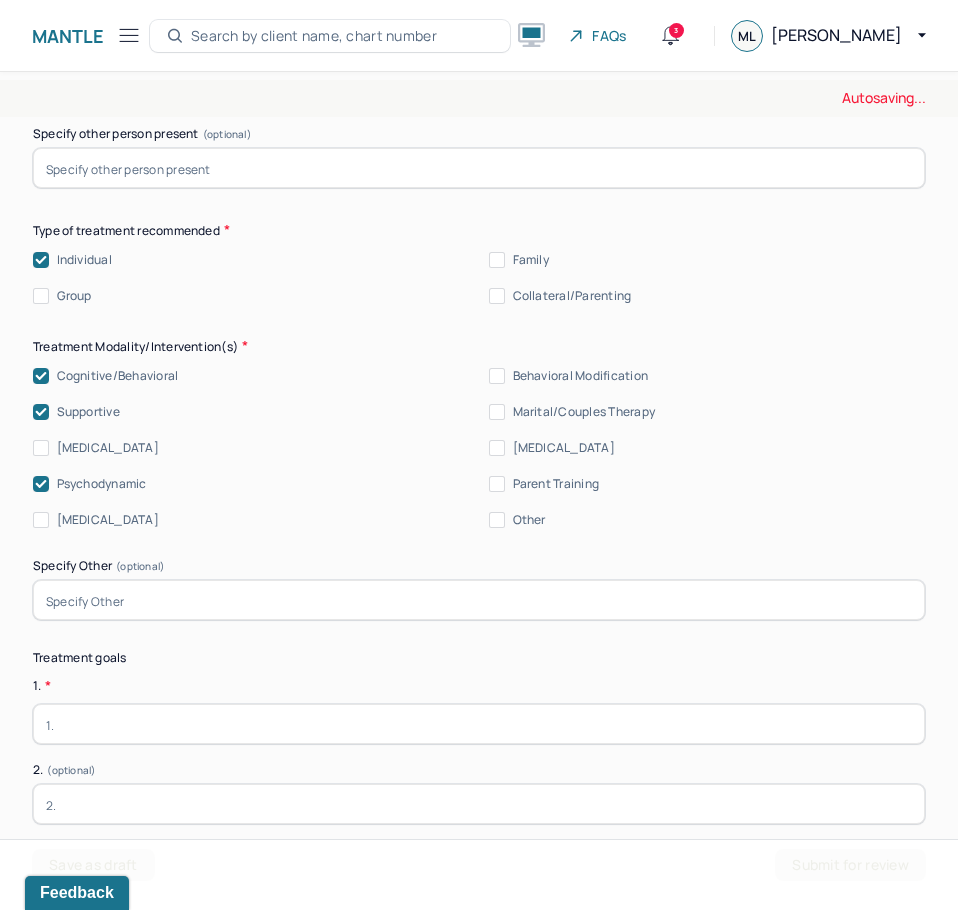 click on "[MEDICAL_DATA]" at bounding box center (564, 448) 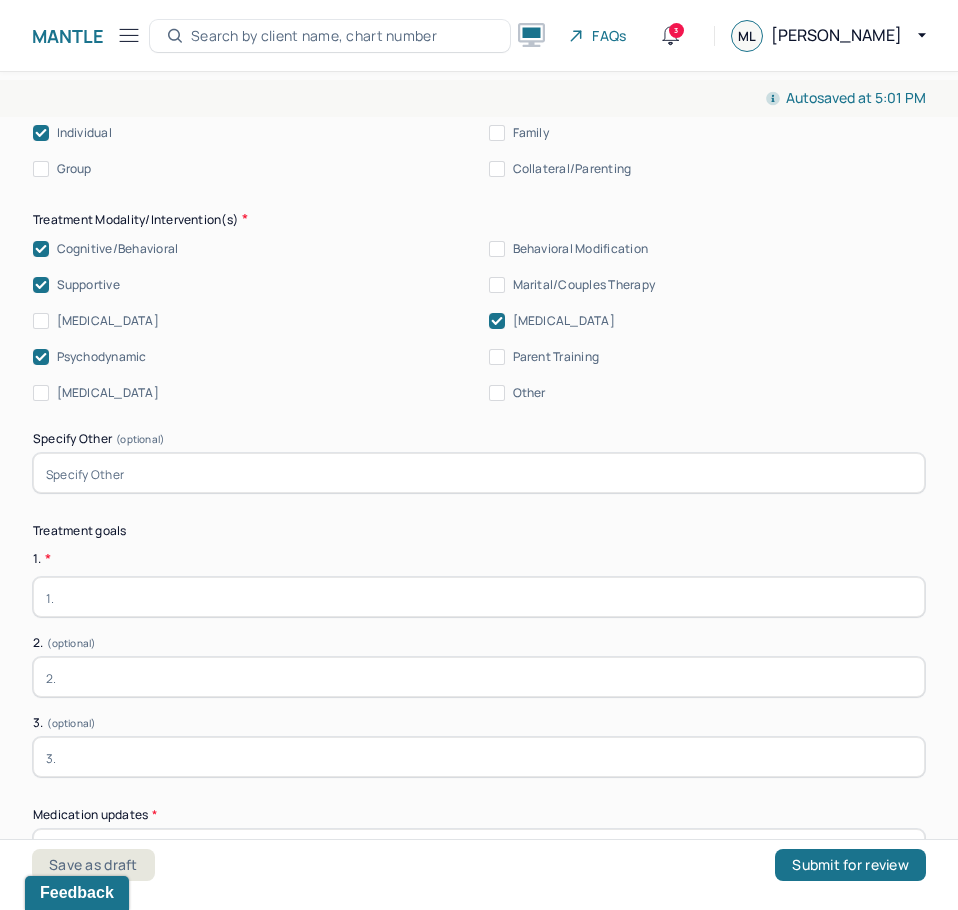 scroll, scrollTop: 5200, scrollLeft: 0, axis: vertical 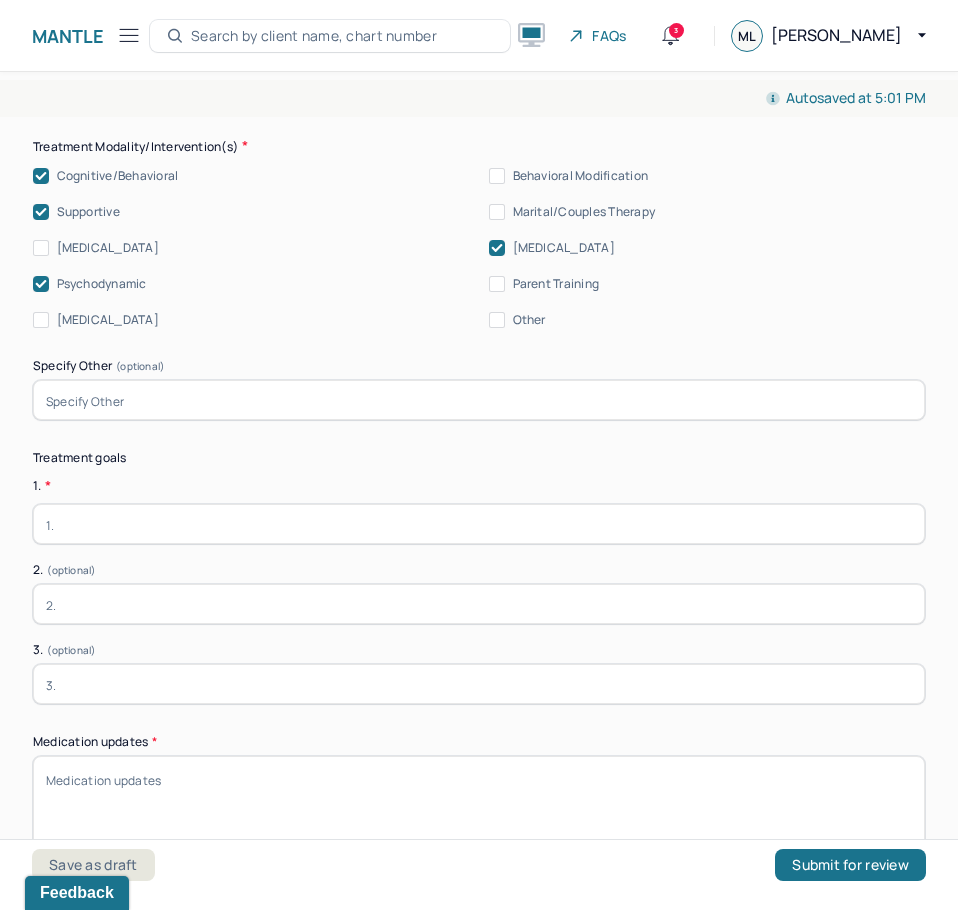 click at bounding box center (479, 524) 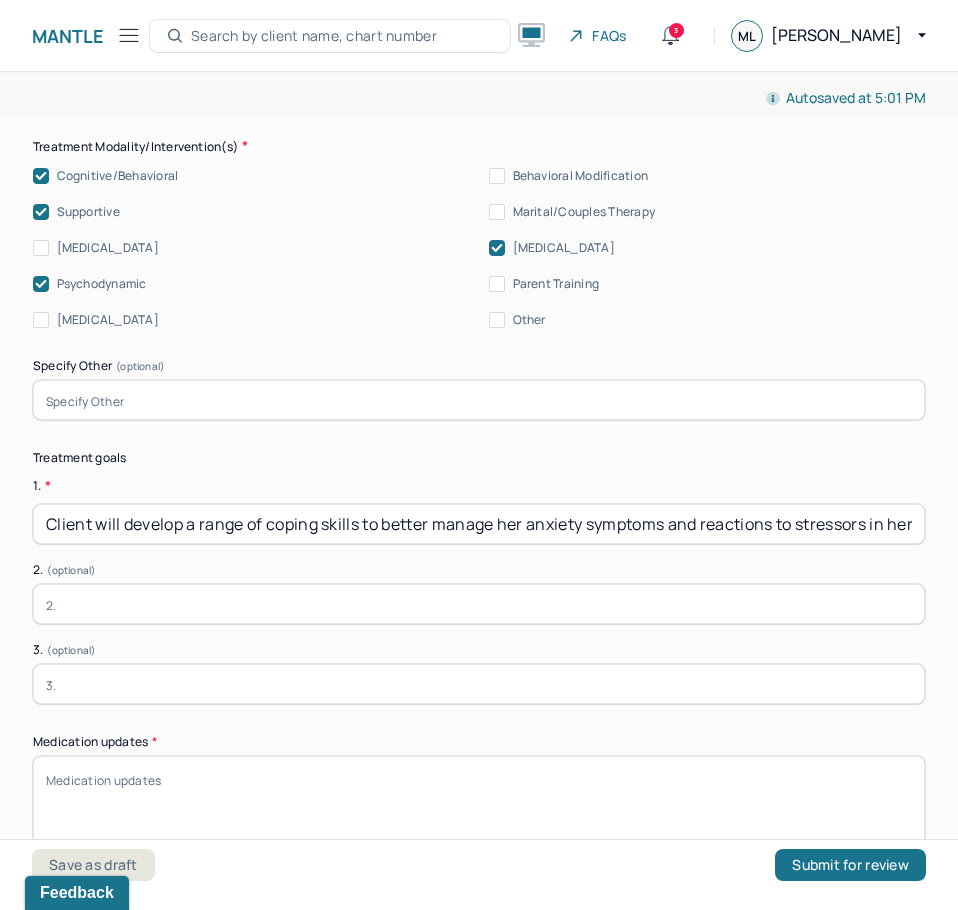 click on "Client will develop a range of coping skills to better manage her anxiety symptoms and reactions to stressors in her environment." at bounding box center (479, 524) 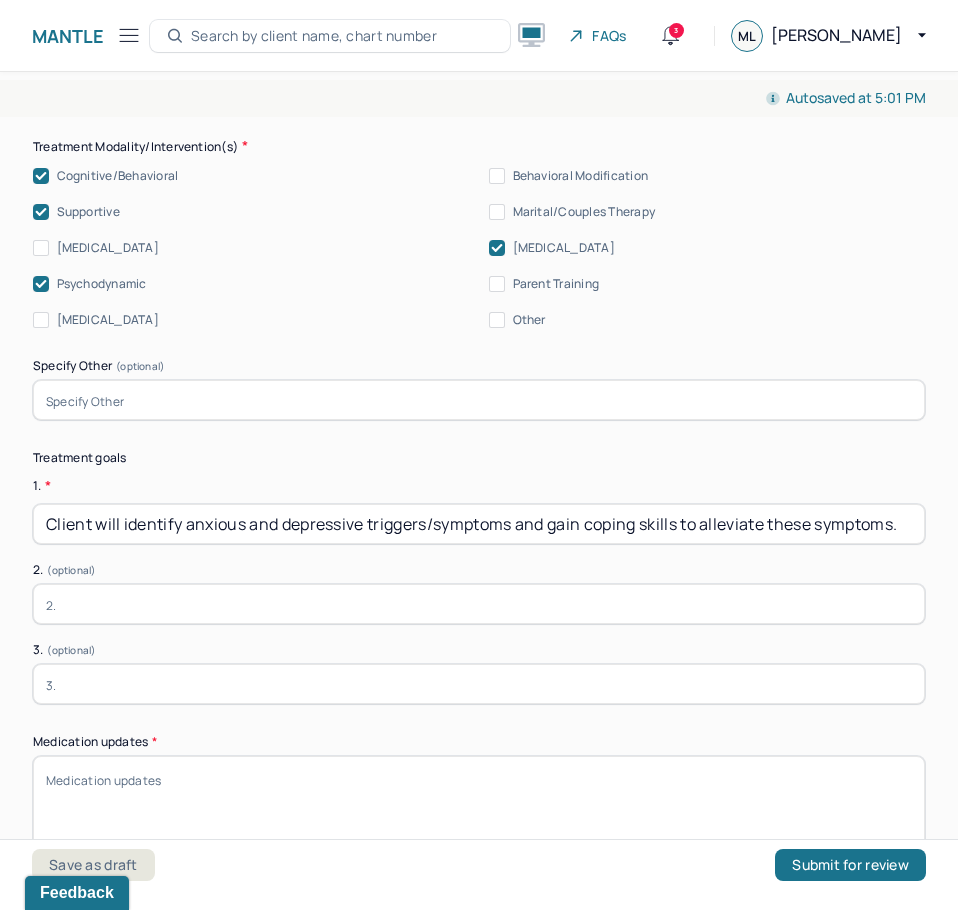 scroll, scrollTop: 0, scrollLeft: 7, axis: horizontal 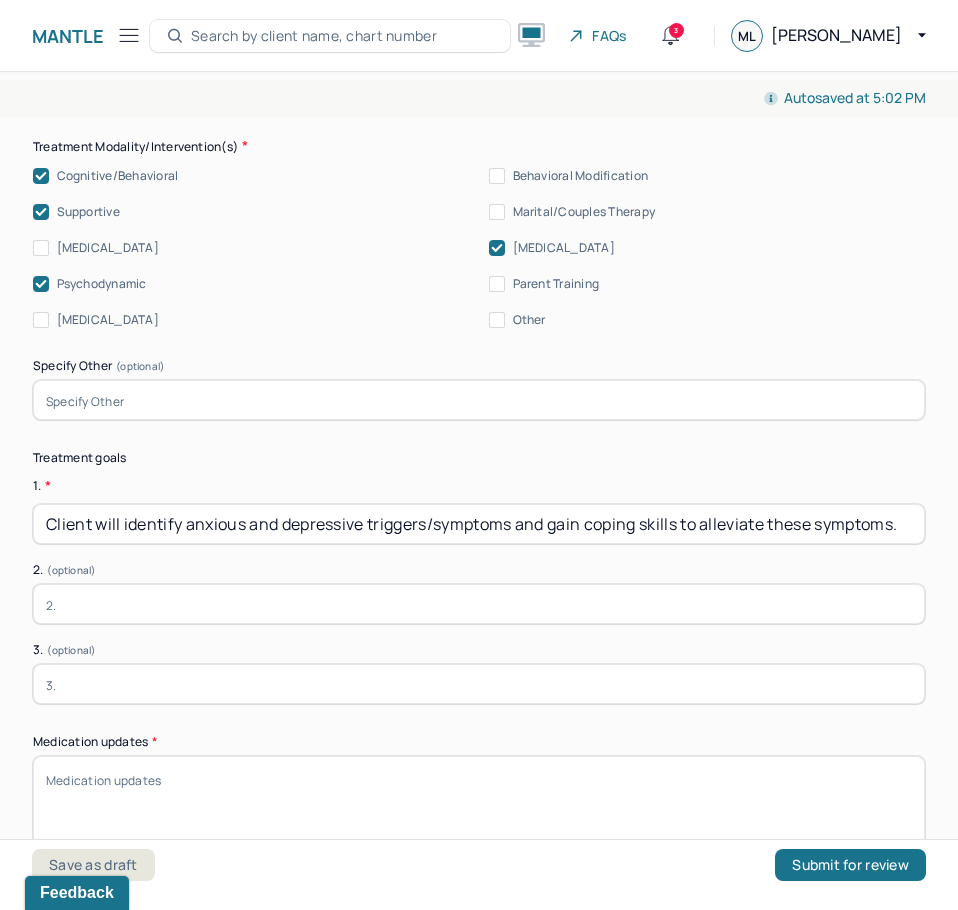 click on "Client will identify anxious and depressive triggers/symptoms and gain coping skills to alleviate these symptoms." at bounding box center (479, 524) 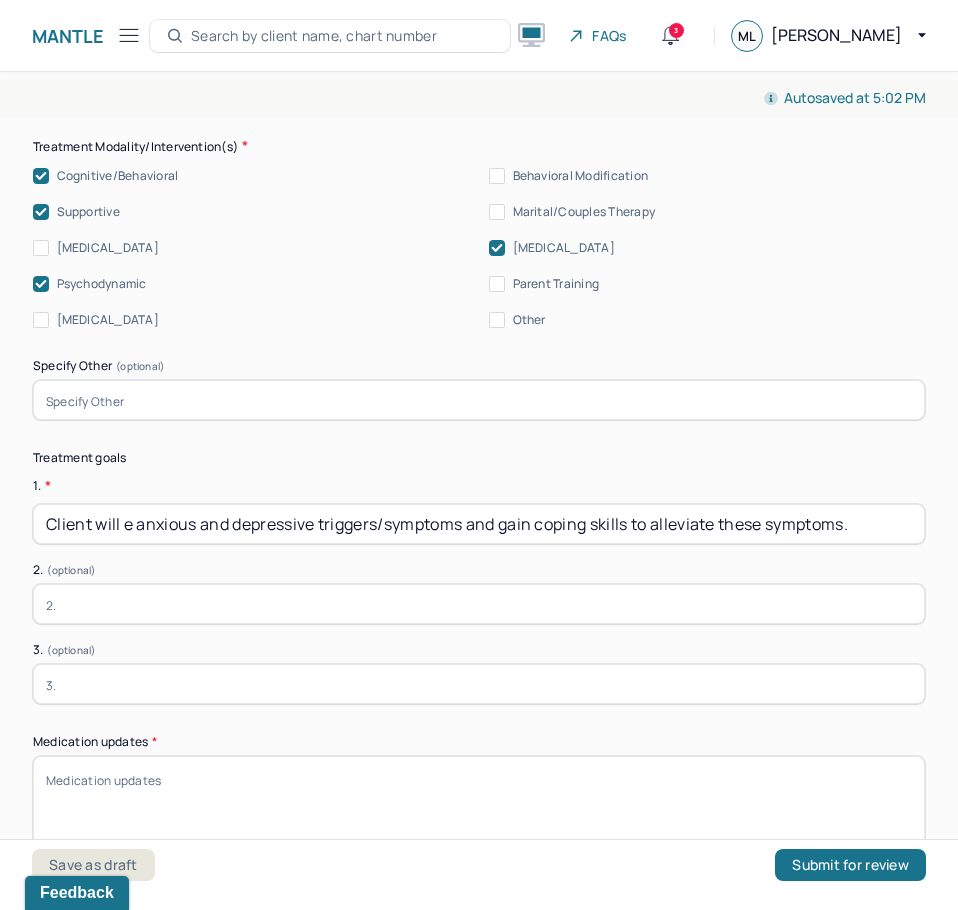 scroll, scrollTop: 0, scrollLeft: 0, axis: both 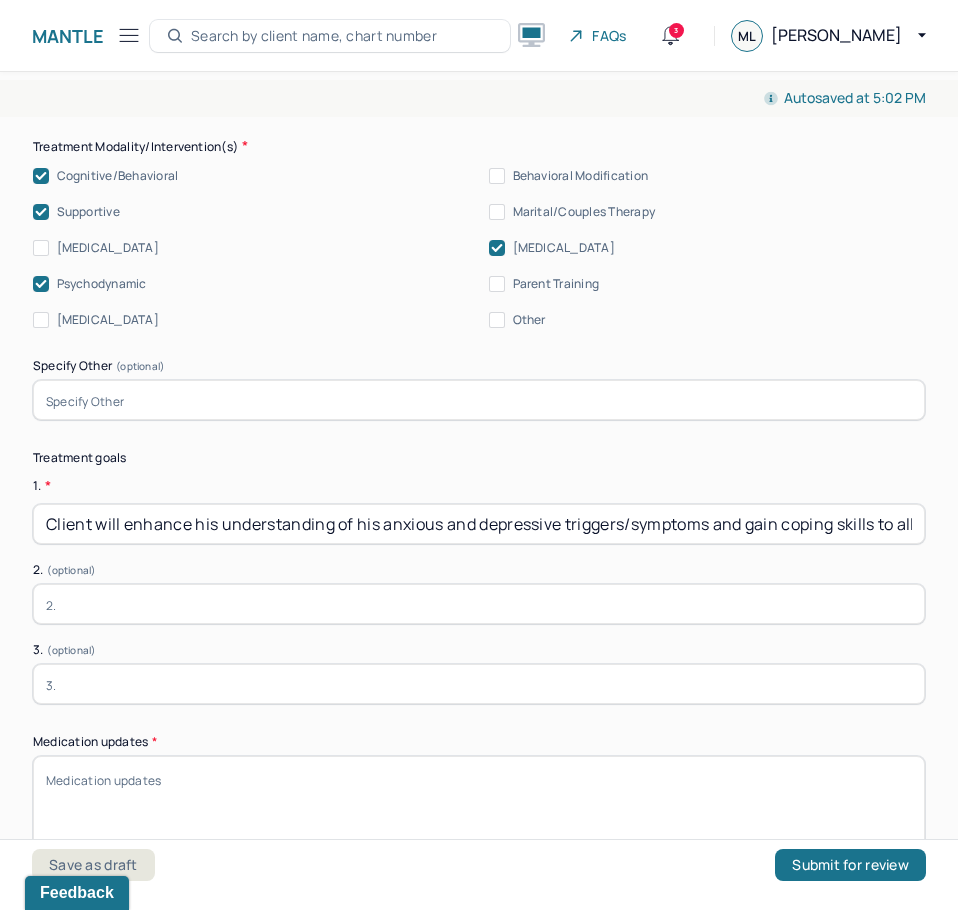 drag, startPoint x: 565, startPoint y: 525, endPoint x: 634, endPoint y: 528, distance: 69.065186 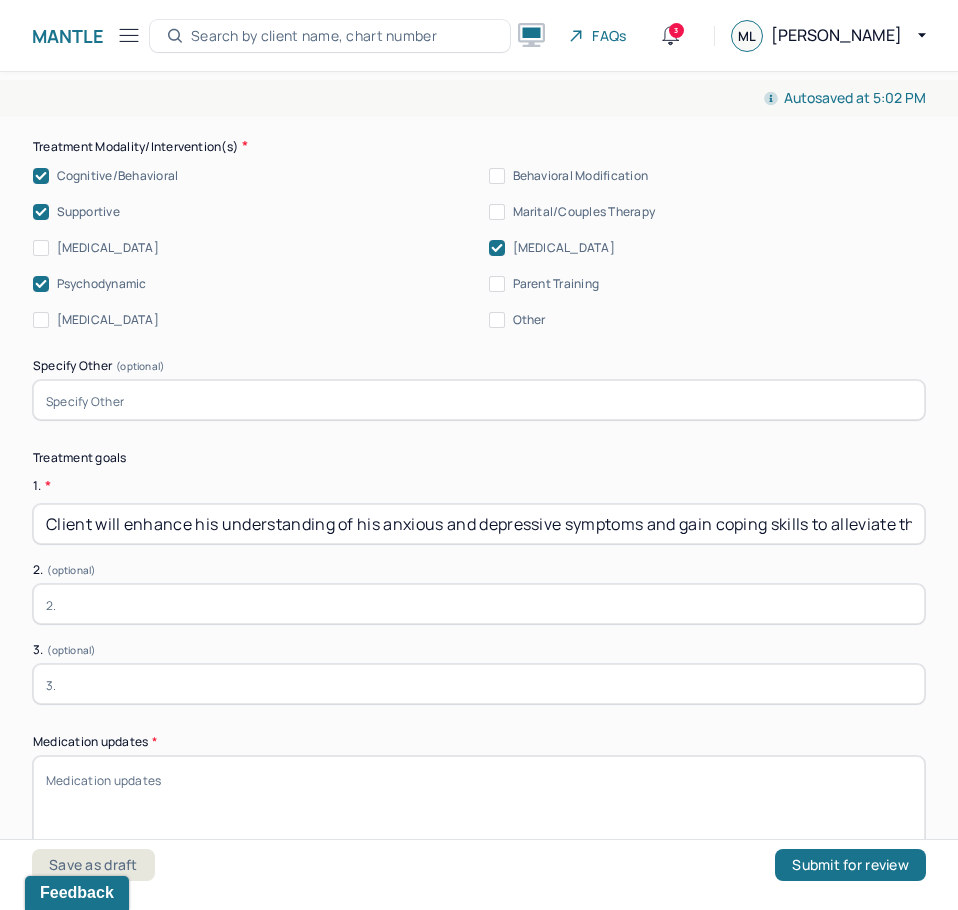 click on "Client will enhance his understanding of his anxious and depressive symptoms and gain coping skills to alleviate these symptoms." at bounding box center [479, 524] 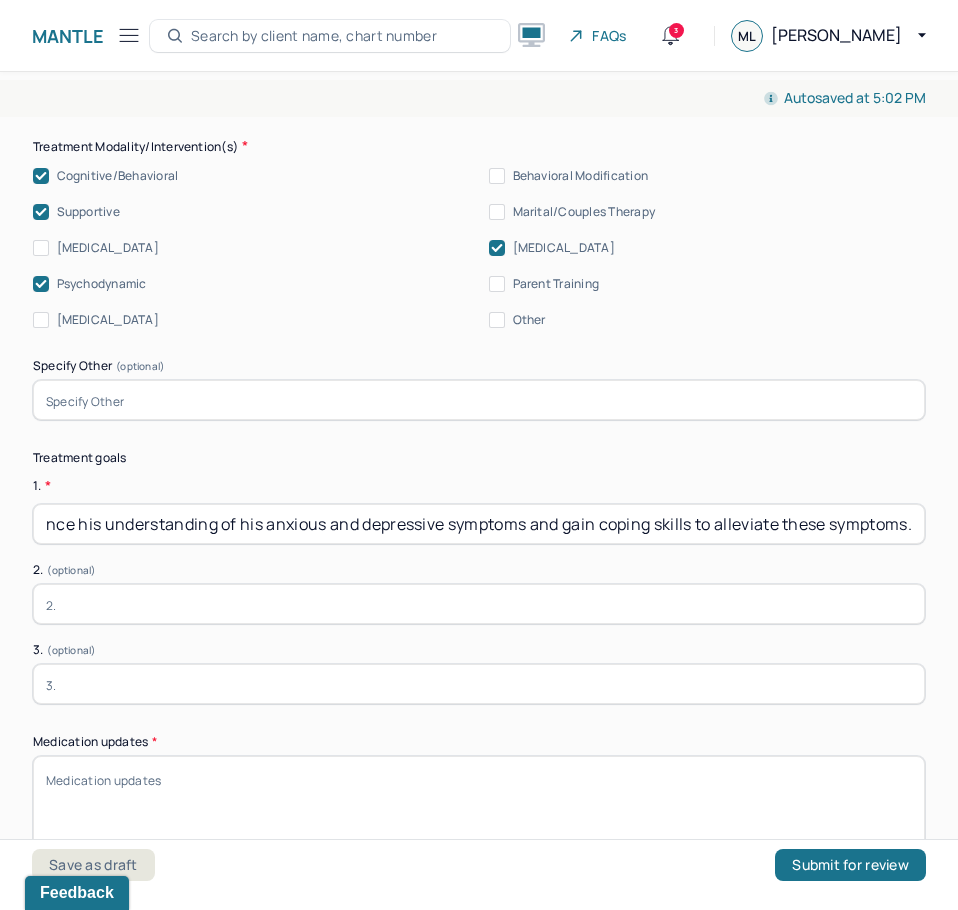drag, startPoint x: 909, startPoint y: 521, endPoint x: 1014, endPoint y: 522, distance: 105.00476 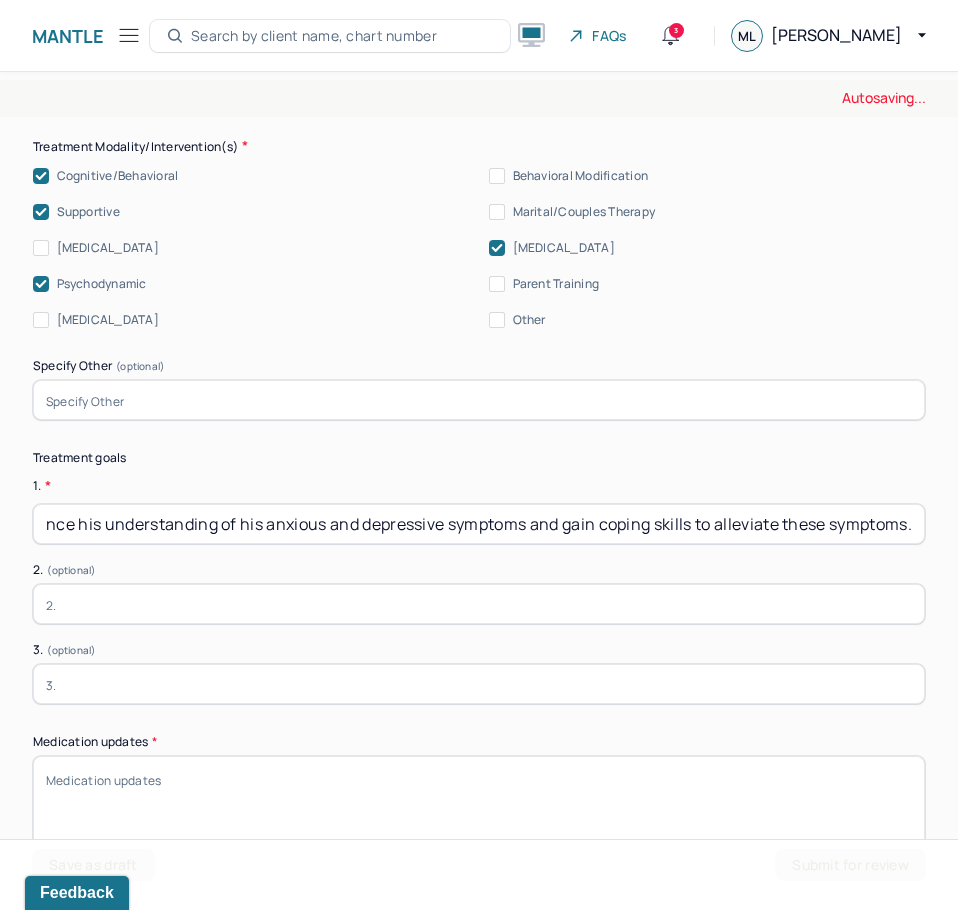 scroll, scrollTop: 0, scrollLeft: 0, axis: both 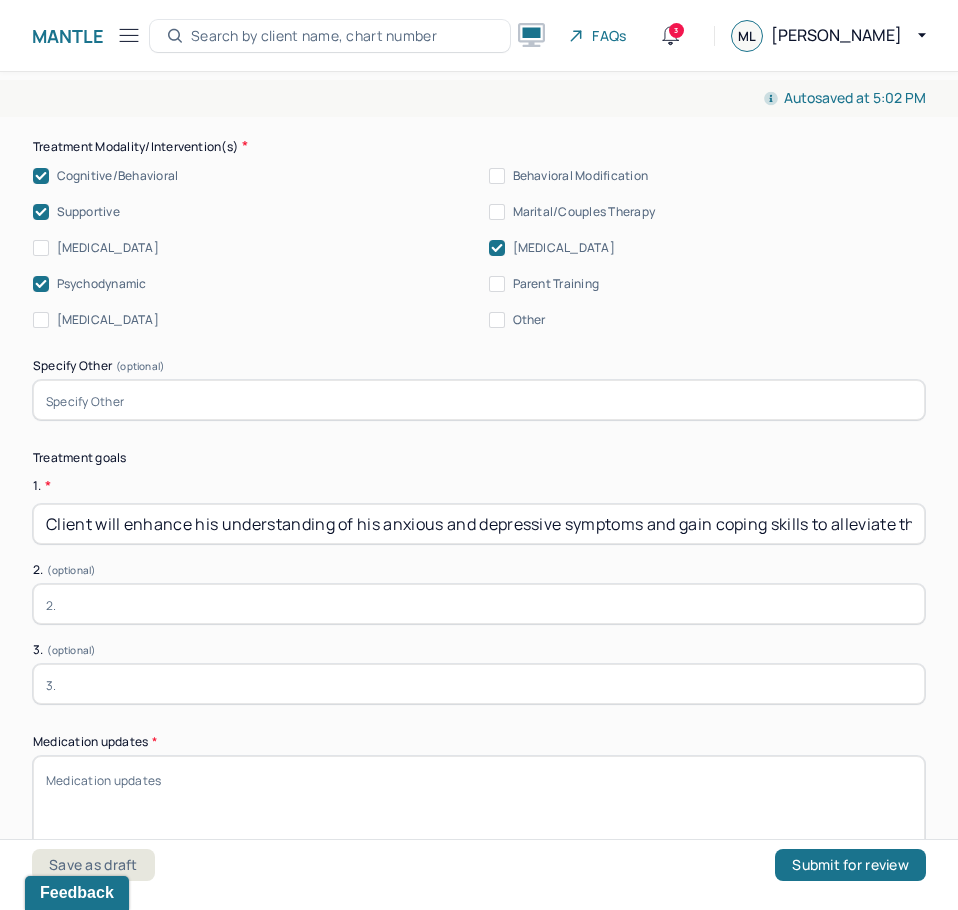 click on "Client will enhance his understanding of his anxious and depressive symptoms and gain coping skills to alleviate these symptoms." at bounding box center [479, 524] 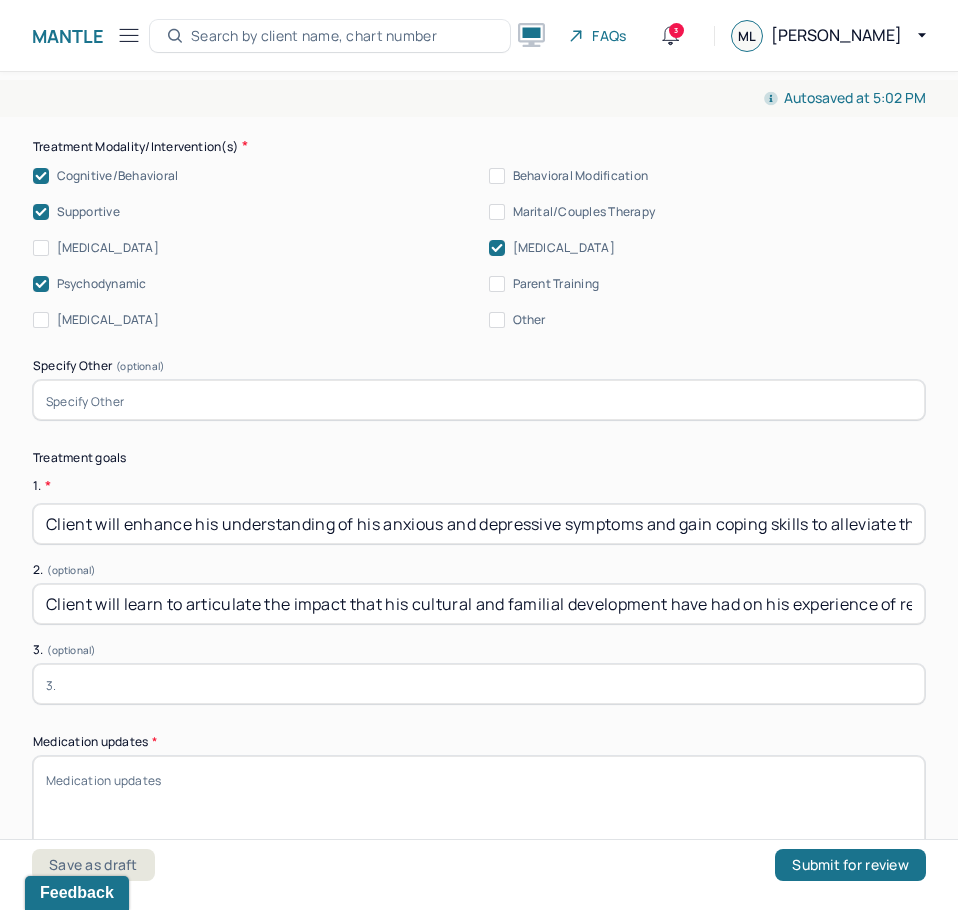 scroll, scrollTop: 0, scrollLeft: 149, axis: horizontal 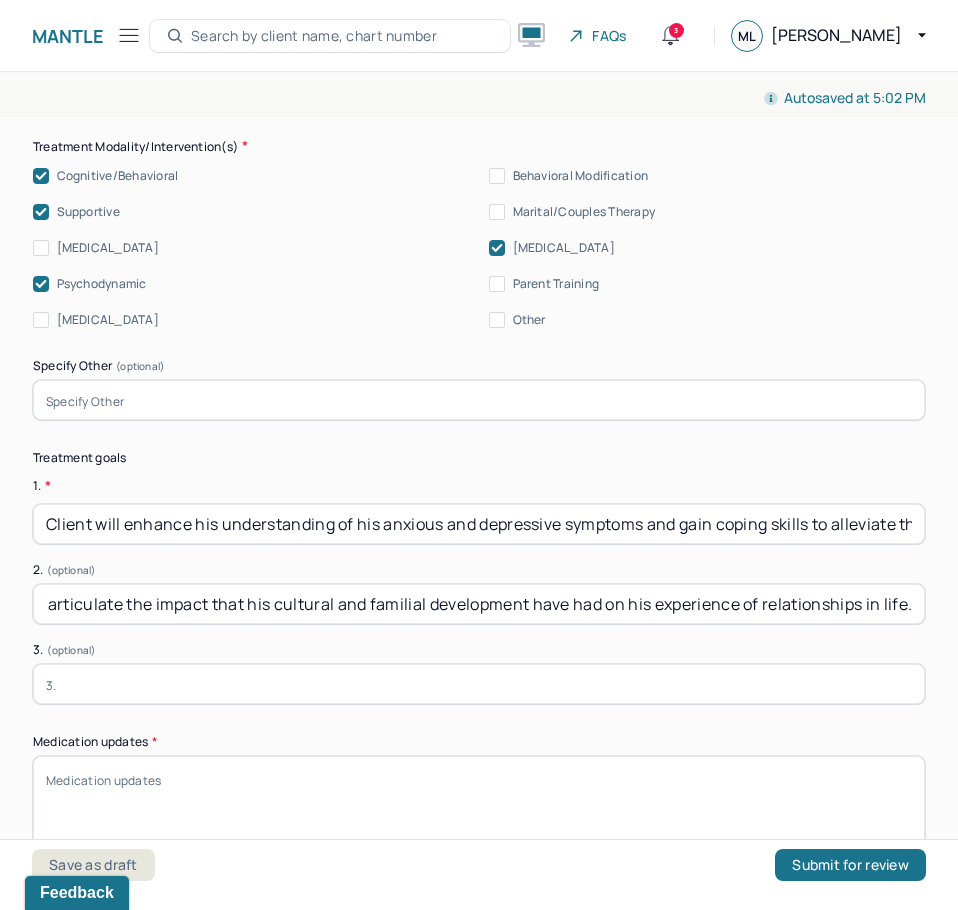 type on "Client will learn to articulate the impact that his cultural and familial development have had on his experience of relationships in life." 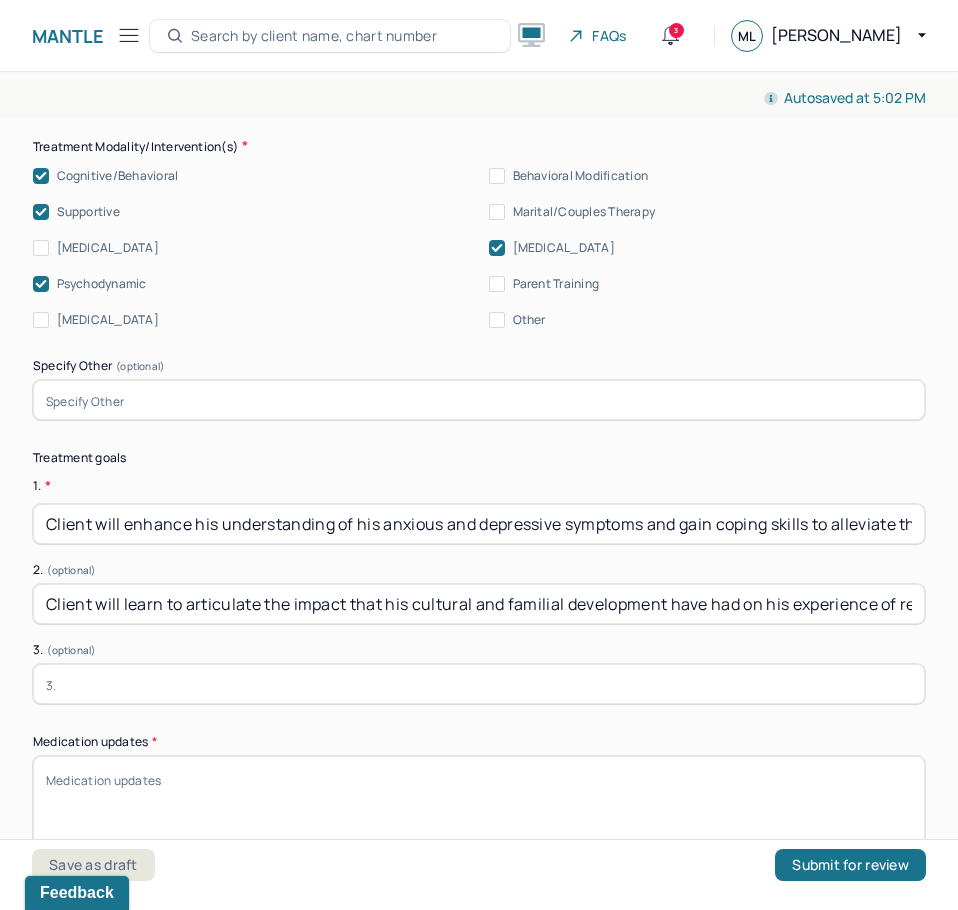 click at bounding box center (479, 684) 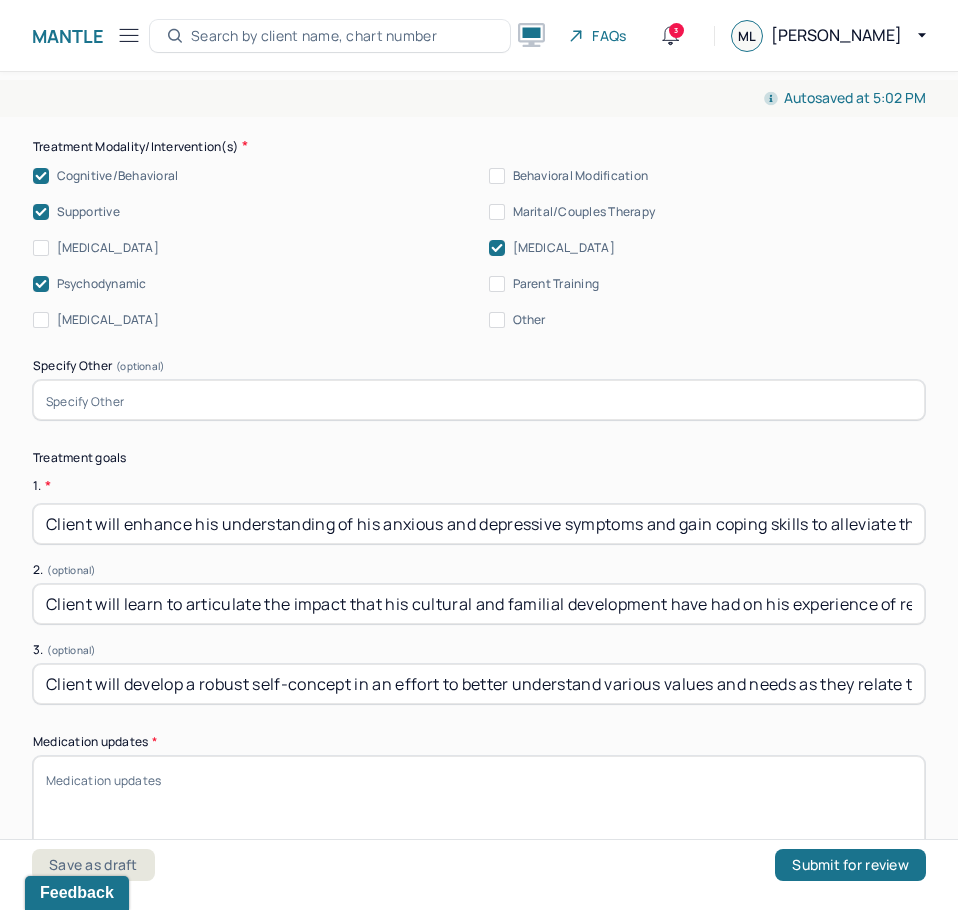 scroll, scrollTop: 0, scrollLeft: 374, axis: horizontal 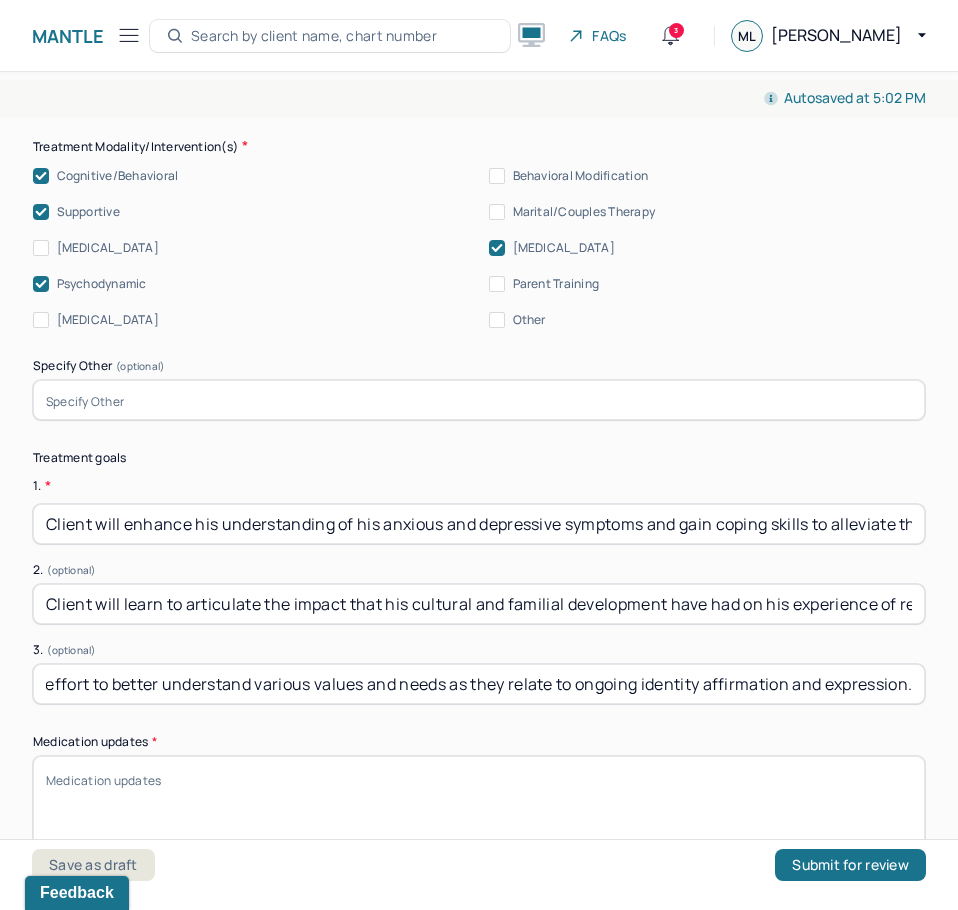 type on "Client will develop a robust self-concept in an effort to better understand various values and needs as they relate to ongoing identity affirmation and expression." 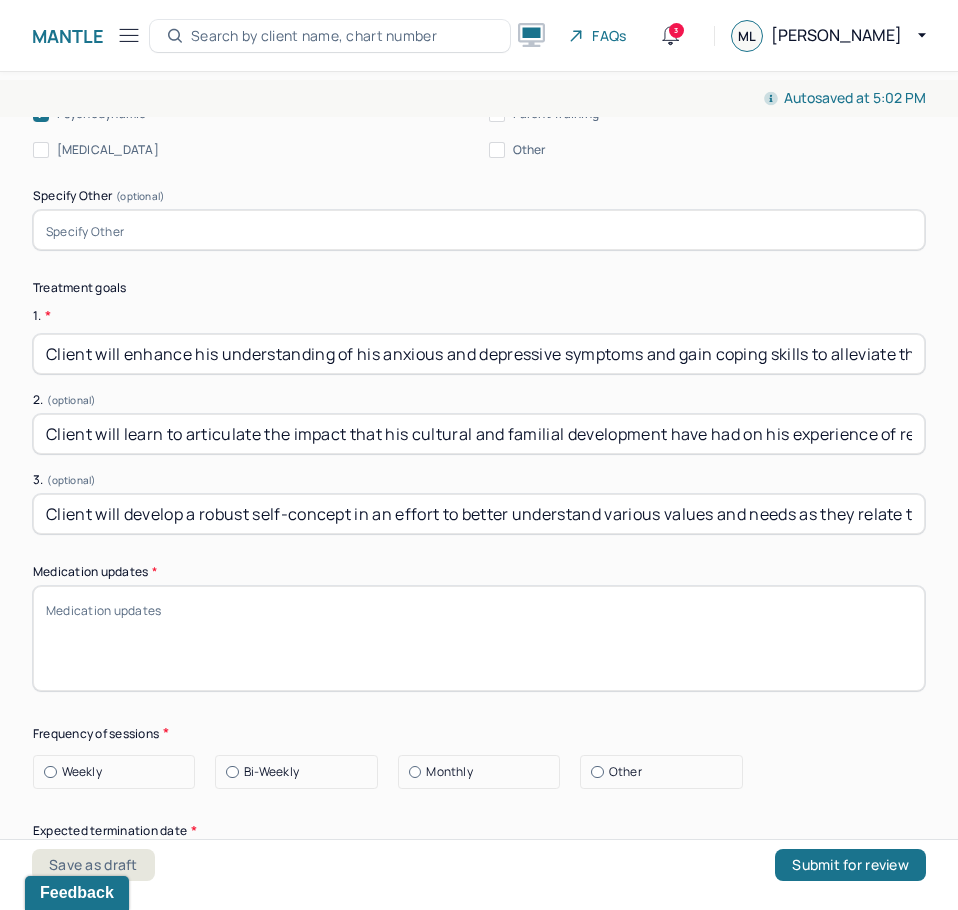 scroll, scrollTop: 5500, scrollLeft: 0, axis: vertical 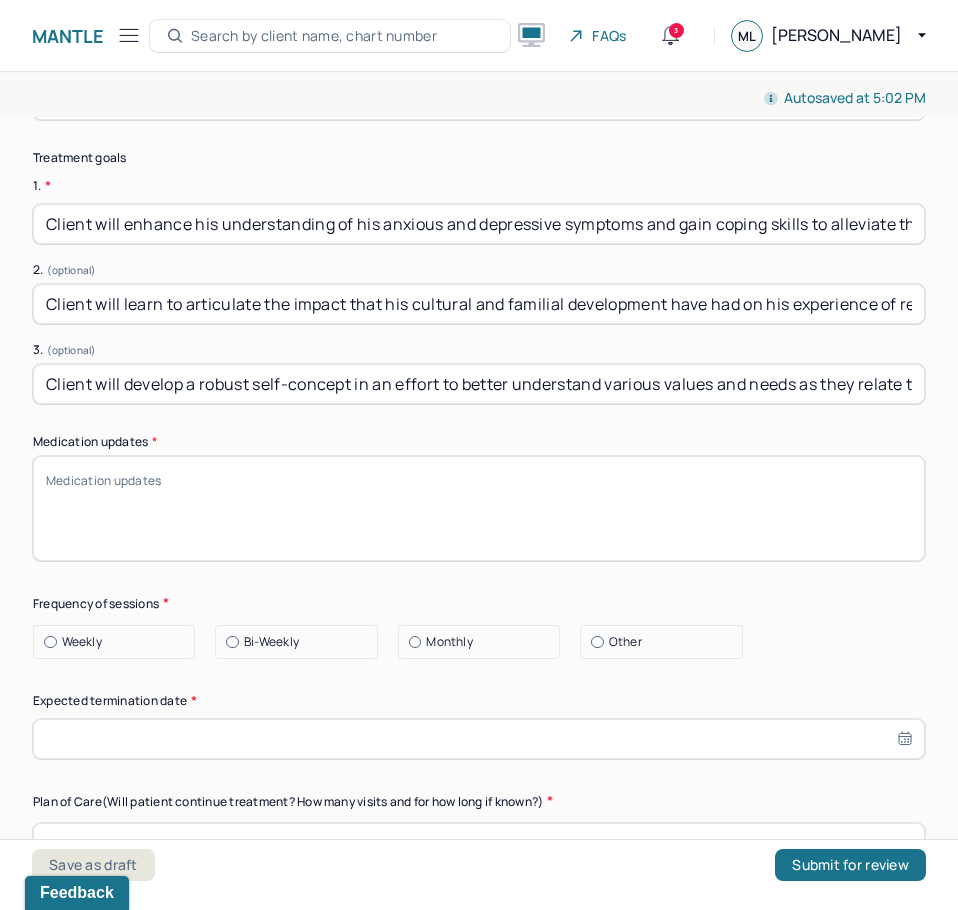 click on "Client will enhance his understanding of his anxious and depressive symptoms and gain coping skills to alleviate these symptoms." at bounding box center (479, 224) 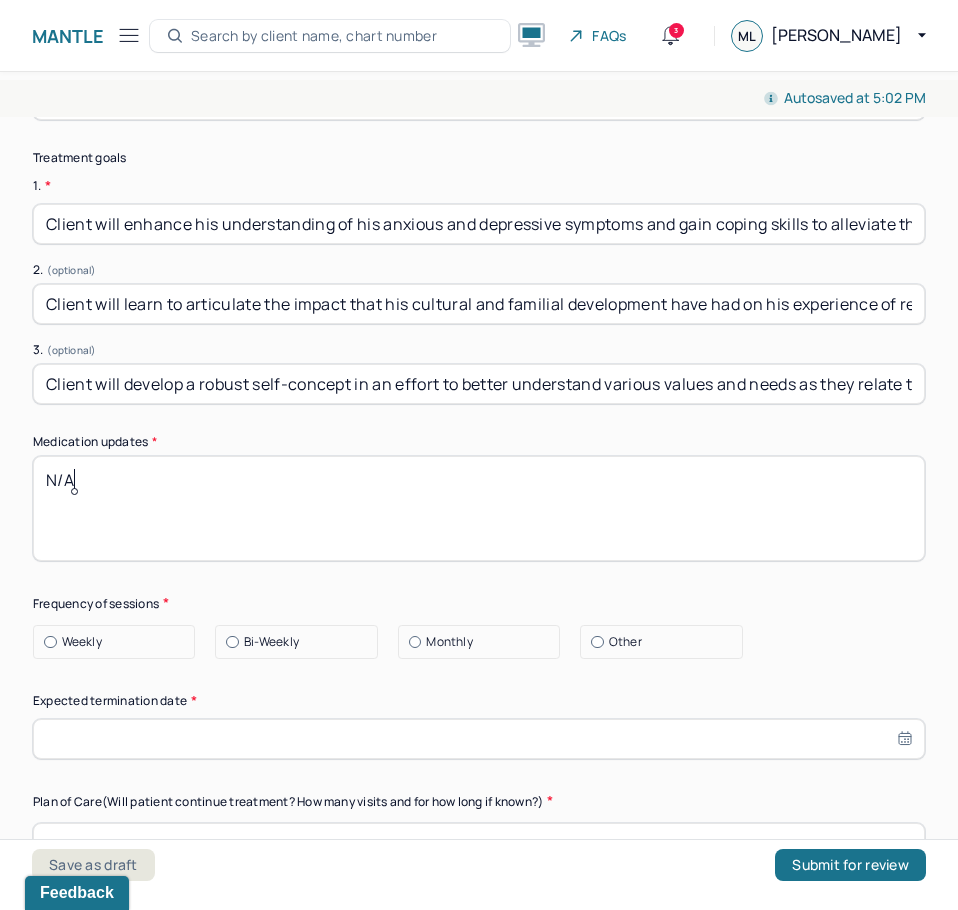 type on "N/A" 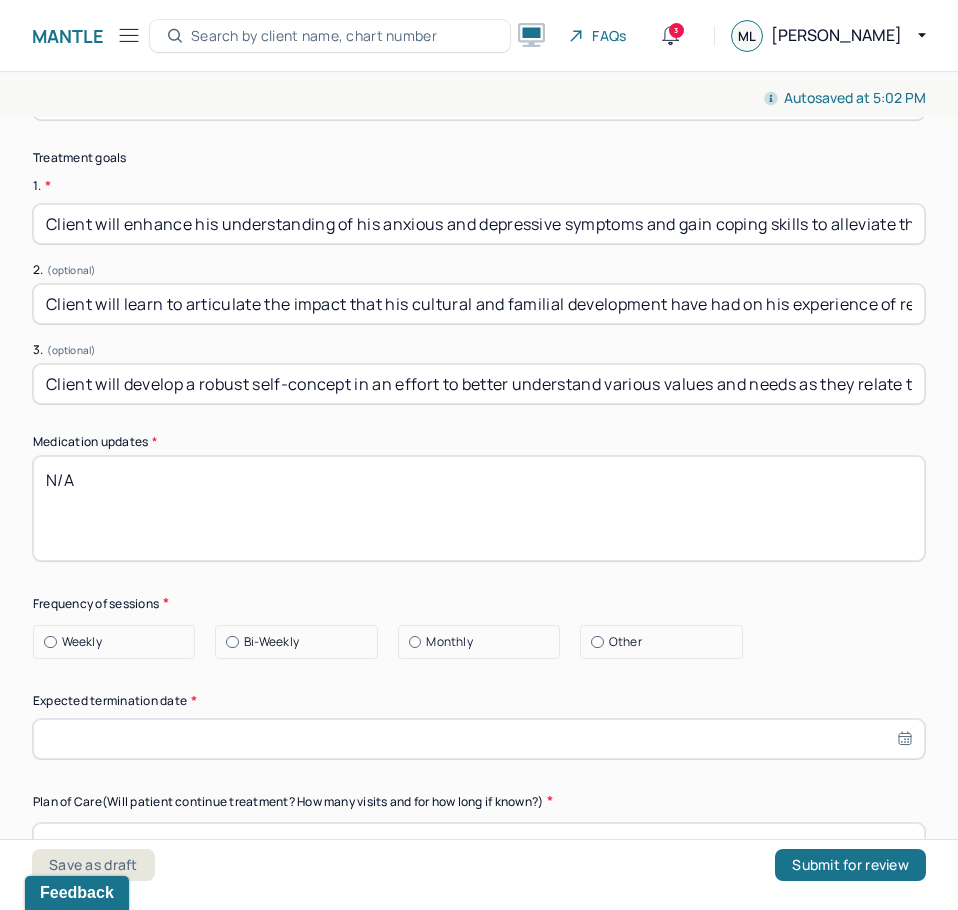 click on "Weekly" at bounding box center (82, 642) 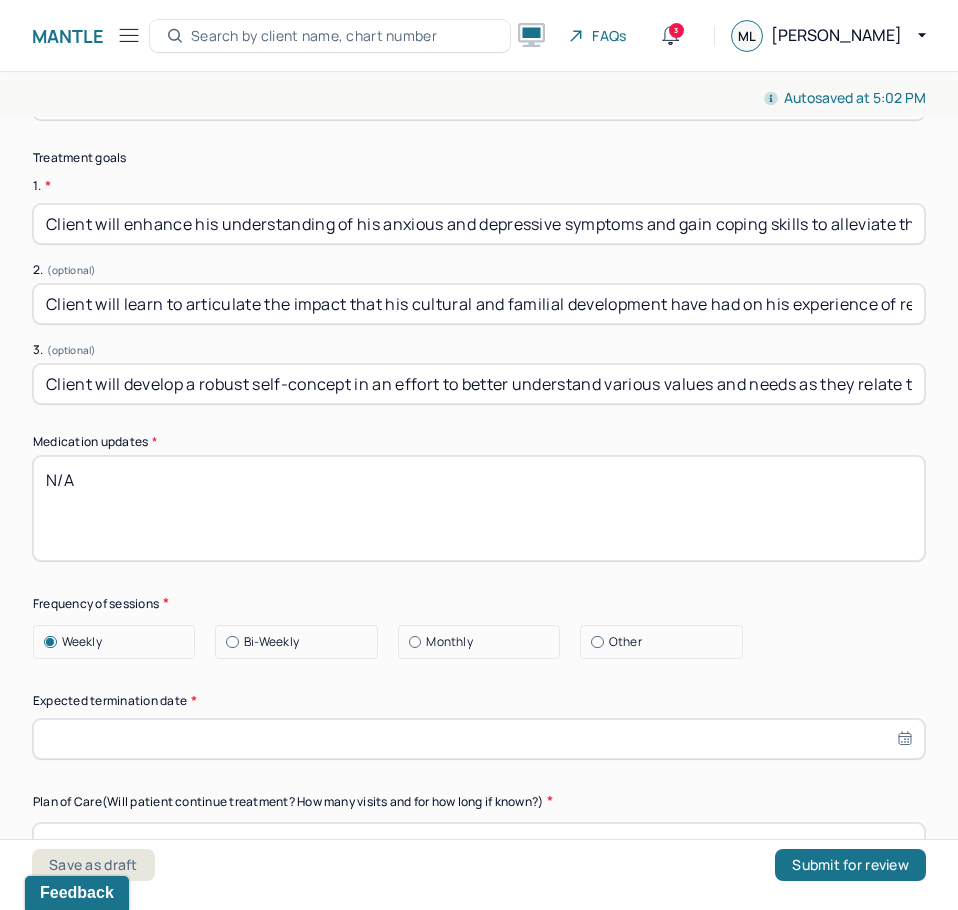 click at bounding box center [479, 739] 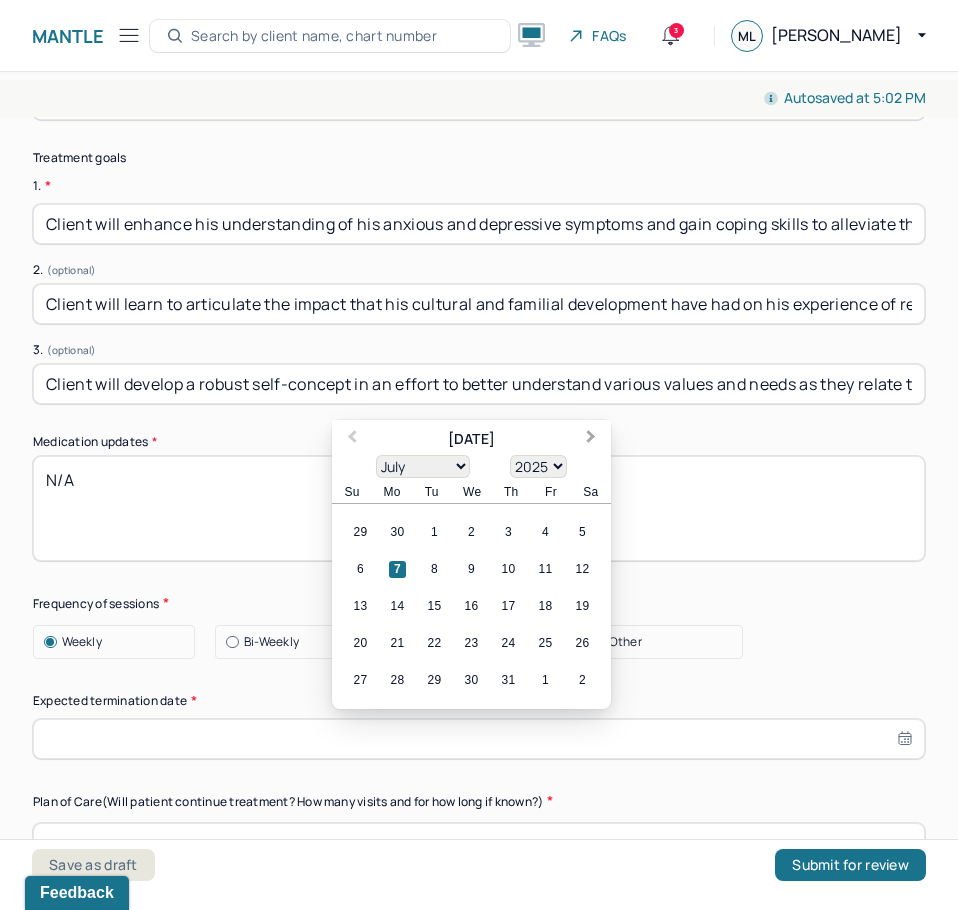 click on "Next Month" at bounding box center [591, 439] 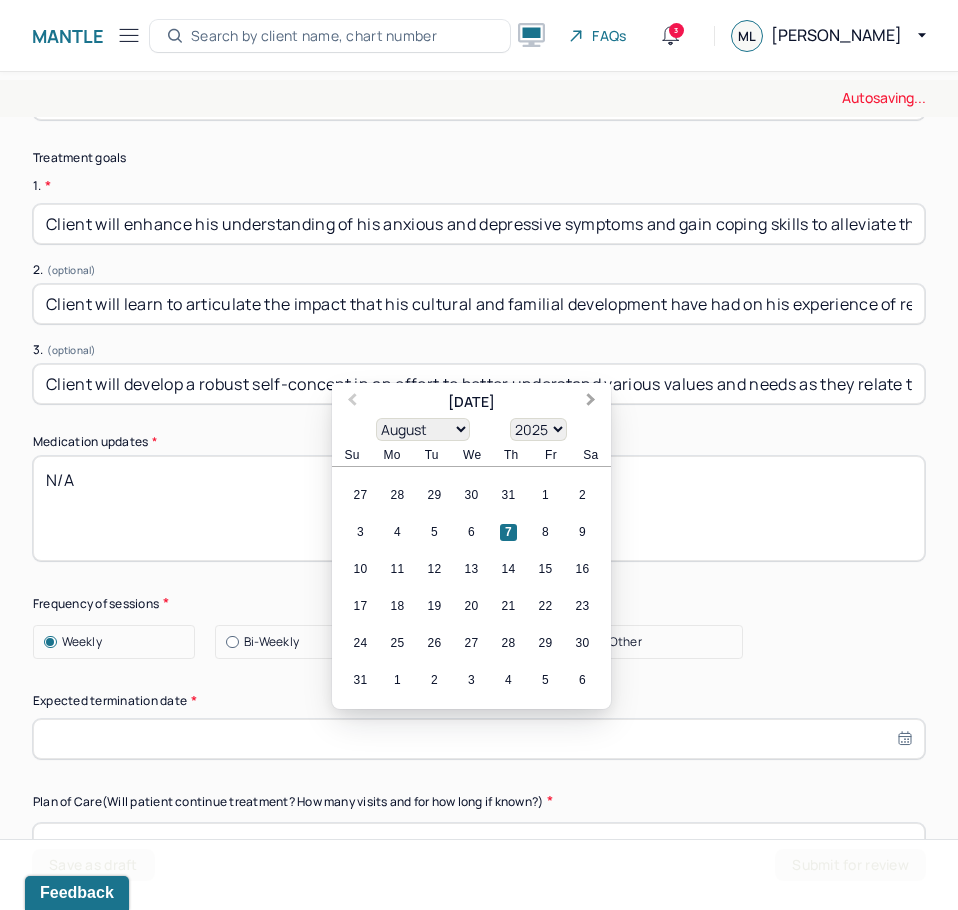 click on "Next Month" at bounding box center (593, 404) 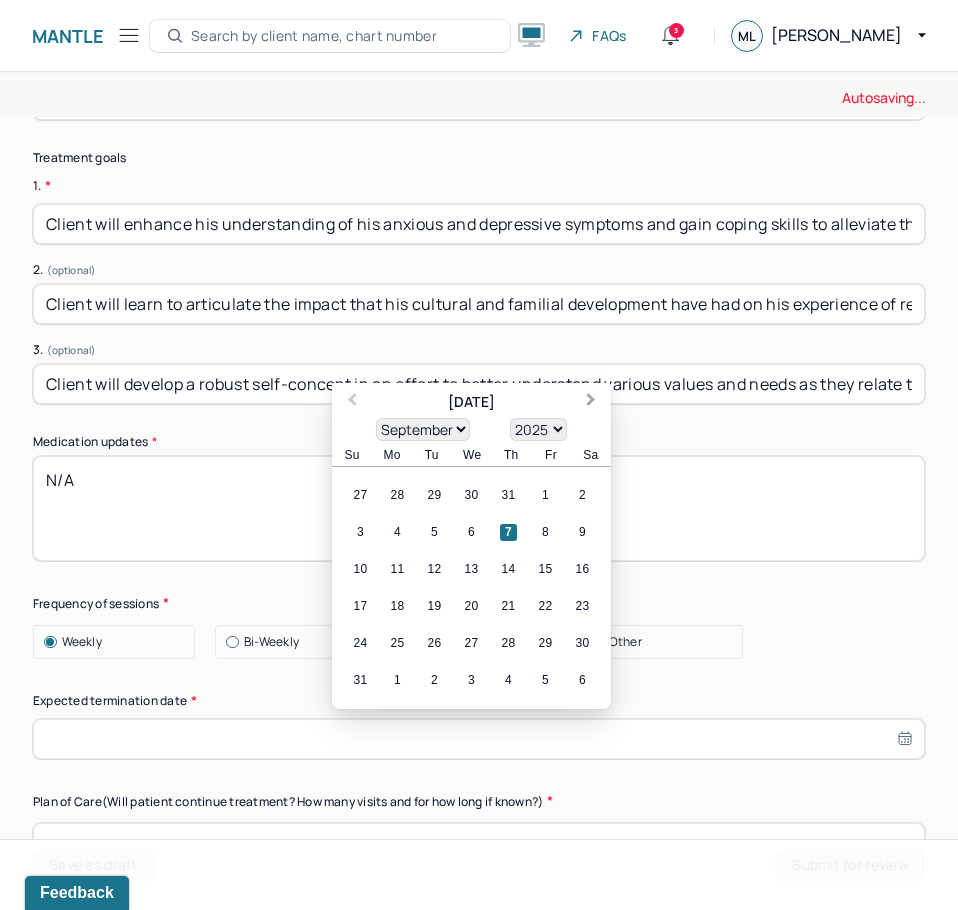 click on "Summary Present at session Patient Mother Stepfather Spouse Father Stepmother Partner Guardian Other Specify other person present (optional) Type of treatment recommended Individual Family Group Collateral/Parenting Treatment Modality/Intervention(s) Cognitive/Behavioral Behavioral Modification Supportive Marital/Couples Therapy [MEDICAL_DATA] [MEDICAL_DATA] Psychodynamic Parent Training [MEDICAL_DATA] Other Specify Other (optional) Treatment goals 1. * Client will enhance his understanding of his anxious and depressive symptoms and gain coping skills to alleviate these symptoms. 2. (optional) Client will learn to articulate the impact that his cultural and familial development have had on his experience of relationships in life. 3. (optional) Client will develop a robust self-concept in an effort to better understand various values and needs as they relate to ongoing identity affirmation and expression. Medication updates * N/A Frequency of sessions Weekly Bi-Weekly Monthly Other * [DATE] March" at bounding box center (479, 360) 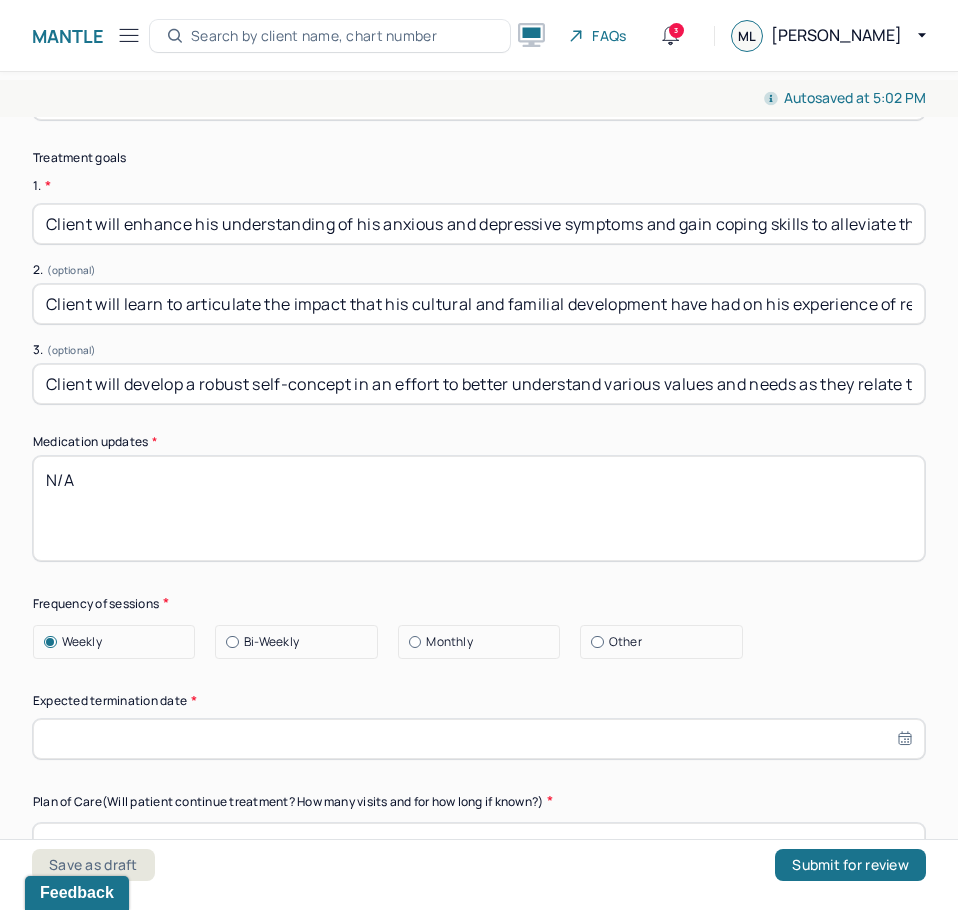 click at bounding box center (479, 739) 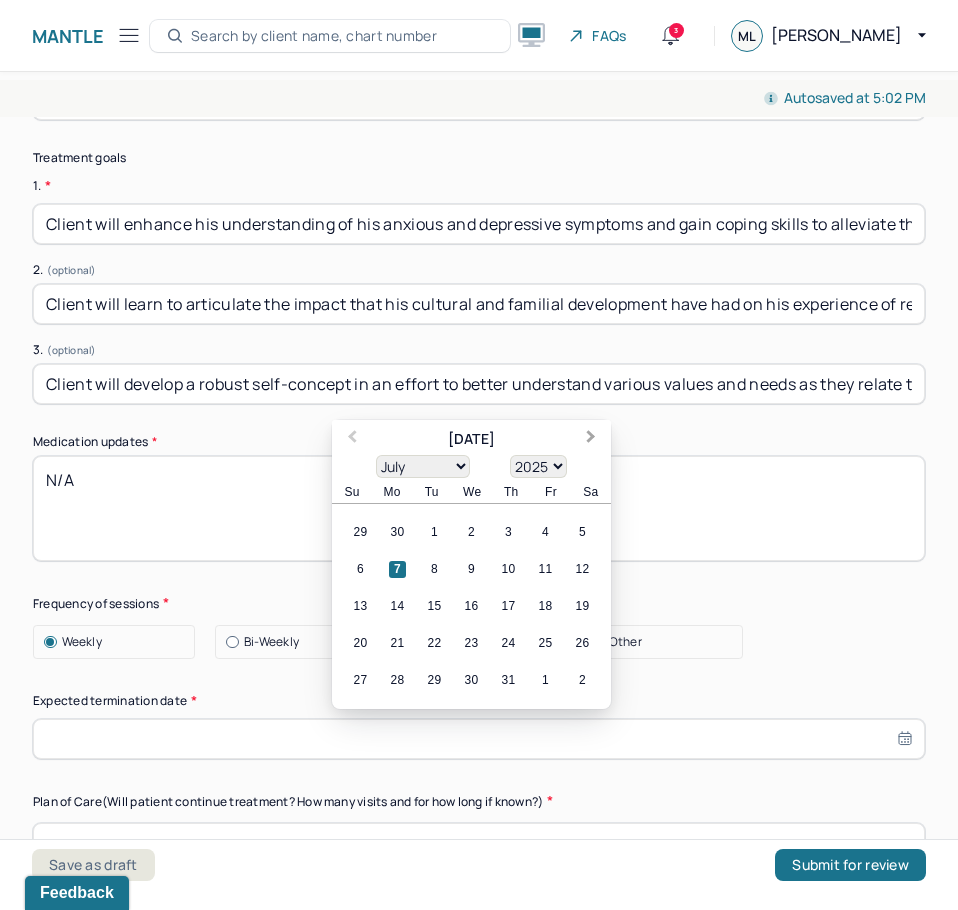 click on "Next Month" at bounding box center [593, 441] 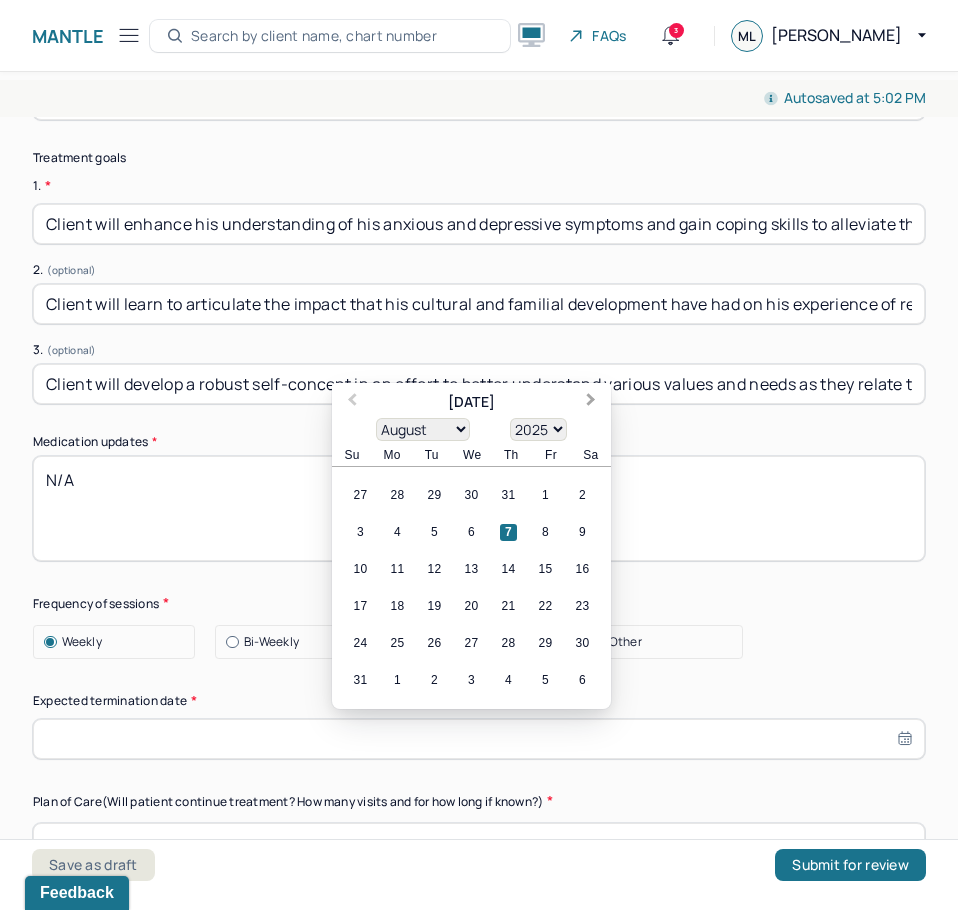 click on "Next Month" at bounding box center [591, 402] 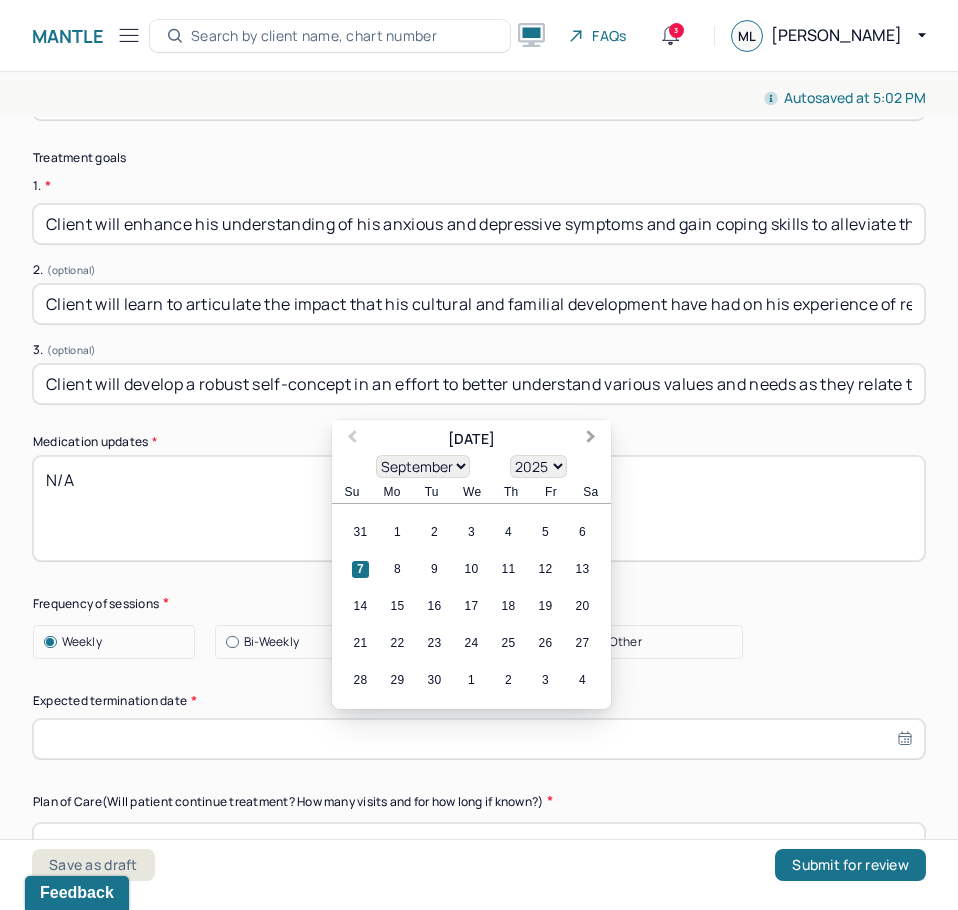 click on "Next Month" at bounding box center [591, 439] 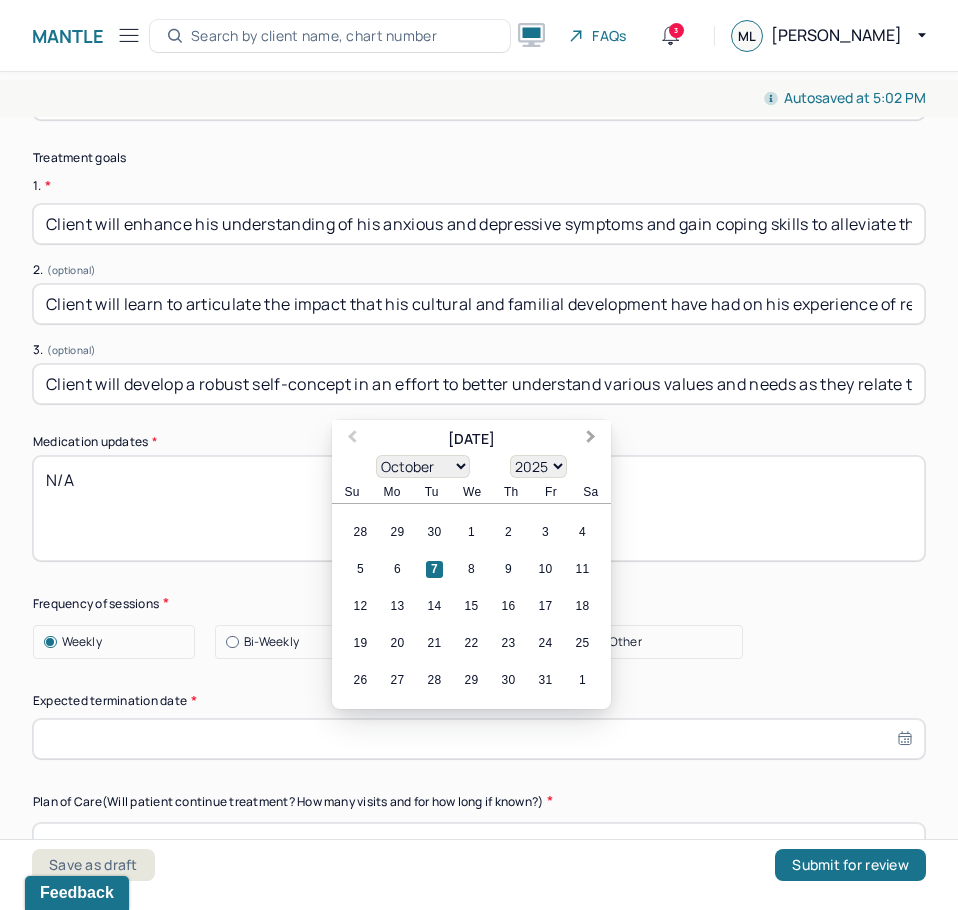 click on "Next Month" at bounding box center (591, 439) 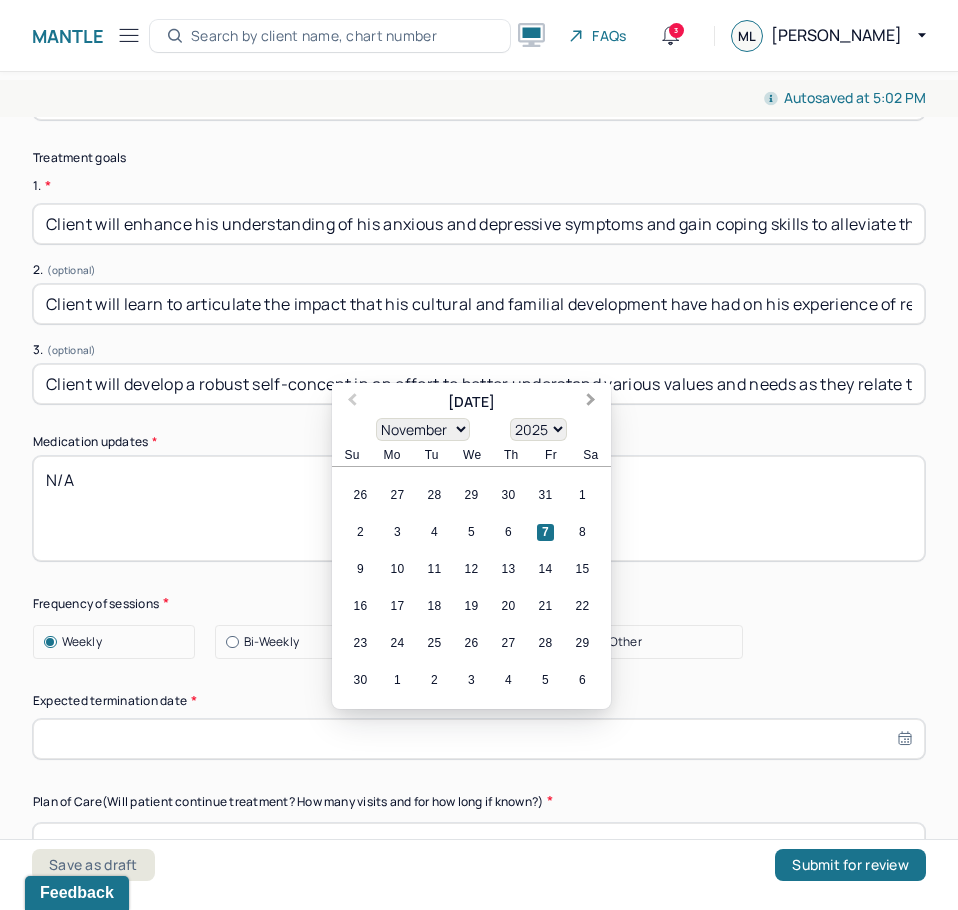 click on "Next Month" at bounding box center [591, 402] 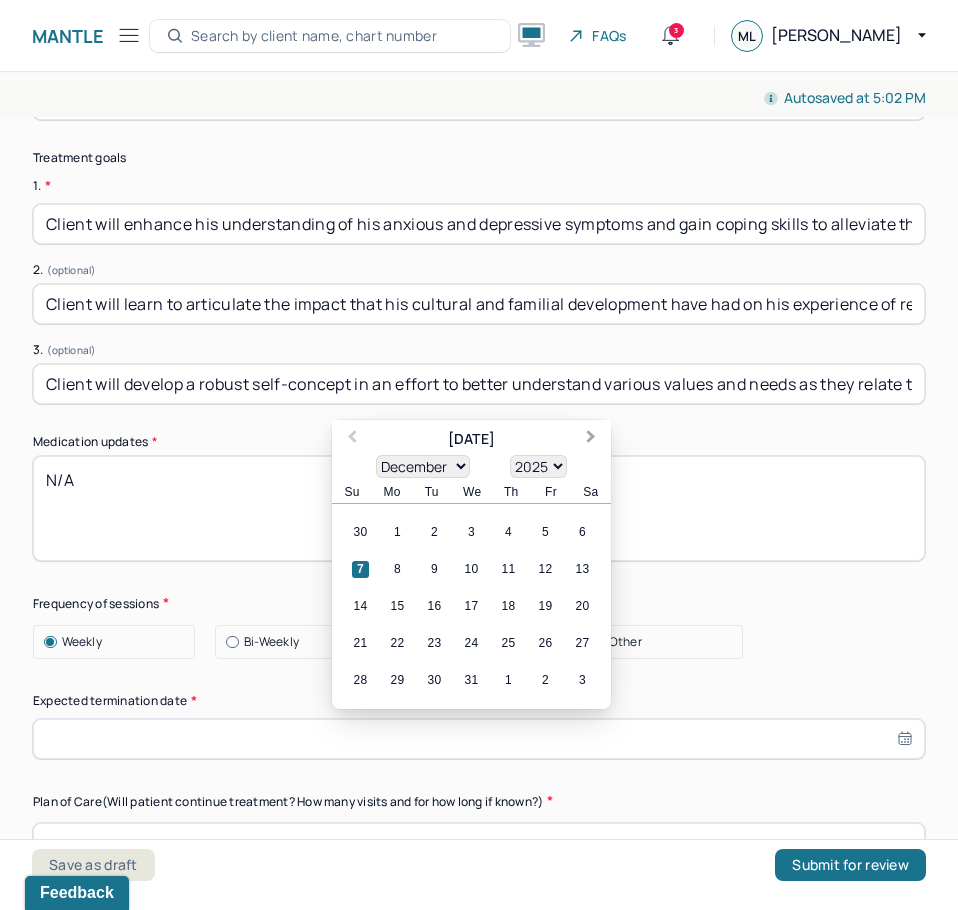 click on "Next Month" at bounding box center [591, 439] 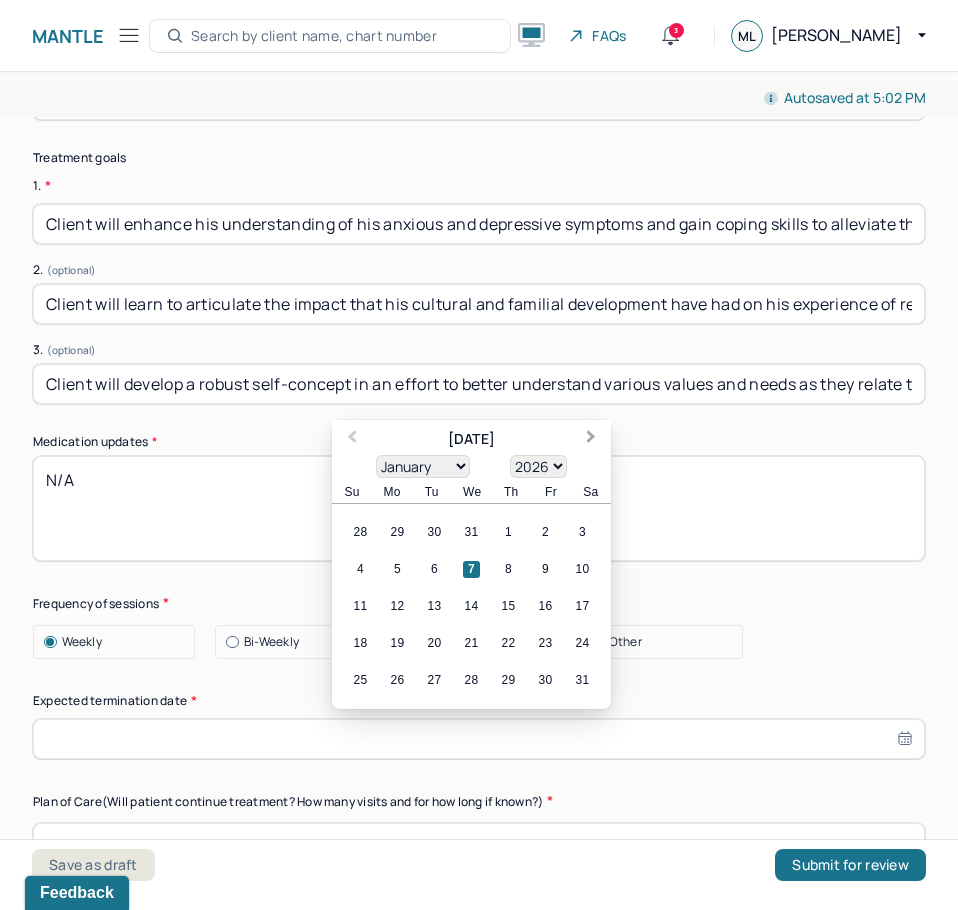 click on "Next Month" at bounding box center [591, 439] 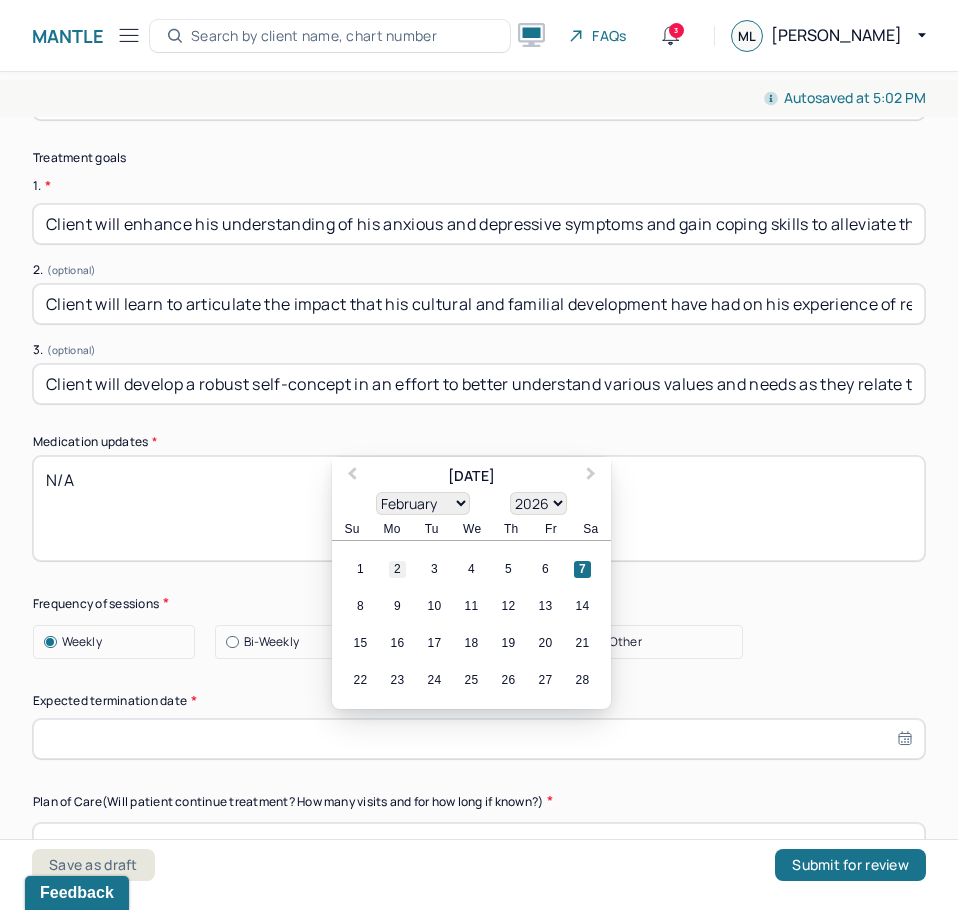 click on "2" at bounding box center [397, 569] 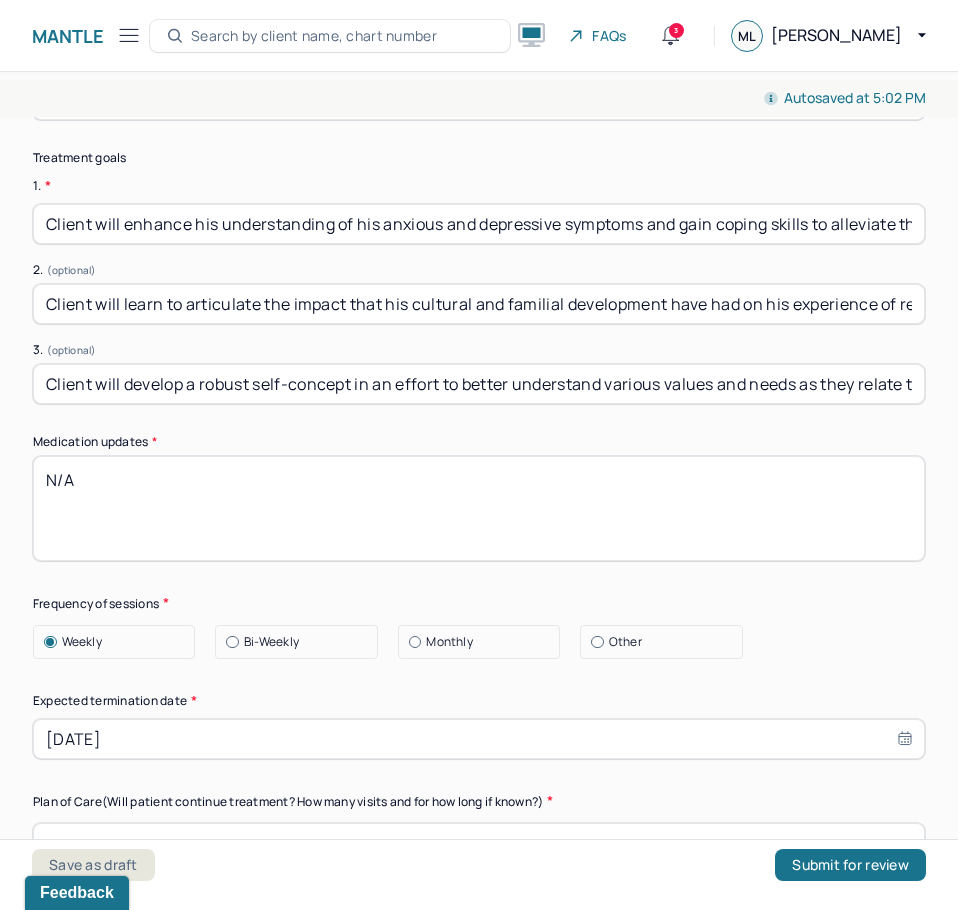 click on "[DATE]" at bounding box center (479, 739) 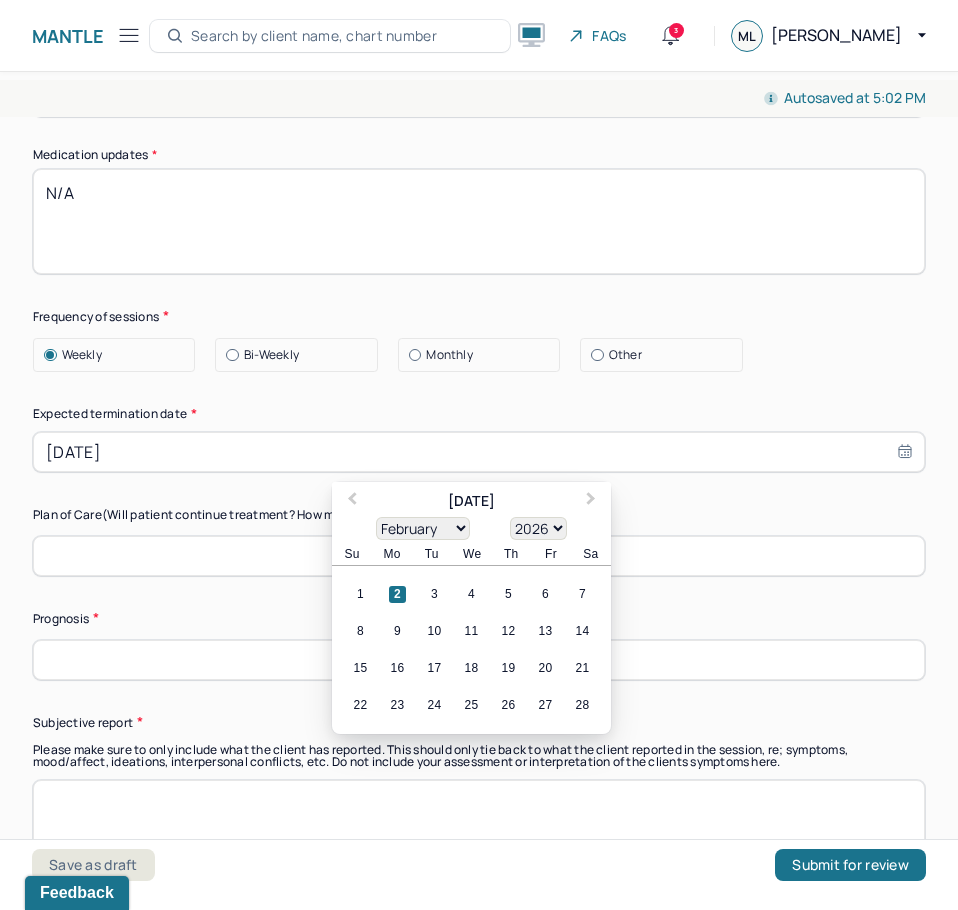 scroll, scrollTop: 5800, scrollLeft: 0, axis: vertical 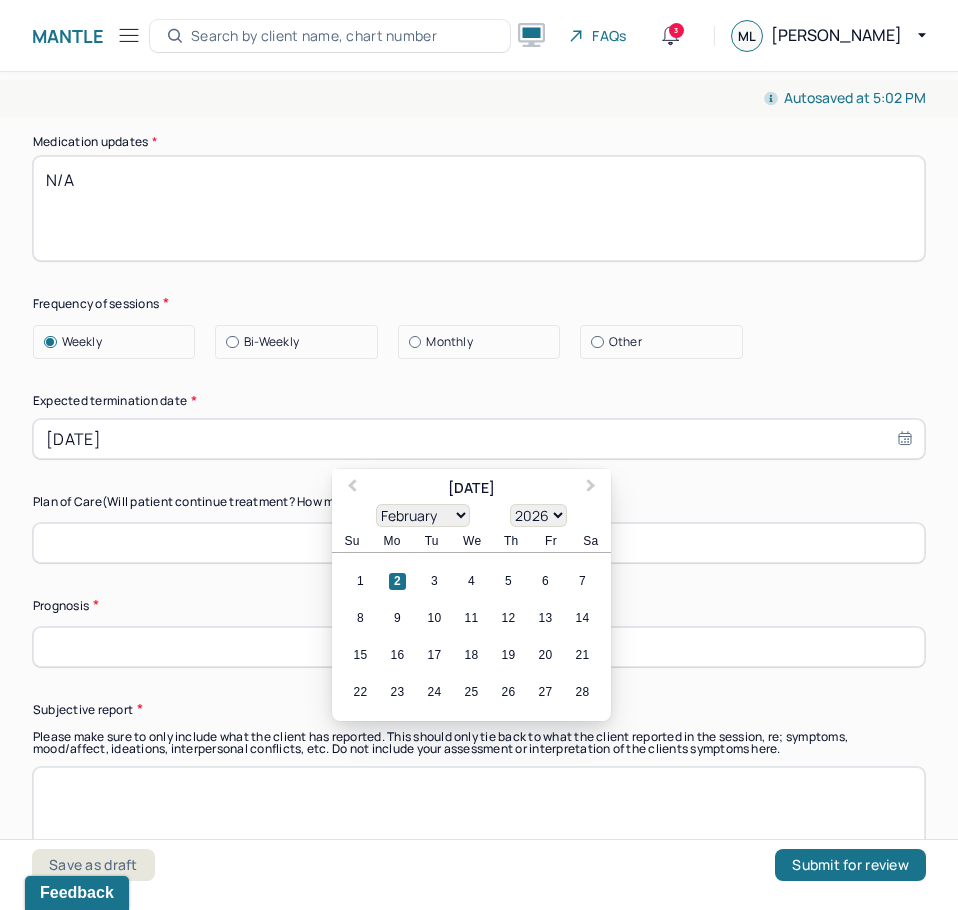 click on "Summary Present at session Patient Mother Stepfather Spouse Father Stepmother Partner Guardian Other Specify other person present (optional) Type of treatment recommended Individual Family Group Collateral/Parenting Treatment Modality/Intervention(s) Cognitive/Behavioral Behavioral Modification Supportive Marital/Couples Therapy [MEDICAL_DATA] [MEDICAL_DATA] Psychodynamic Parent Training [MEDICAL_DATA] Other Specify Other (optional) Treatment goals 1. * Client will enhance his understanding of his anxious and depressive symptoms and gain coping skills to alleviate these symptoms. 2. (optional) Client will learn to articulate the impact that his cultural and familial development have had on his experience of relationships in life. 3. (optional) Client will develop a robust self-concept in an effort to better understand various values and needs as they relate to ongoing identity affirmation and expression. Medication updates * N/A Frequency of sessions Weekly Bi-Weekly Monthly Other * [DATE] January" at bounding box center (479, 60) 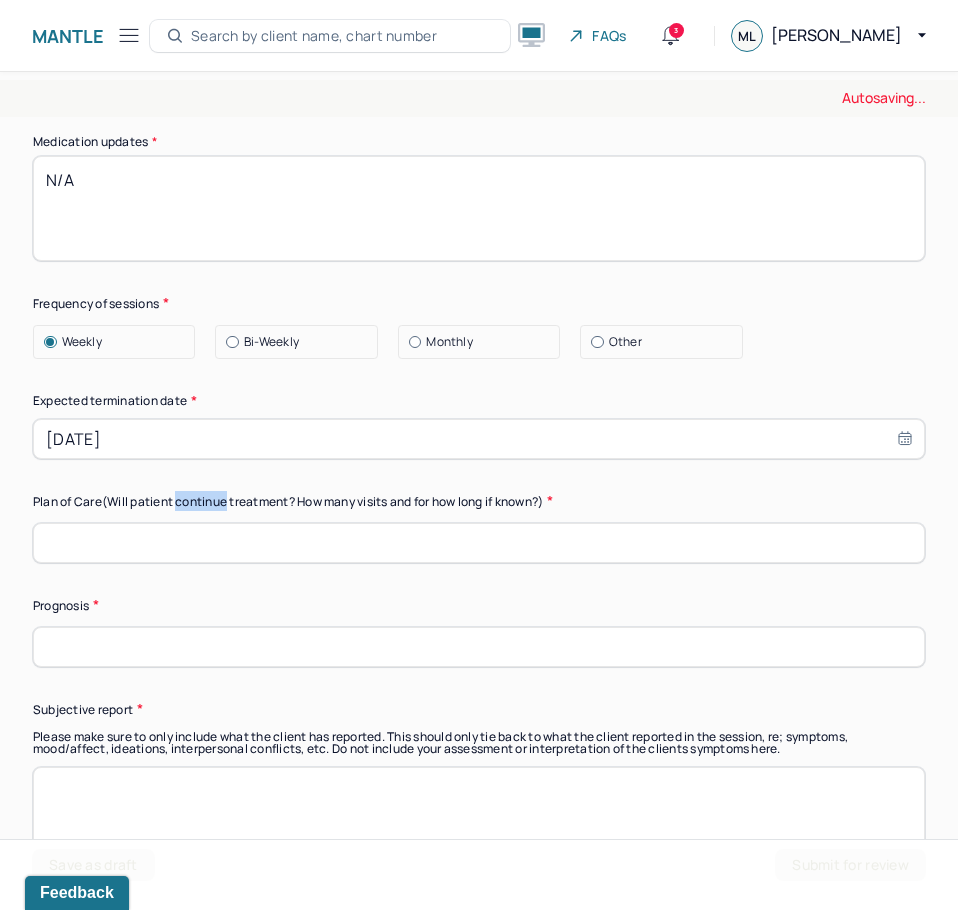 click on "Summary Present at session Patient Mother Stepfather Spouse Father Stepmother Partner Guardian Other Specify other person present (optional) Type of treatment recommended Individual Family Group Collateral/Parenting Treatment Modality/Intervention(s) Cognitive/Behavioral Behavioral Modification Supportive Marital/Couples Therapy [MEDICAL_DATA] [MEDICAL_DATA] Psychodynamic Parent Training [MEDICAL_DATA] Other Specify Other (optional) Treatment goals 1. * Client will enhance his understanding of his anxious and depressive symptoms and gain coping skills to alleviate these symptoms. 2. (optional) Client will learn to articulate the impact that his cultural and familial development have had on his experience of relationships in life. 3. (optional) Client will develop a robust self-concept in an effort to better understand various values and needs as they relate to ongoing identity affirmation and expression. Medication updates * N/A Frequency of sessions Weekly Bi-Weekly Monthly Other * [DATE]" at bounding box center (479, 60) 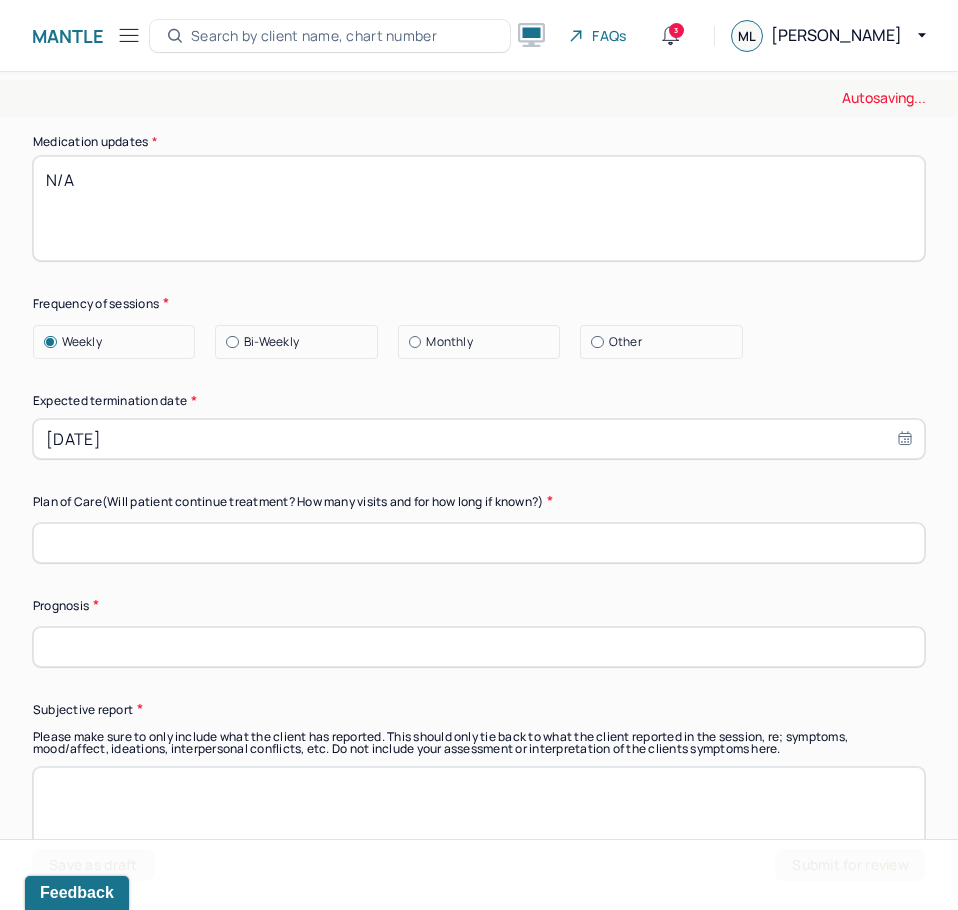click at bounding box center (479, 543) 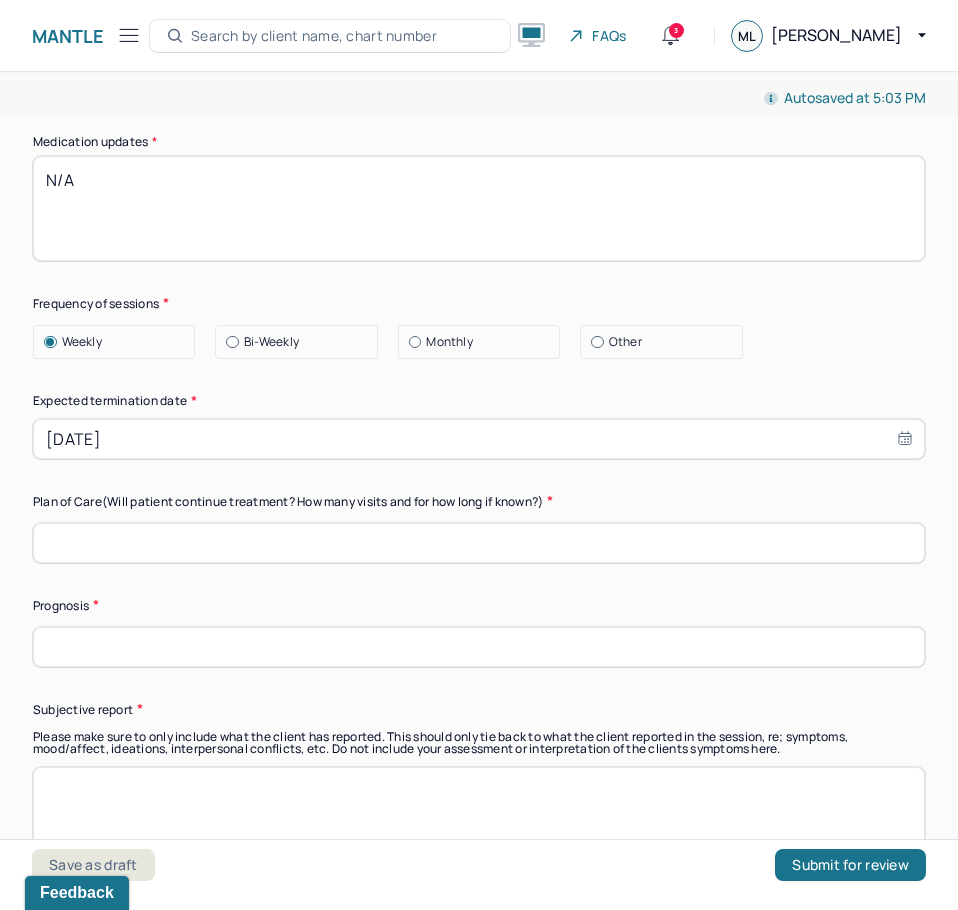 click at bounding box center [479, 543] 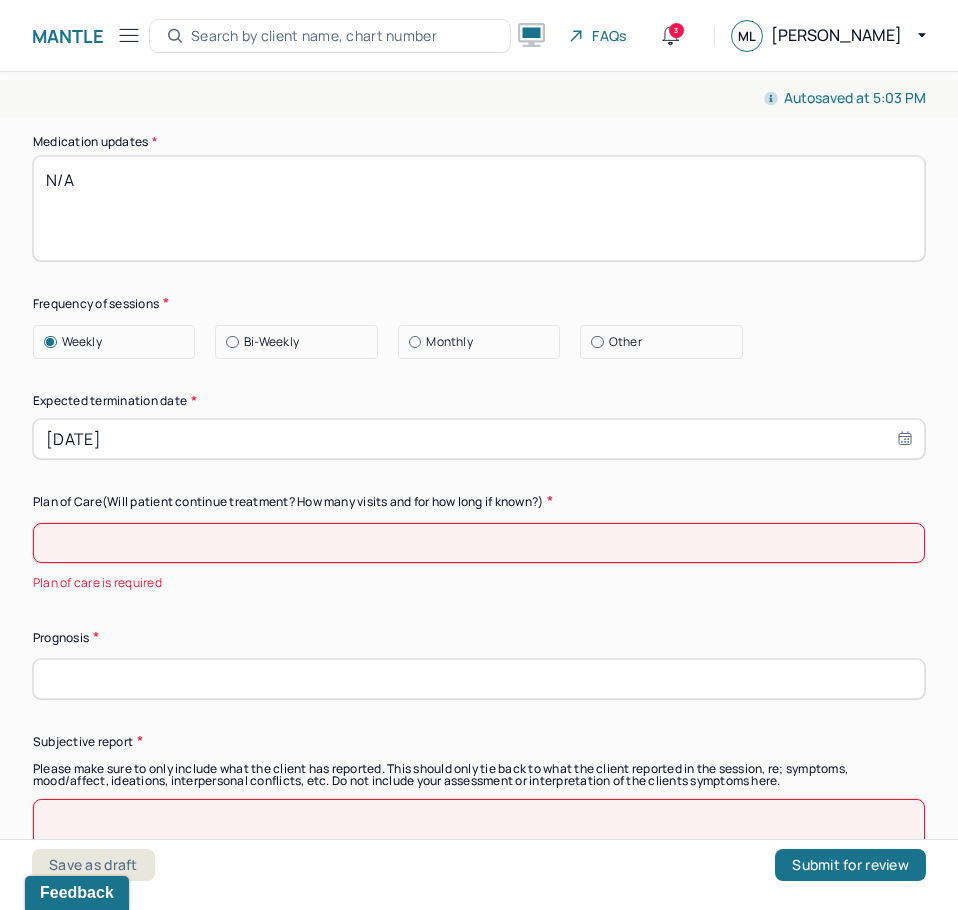 paste on "Client will continue to meet on a weekly basis to address treatment goals." 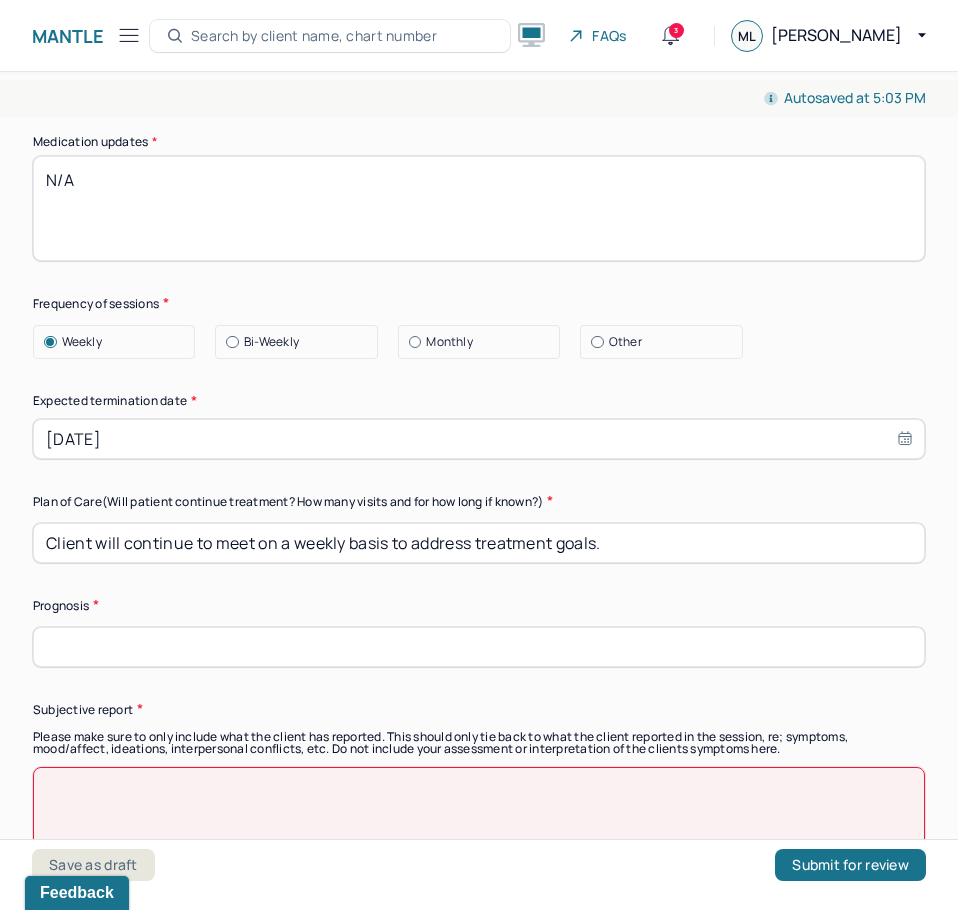 type on "Client will continue to meet on a weekly basis to address treatment goals." 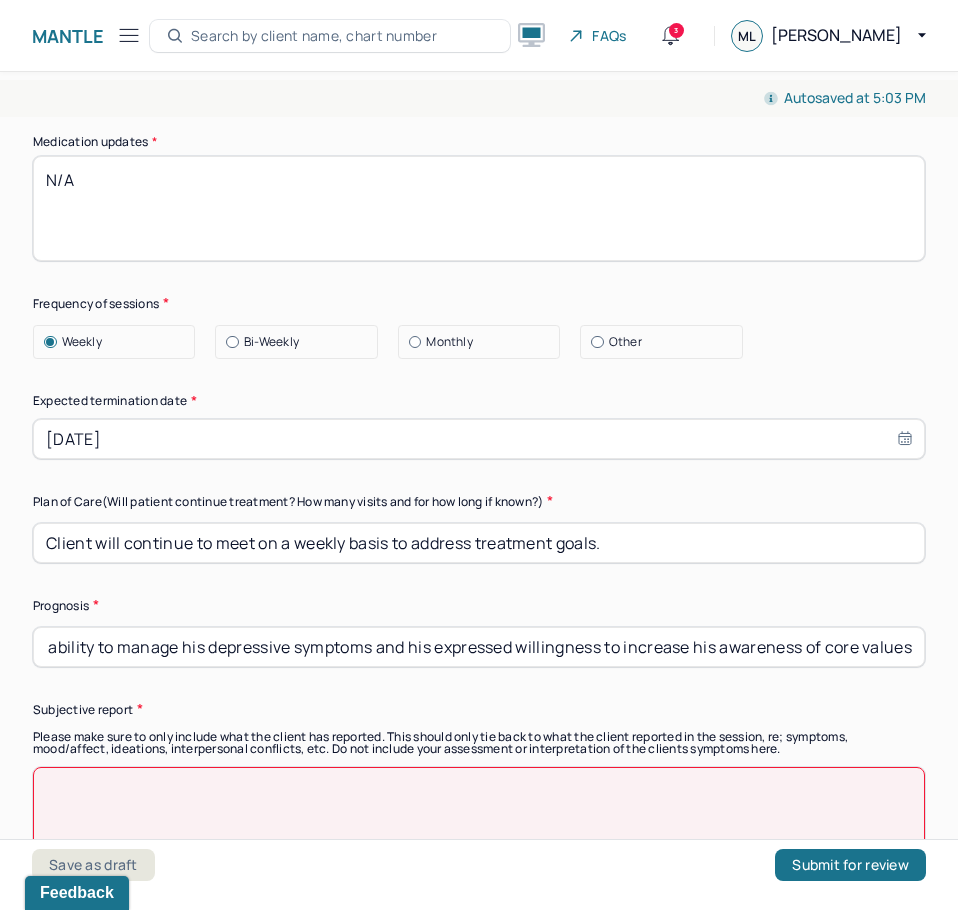 scroll, scrollTop: 0, scrollLeft: 471, axis: horizontal 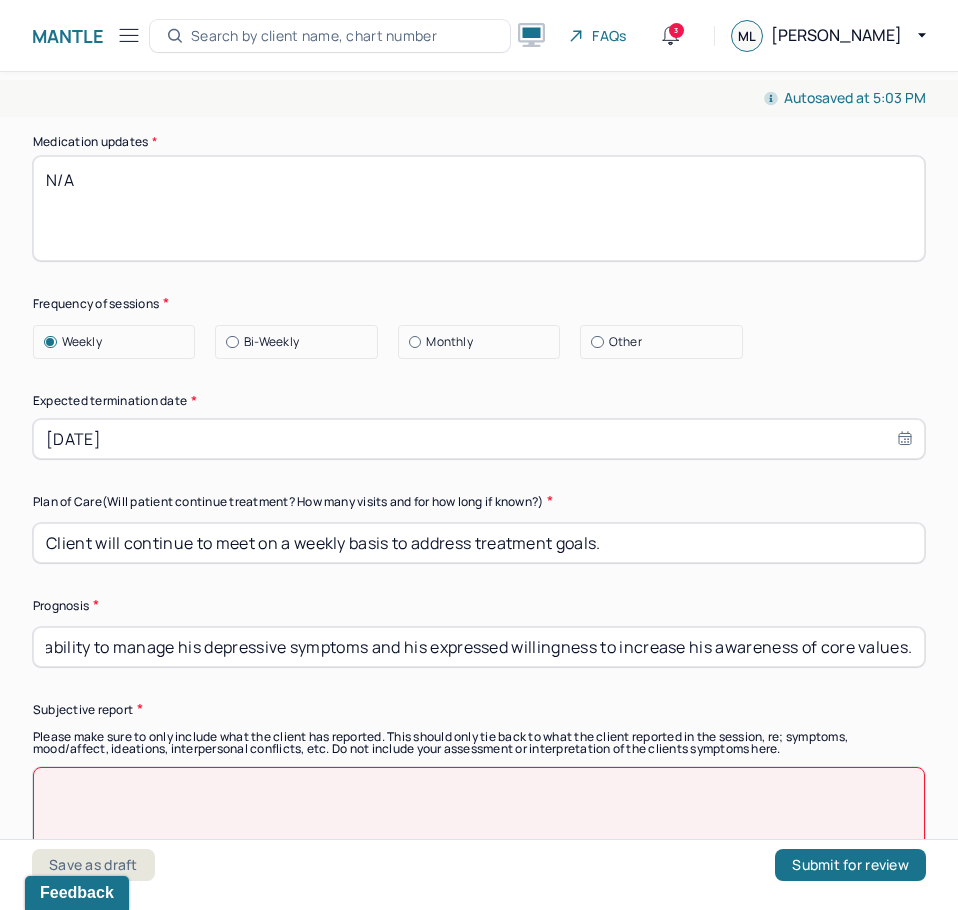 click on "Client has a good prognosis as evidenced by his enhanced ability to manage his depressive symptoms and his expressed willingness to increase his awareness of core values." at bounding box center [479, 647] 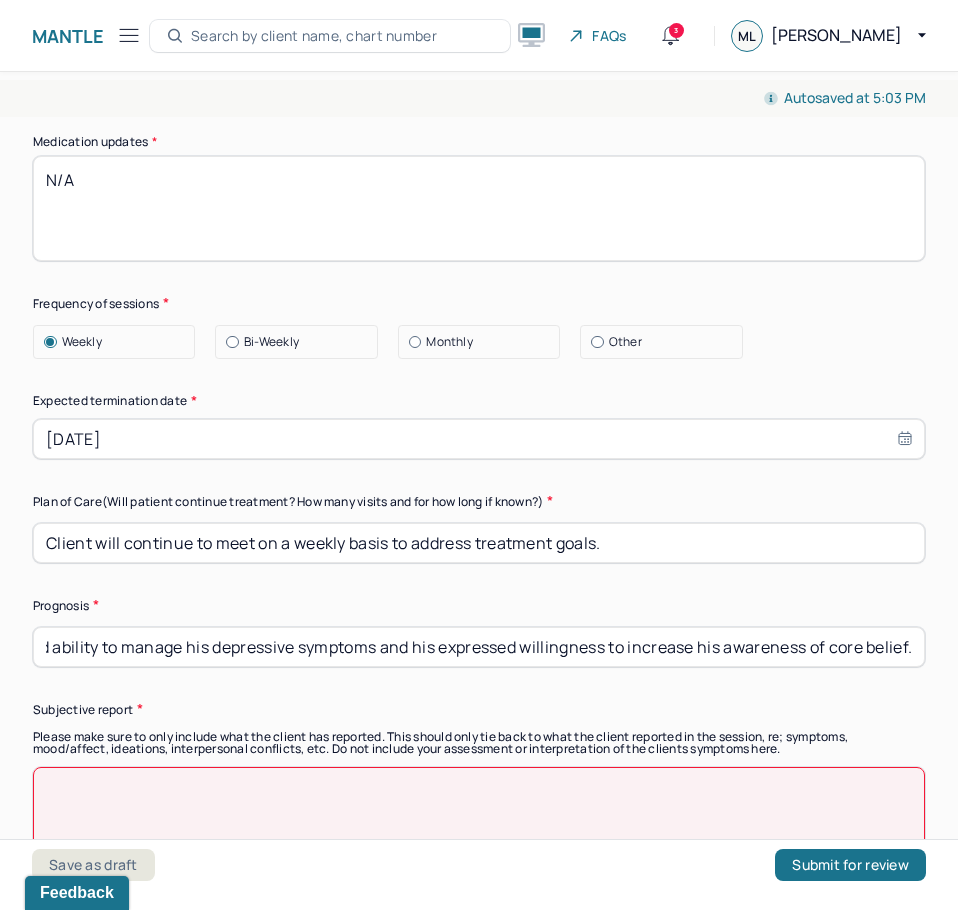 scroll, scrollTop: 0, scrollLeft: 470, axis: horizontal 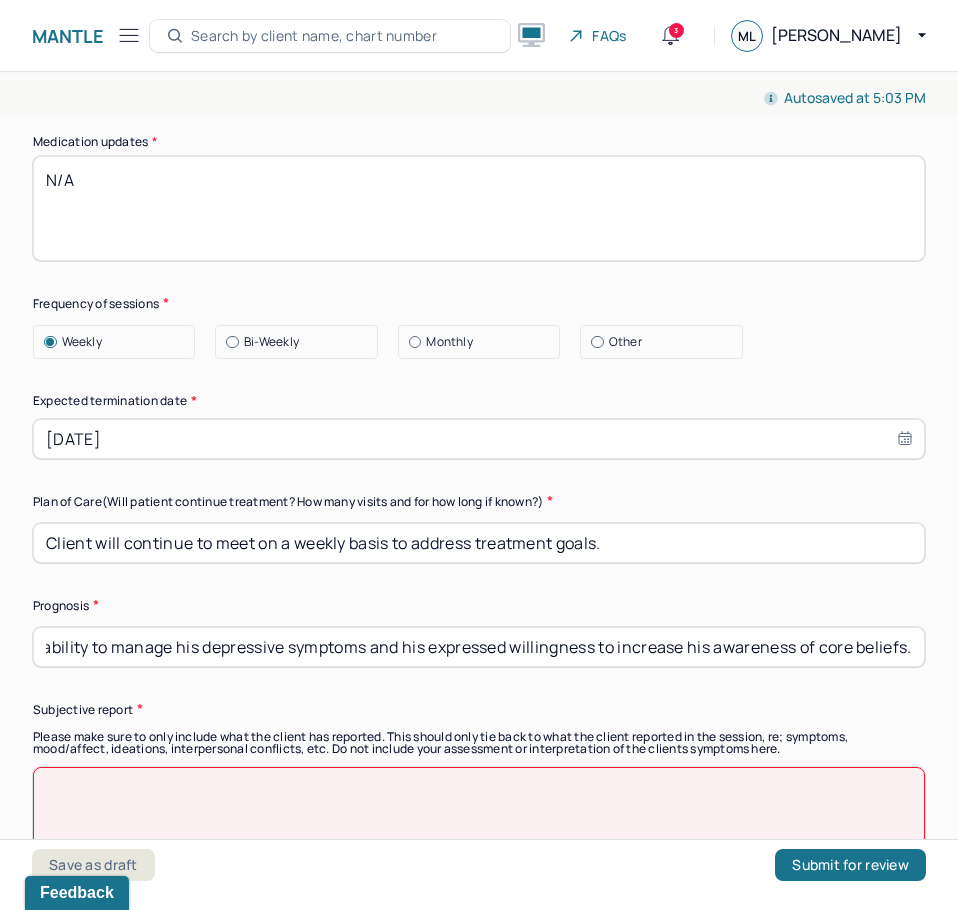 click on "Client has a good prognosis as evidenced by his enhanced ability to manage his depressive symptoms and his expressed willingness to increase his awareness of core beliefs." at bounding box center [479, 647] 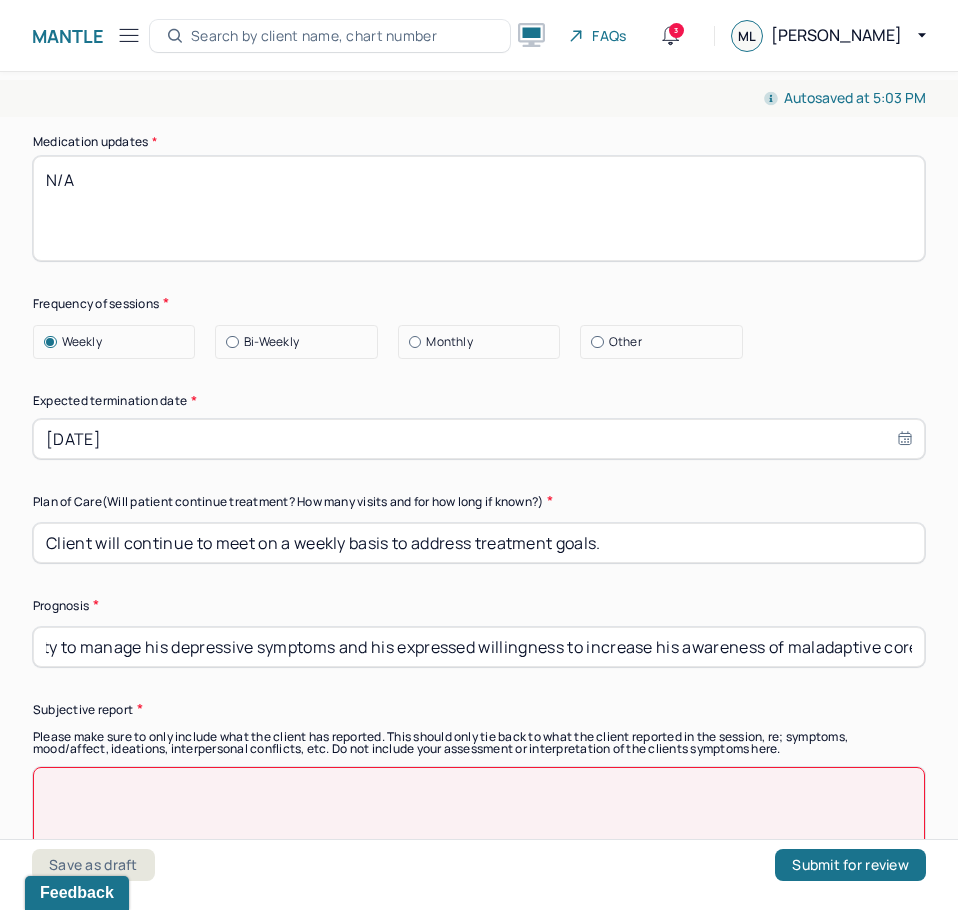 scroll, scrollTop: 0, scrollLeft: 487, axis: horizontal 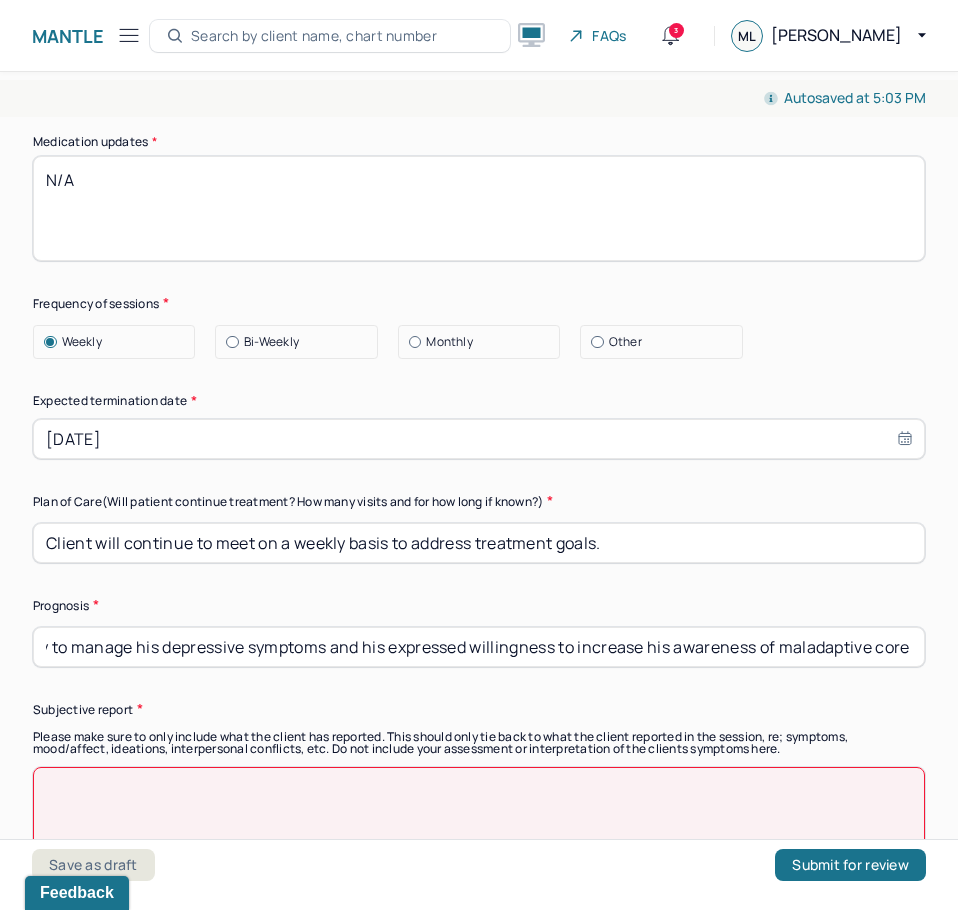 click on "Client has a good prognosis as evidenced by his enhanced ability to manage his depressive symptoms and his expressed willingness to increase his awareness of maladaptive core beliefs." at bounding box center [479, 647] 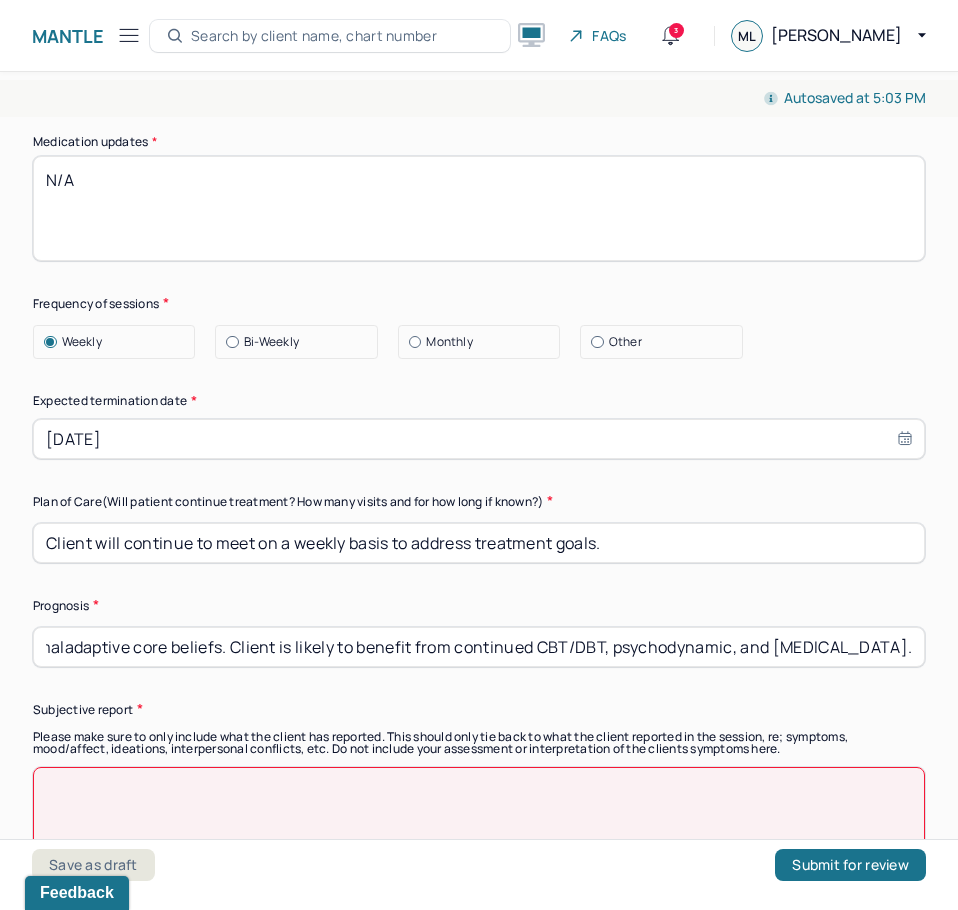 scroll, scrollTop: 0, scrollLeft: 1314, axis: horizontal 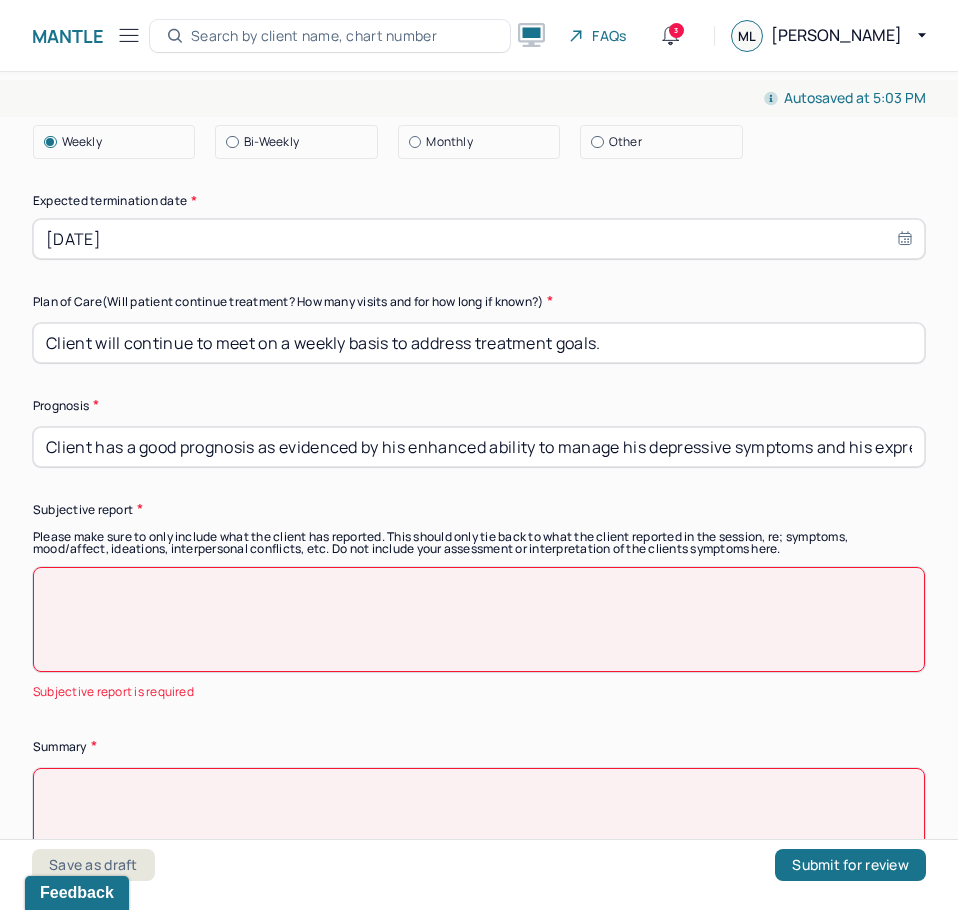 click at bounding box center (479, 619) 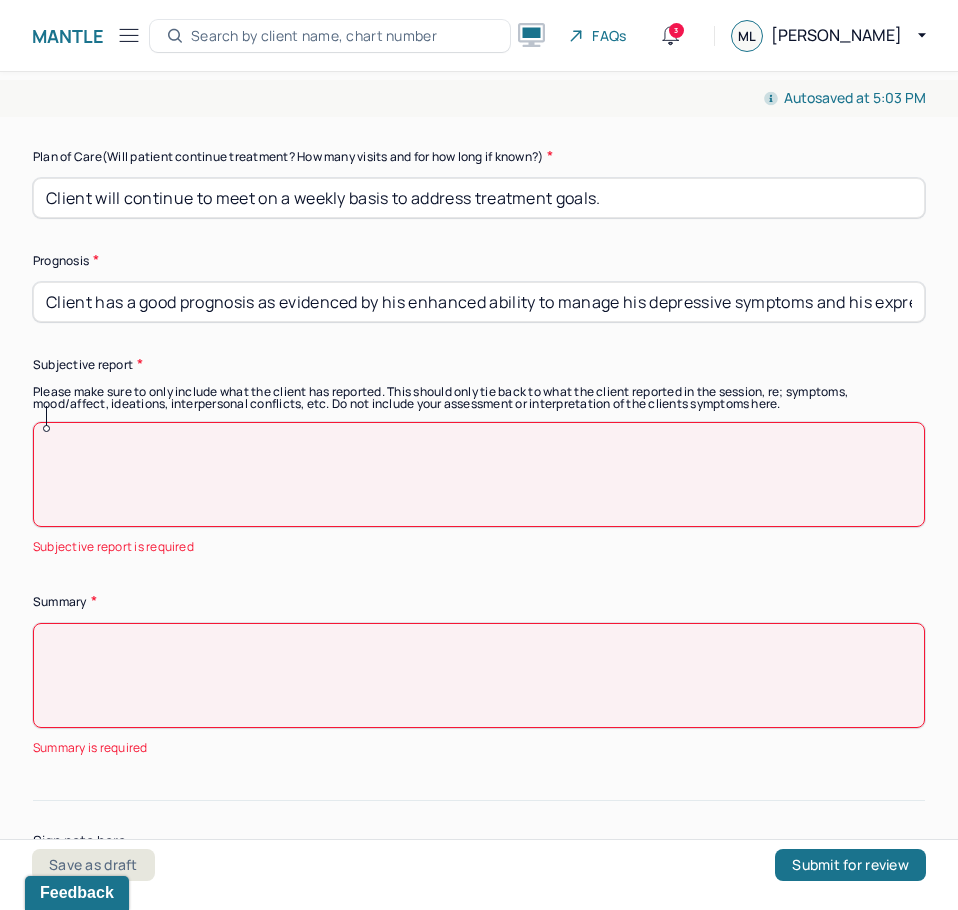scroll, scrollTop: 6200, scrollLeft: 0, axis: vertical 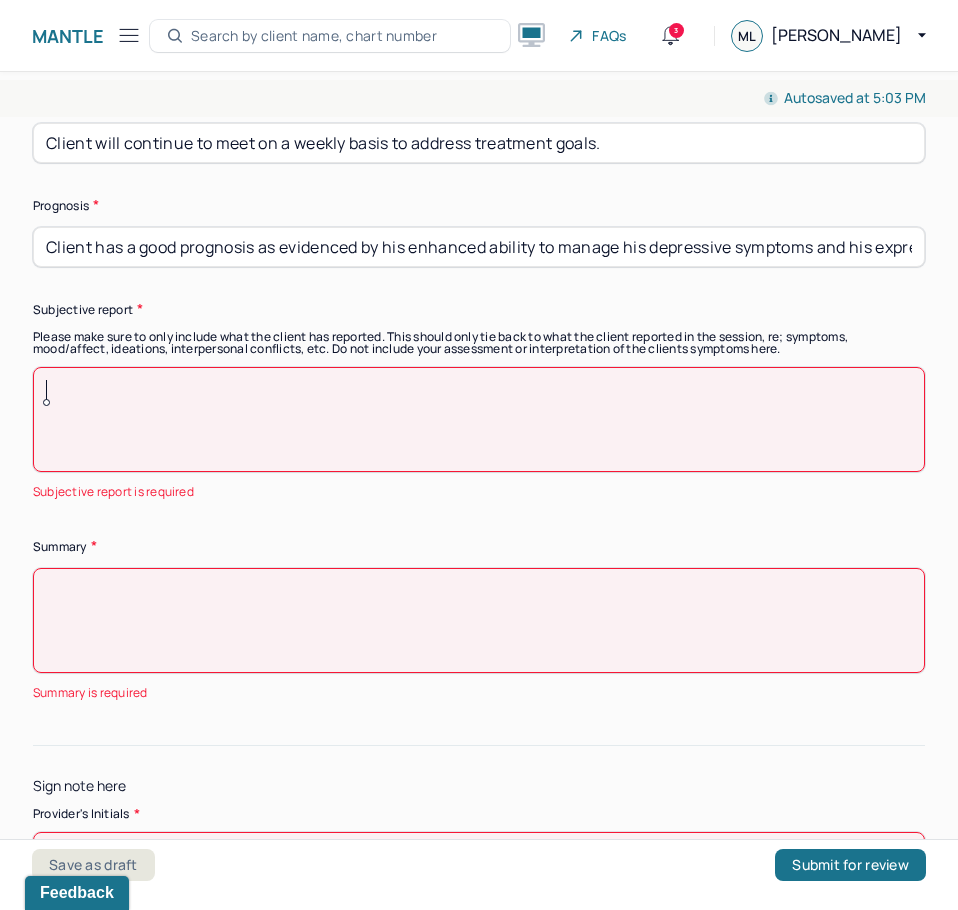 click at bounding box center (479, 419) 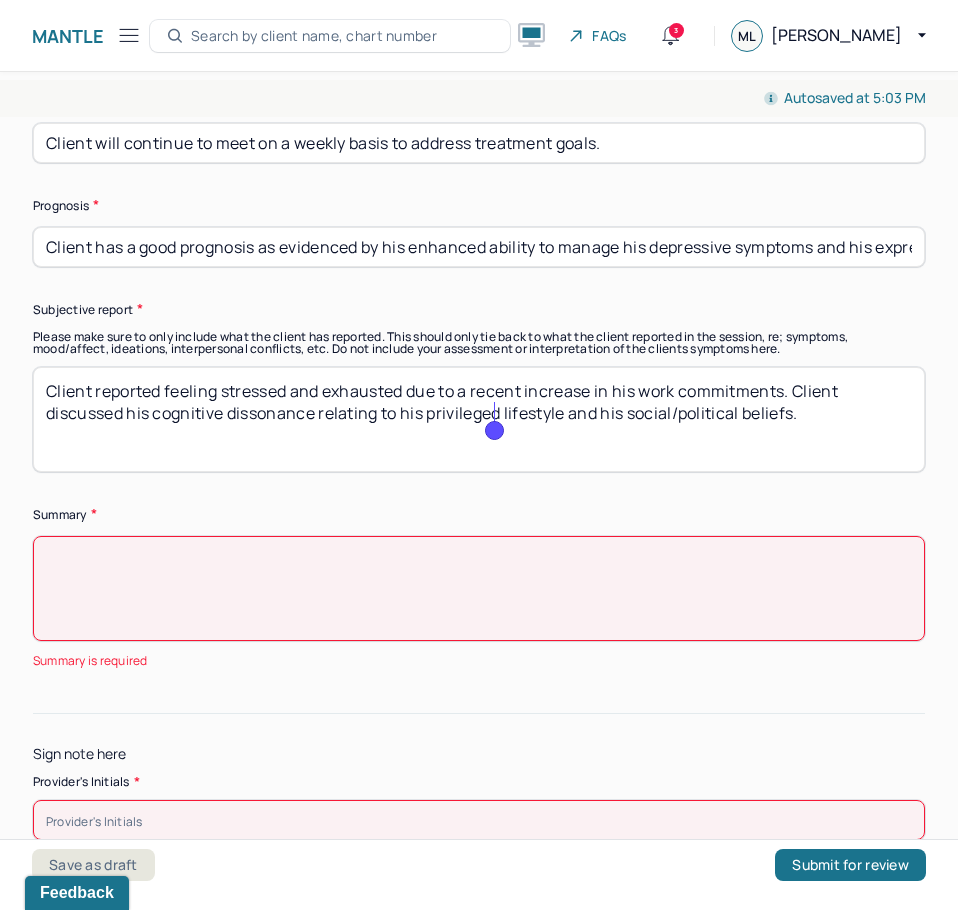 click on "HU Humantold       Dashboard Clients Schedule Session Notes Notes Flagged notes [PERSON_NAME] Claims Tasks Providers Reports Practice Administration Tools ML [PERSON_NAME],clientsupport,coder,provider   Logout Mantle     Edit Note   Search by client name, chart number     FAQs   3   ML [PERSON_NAME] at 5:03 PM Appointment Details     Client name [PERSON_NAME] Date of service [DATE] Time 5:00pm - 5:55pm Duration 55mins Appointment type teletherapy Provider name [PERSON_NAME] Modifier 1 95 Telemedicine Note type Individual treatment review Appointment Details     Client name [PERSON_NAME] Date of service [DATE] Time 5:00pm - 5:55pm Duration 55mins Appointment type teletherapy Provider name [PERSON_NAME] Modifier 1 95 Telemedicine Note type Individual treatment review Instructions The fields marked with an asterisk ( * ) are required before you can submit your notes. Appointment location * Teletherapy Client Teletherapy Location Home Office Other Work Provider Teletherapy Location Home" at bounding box center (479, 455) 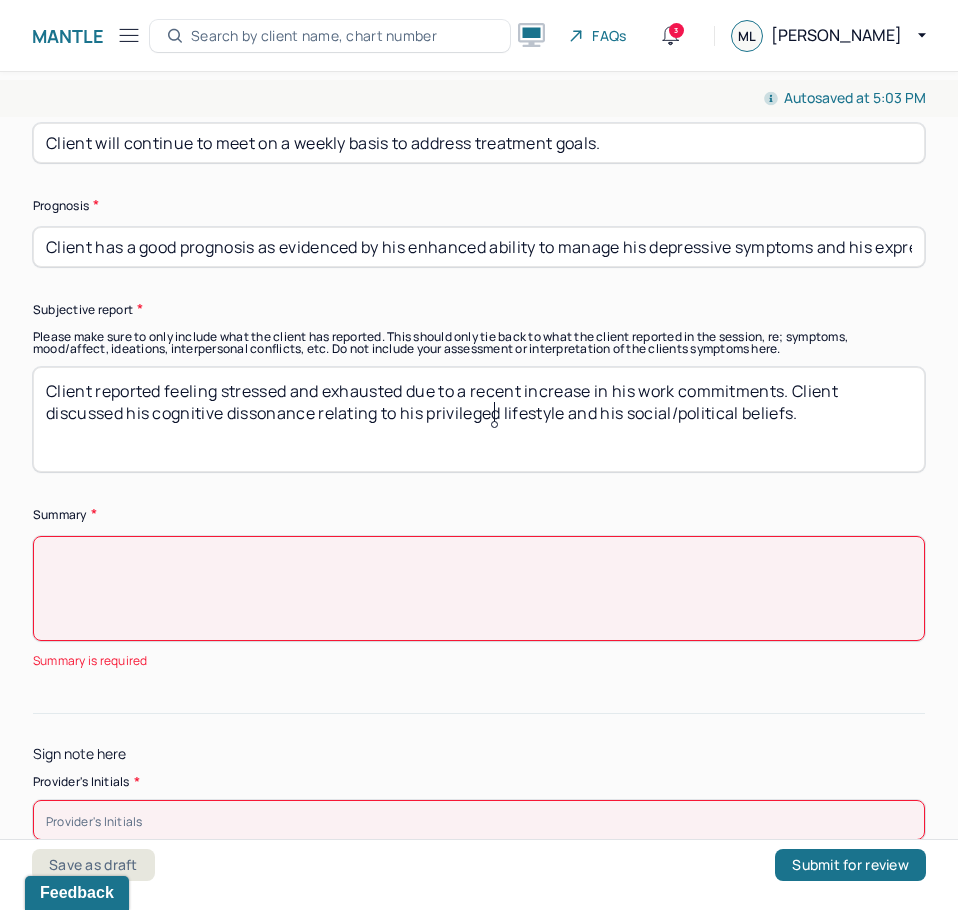 click on "Client reported feeling stressed and exhausted due to a recent increase in his work commitments. Client discussed his cognitive dissonance relating to his privileged lifestyle and his social/political beliefs." at bounding box center (479, 419) 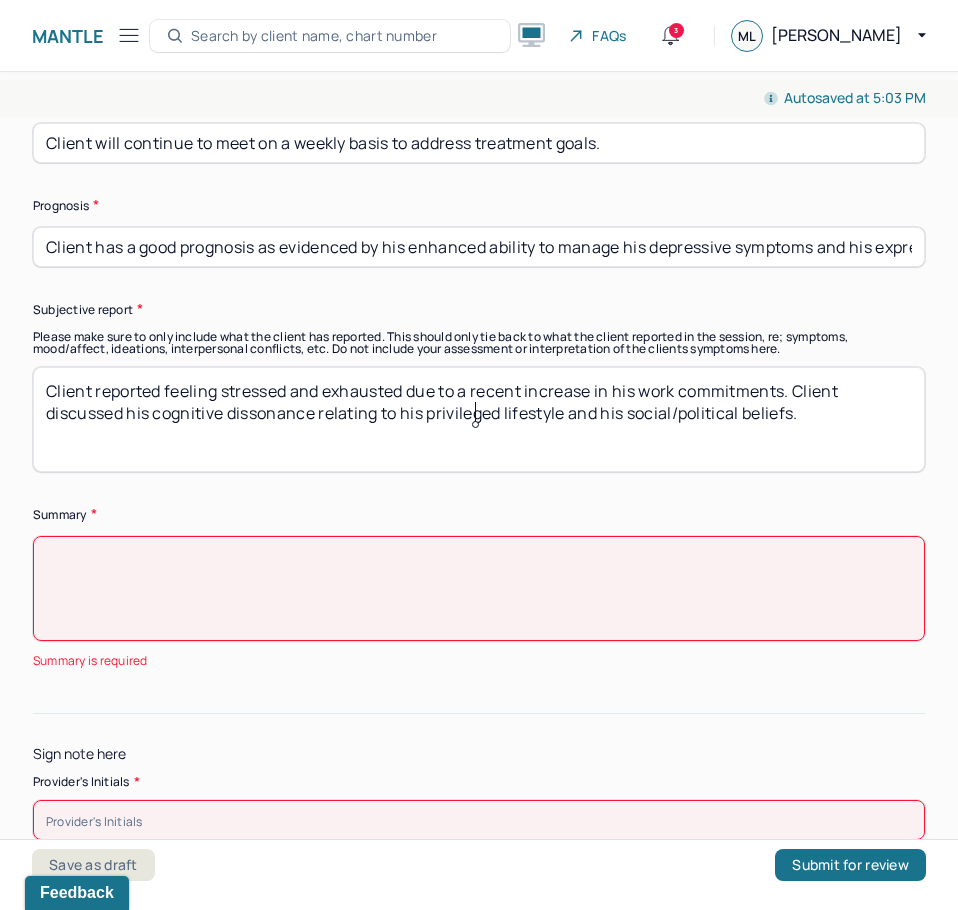 click on "Client reported feeling stressed and exhausted due to a recent increase in his work commitments. Client discussed his cognitive dissonance relating to his privileged lifestyle and his social/political beliefs." at bounding box center [479, 419] 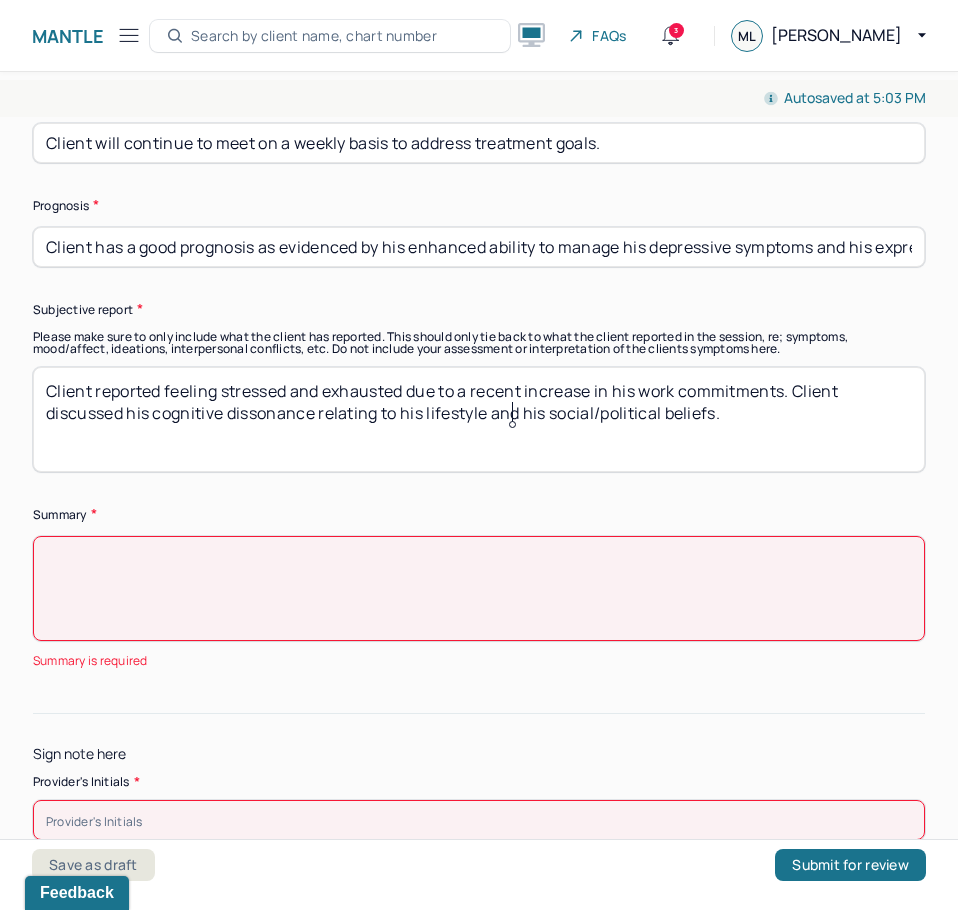 click on "Client reported feeling stressed and exhausted due to a recent increase in his work commitments. Client discussed his cognitive dissonance relating to his lifestyle and his social/political beliefs." at bounding box center (479, 419) 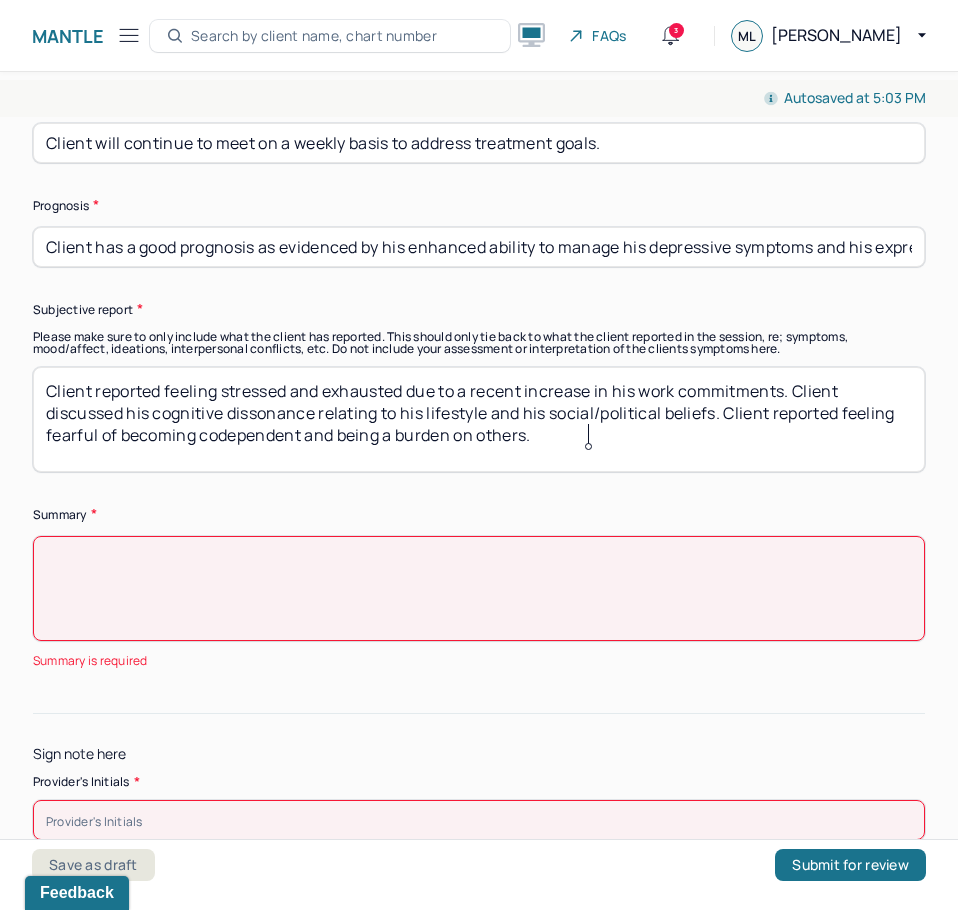 click on "Client reported feeling stressed and exhausted due to a recent increase in his work commitments. Client discussed his cognitive dissonance relating to his lifestyle and his social/political beliefs. Client reported feeling fearful of becoming codependent and being a burden on others." at bounding box center (479, 419) 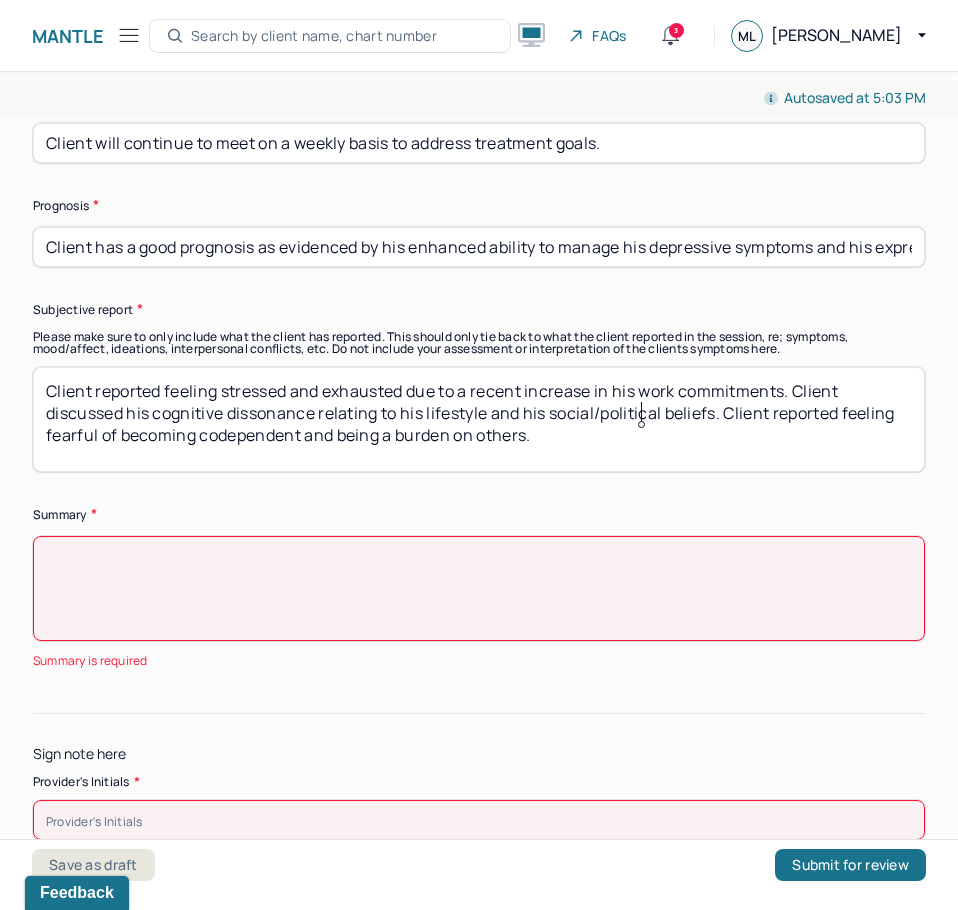 click on "Client reported feeling stressed and exhausted due to a recent increase in his work commitments. Client discussed his cognitive dissonance relating to his lifestyle and his social/political beliefs. Client reported feeling fearful of becoming codependent and being a burden on others." at bounding box center (479, 419) 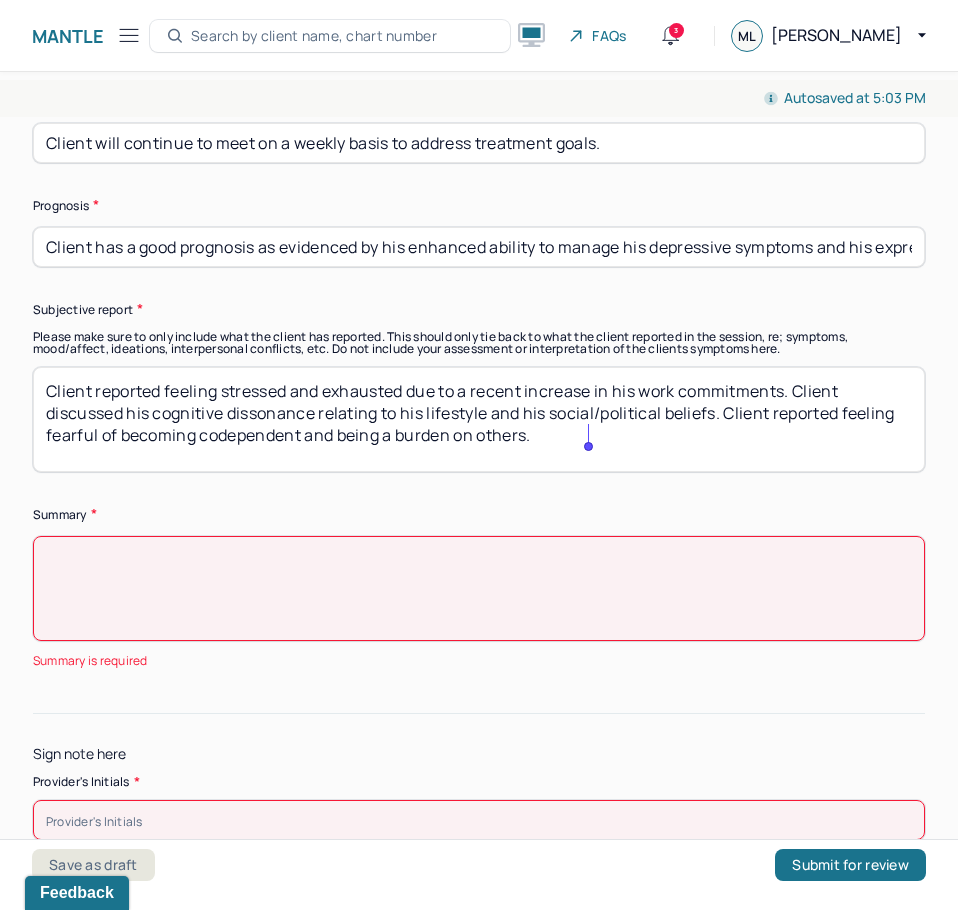 type on "Client reported feeling stressed and exhausted due to a recent increase in his work commitments. Client discussed his cognitive dissonance relating to his lifestyle and his social/political beliefs. Client reported feeling fearful of becoming codependent and being a burden on others." 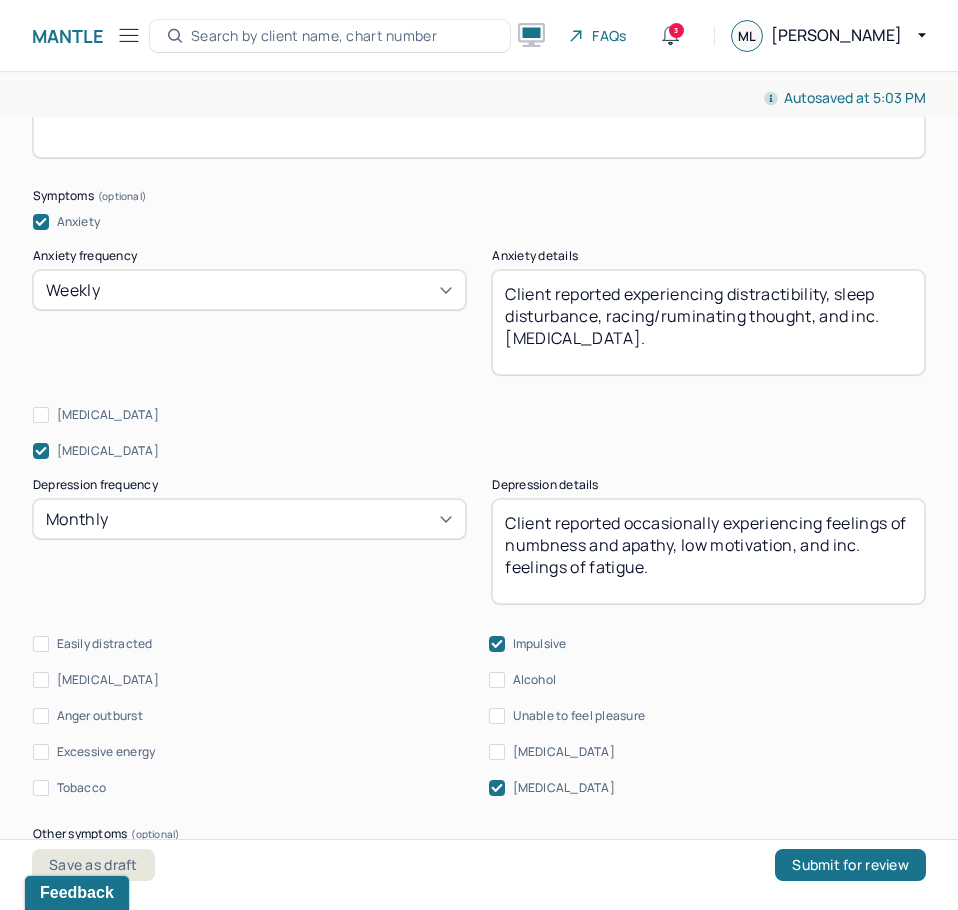 scroll, scrollTop: 1000, scrollLeft: 0, axis: vertical 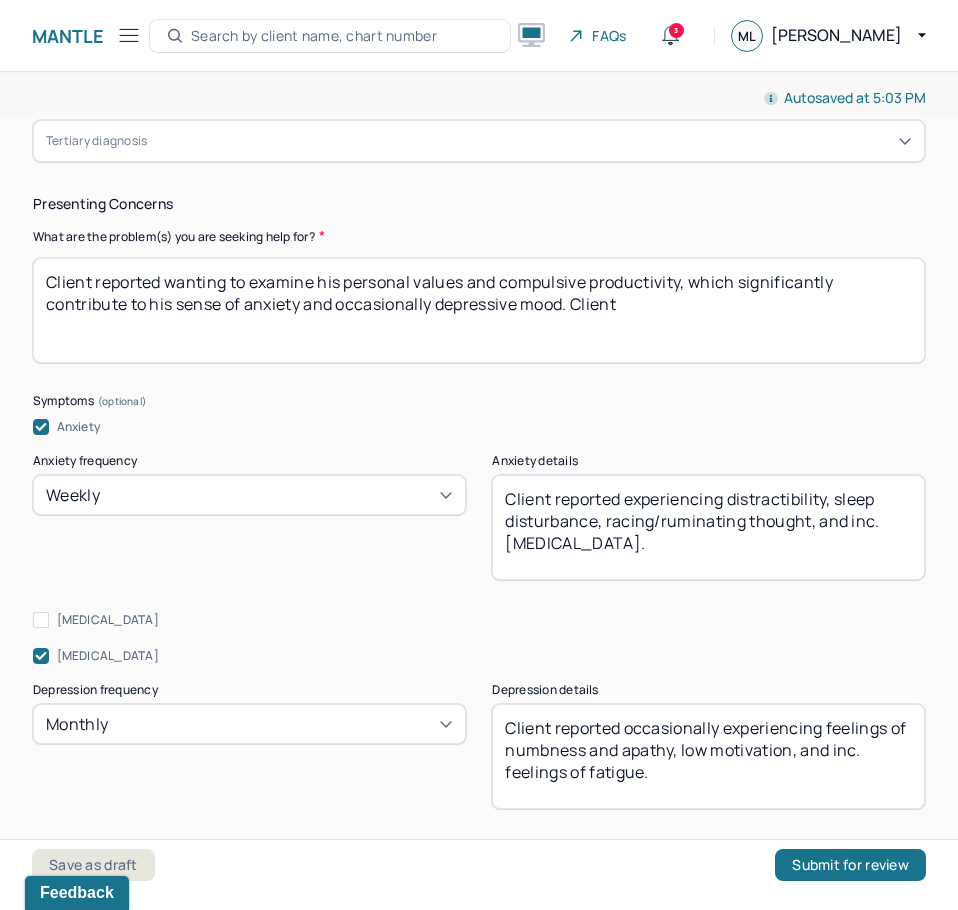 click on "Client reported wanting to examine his personal values and compulsive productivity, which significantly contribute to his sense of anxiety and occasionally depressive mood. Client" at bounding box center (479, 310) 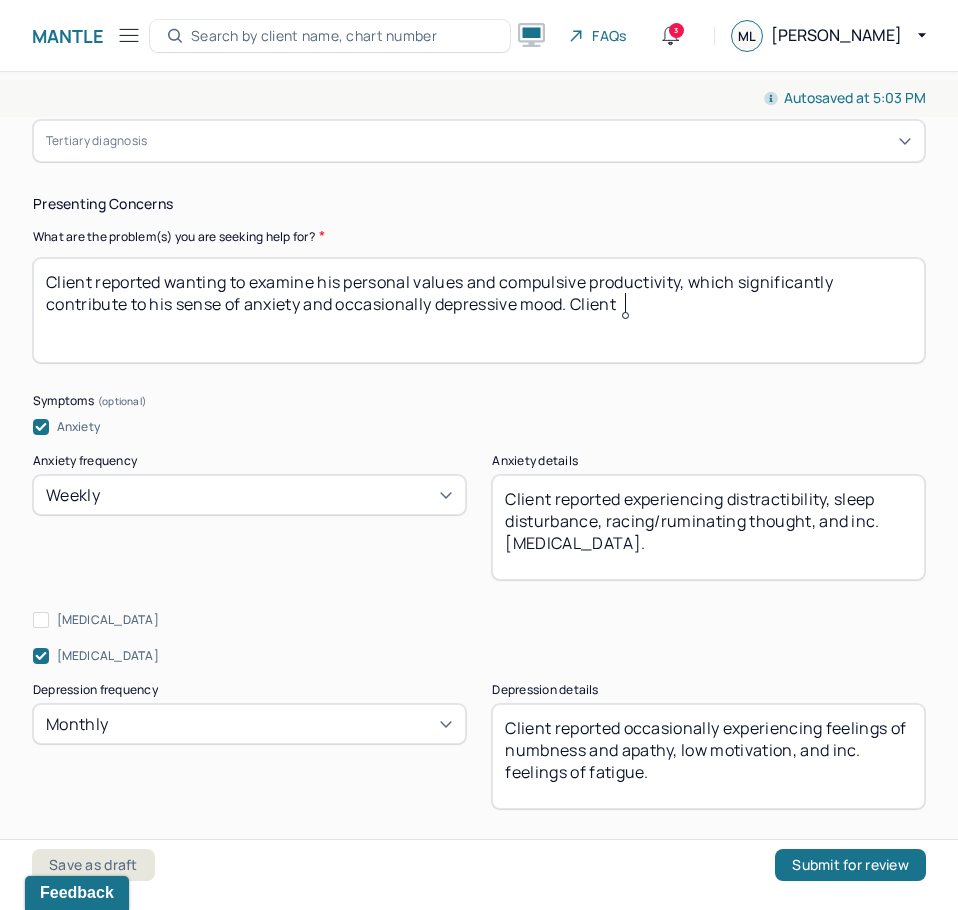 click on "Client reported wanting to examine his personal values and compulsive productivity, which significantly contribute to his sense of anxiety and occasionally depressive mood. Client" at bounding box center [479, 310] 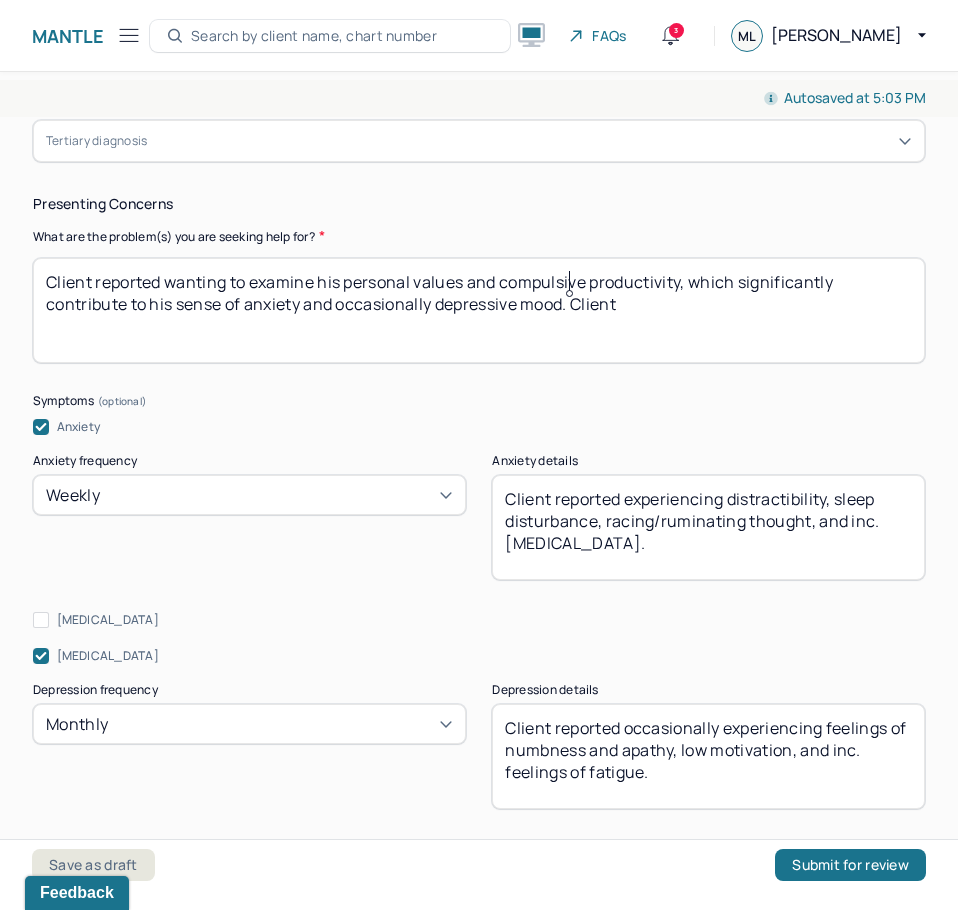click on "Client reported wanting to examine his personal values and compulsive productivity, which significantly contribute to his sense of anxiety and occasionally depressive mood. Client" at bounding box center [479, 310] 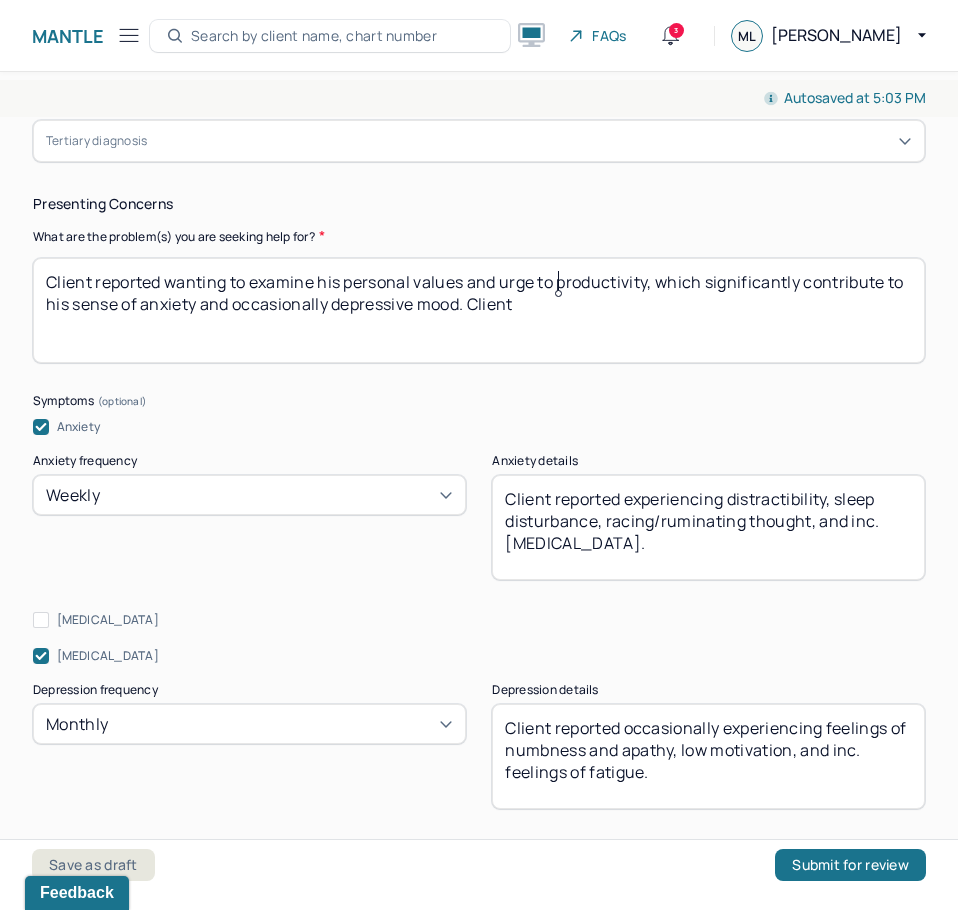 click on "Client reported wanting to examine his personal values and compulsive productivity, which significantly contribute to his sense of anxiety and occasionally depressive mood. Client" at bounding box center [479, 310] 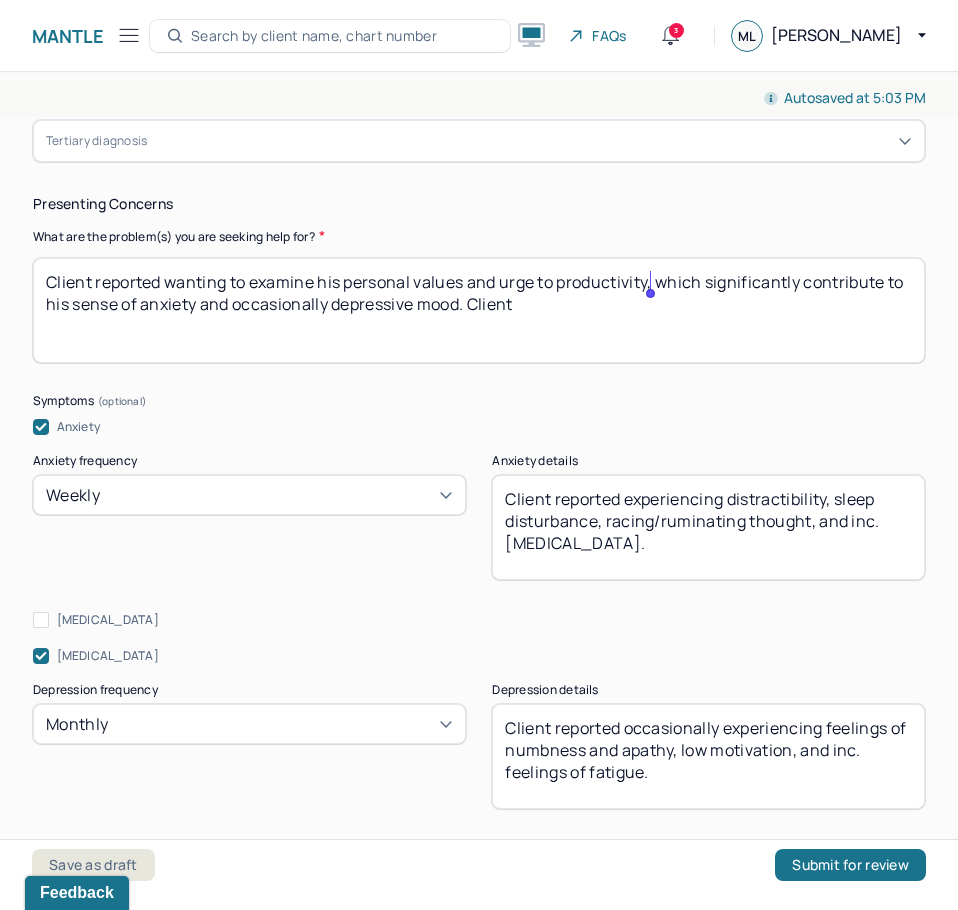 click on "Client reported wanting to examine his personal values and compulsive productivity, which significantly contribute to his sense of anxiety and occasionally depressive mood. Client" at bounding box center (479, 310) 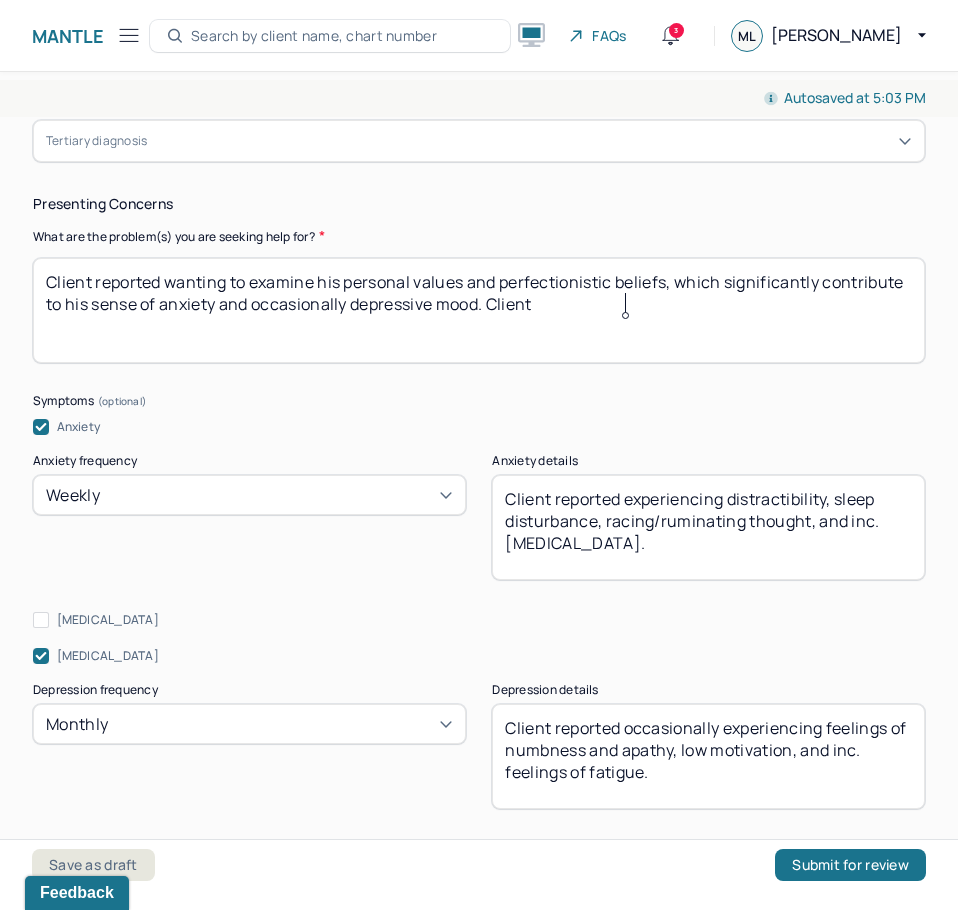click on "Client reported wanting to examine his personal values and compulsive productivity, which significantly contribute to his sense of anxiety and occasionally depressive mood. Client" at bounding box center [479, 310] 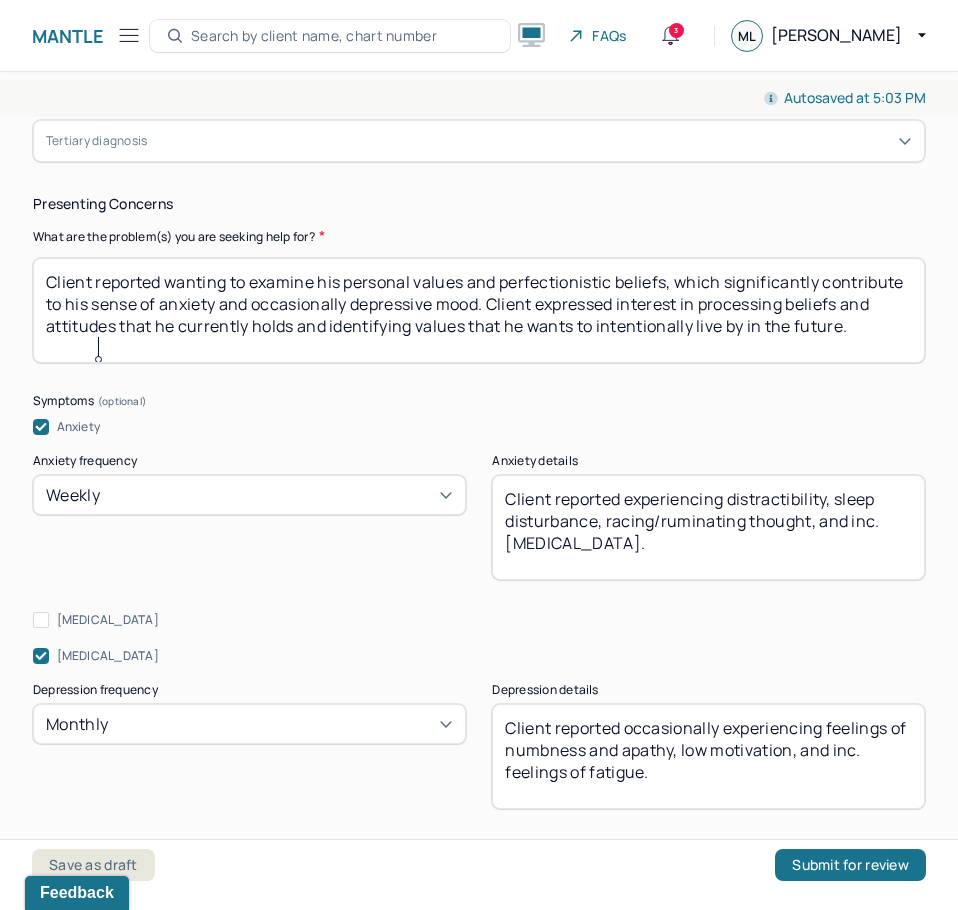 click on "Client reported wanting to examine his personal values and compulsive productivity, which significantly contribute to his sense of anxiety and occasionally depressive mood. Client" at bounding box center (479, 310) 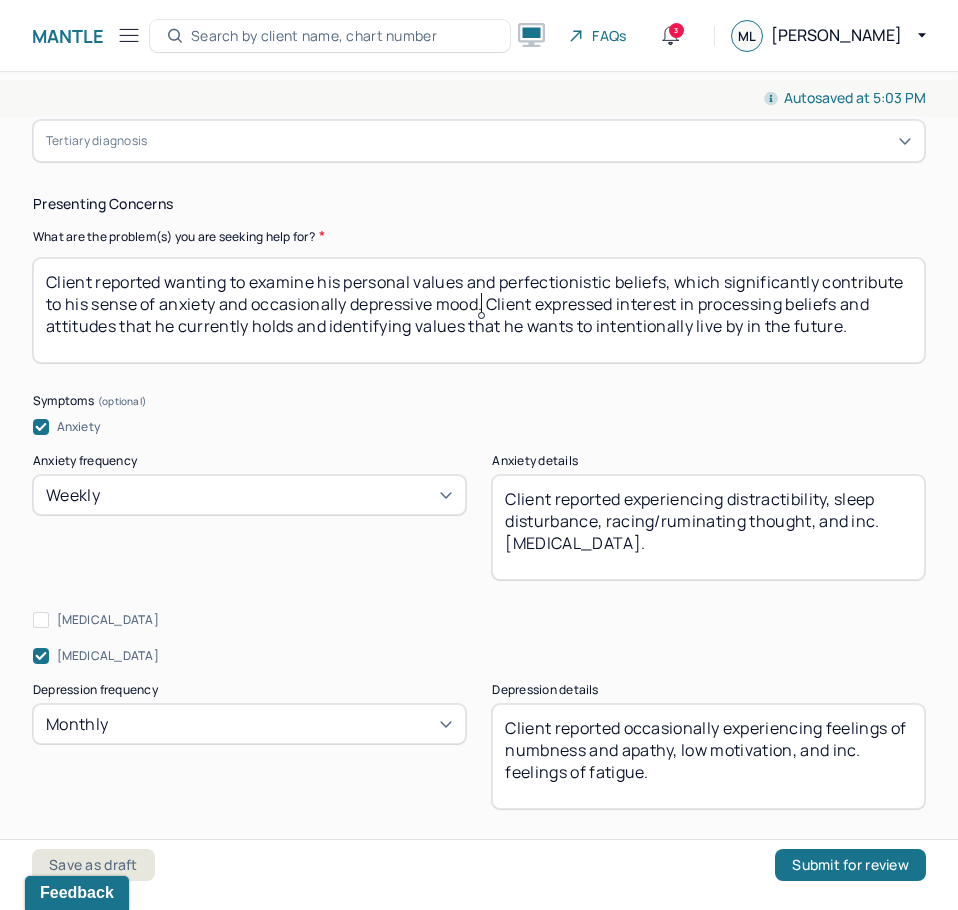 click on "Client reported wanting to examine his personal values and compulsive productivity, which significantly contribute to his sense of anxiety and occasionally depressive mood. Client" at bounding box center (479, 310) 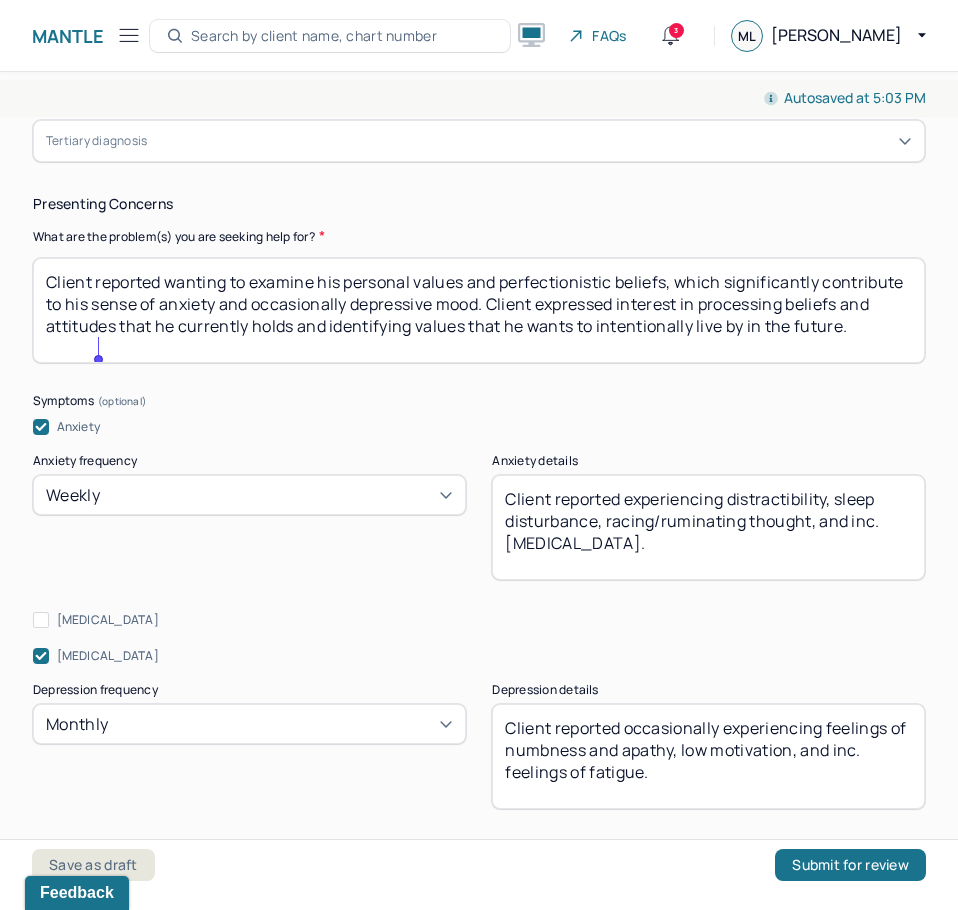 click on "Client reported wanting to examine his personal values and compulsive productivity, which significantly contribute to his sense of anxiety and occasionally depressive mood. Client" at bounding box center (479, 310) 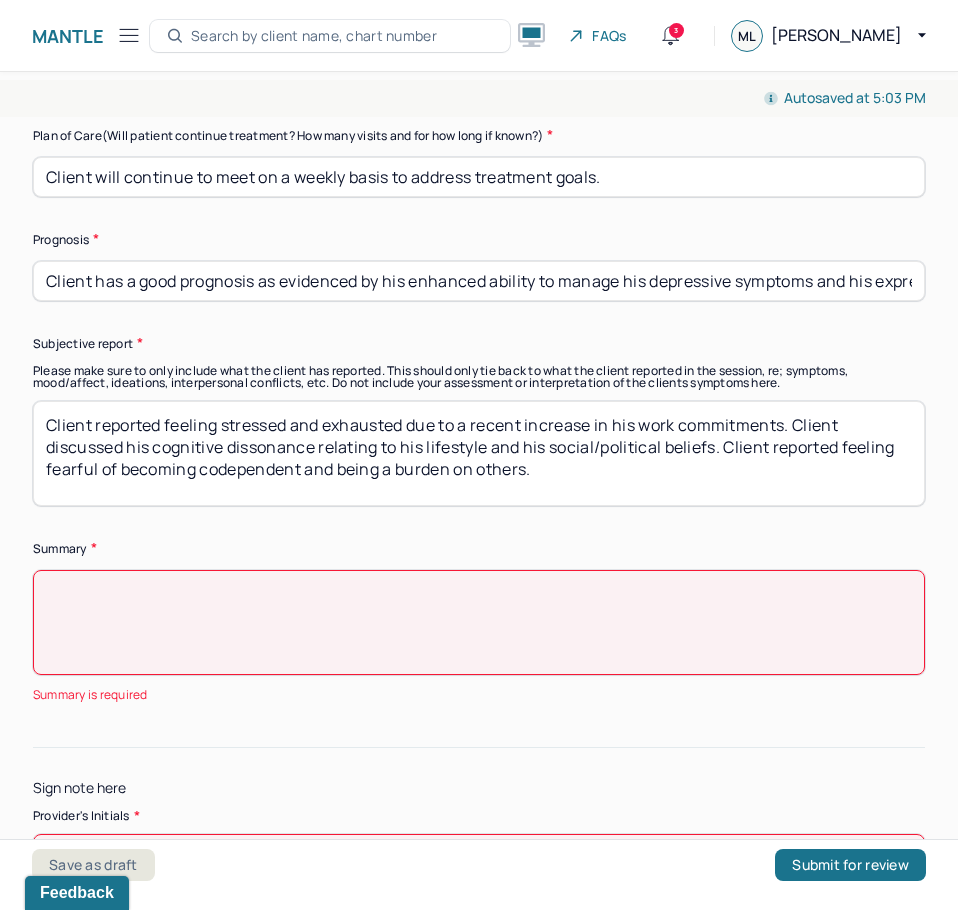 scroll, scrollTop: 6200, scrollLeft: 0, axis: vertical 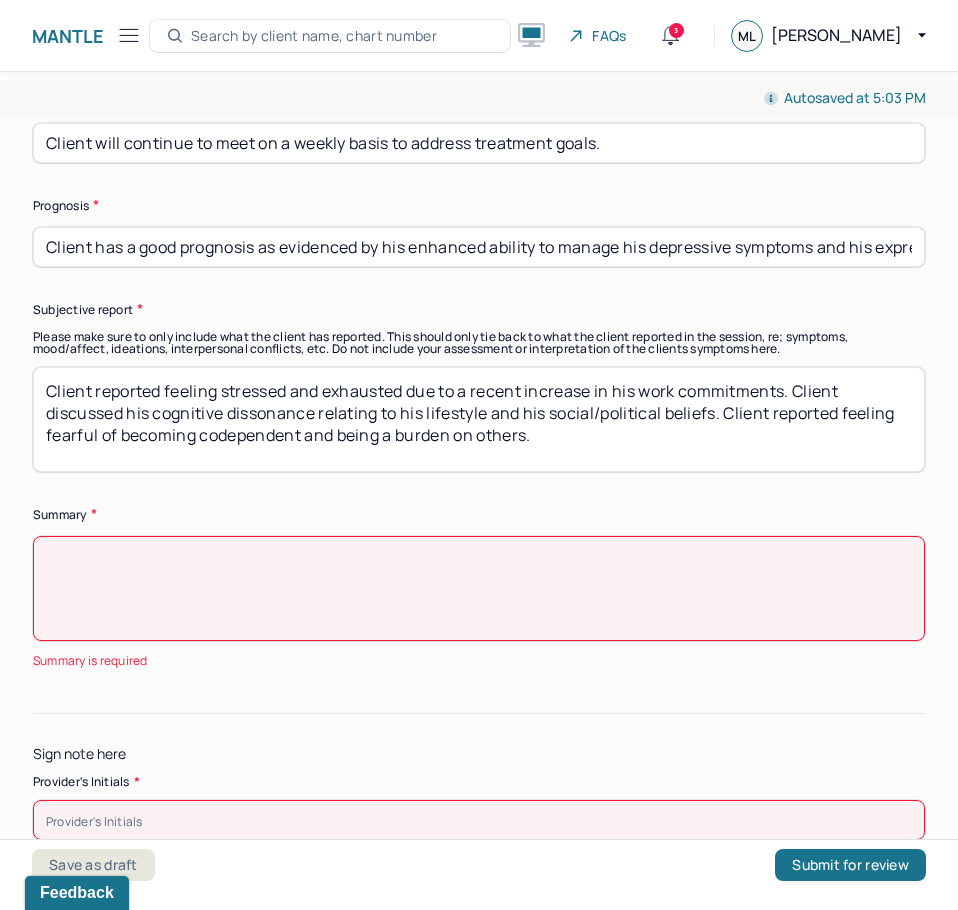 click at bounding box center [479, 588] 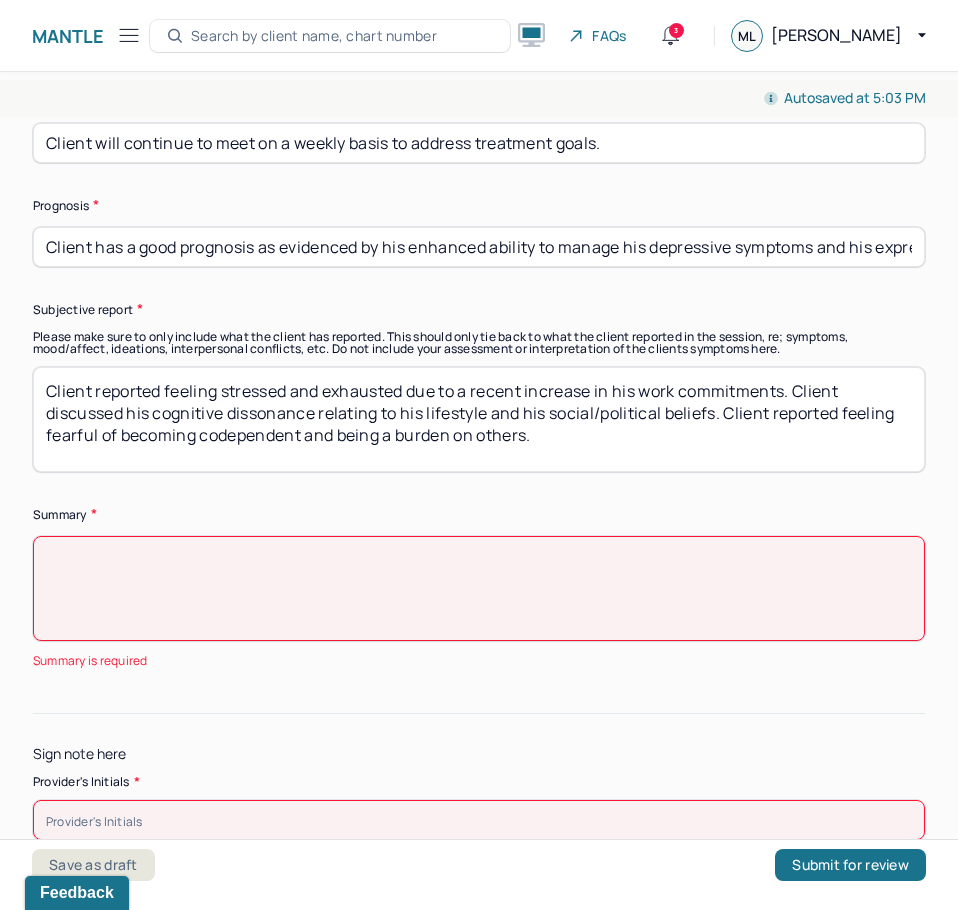 click at bounding box center [479, 588] 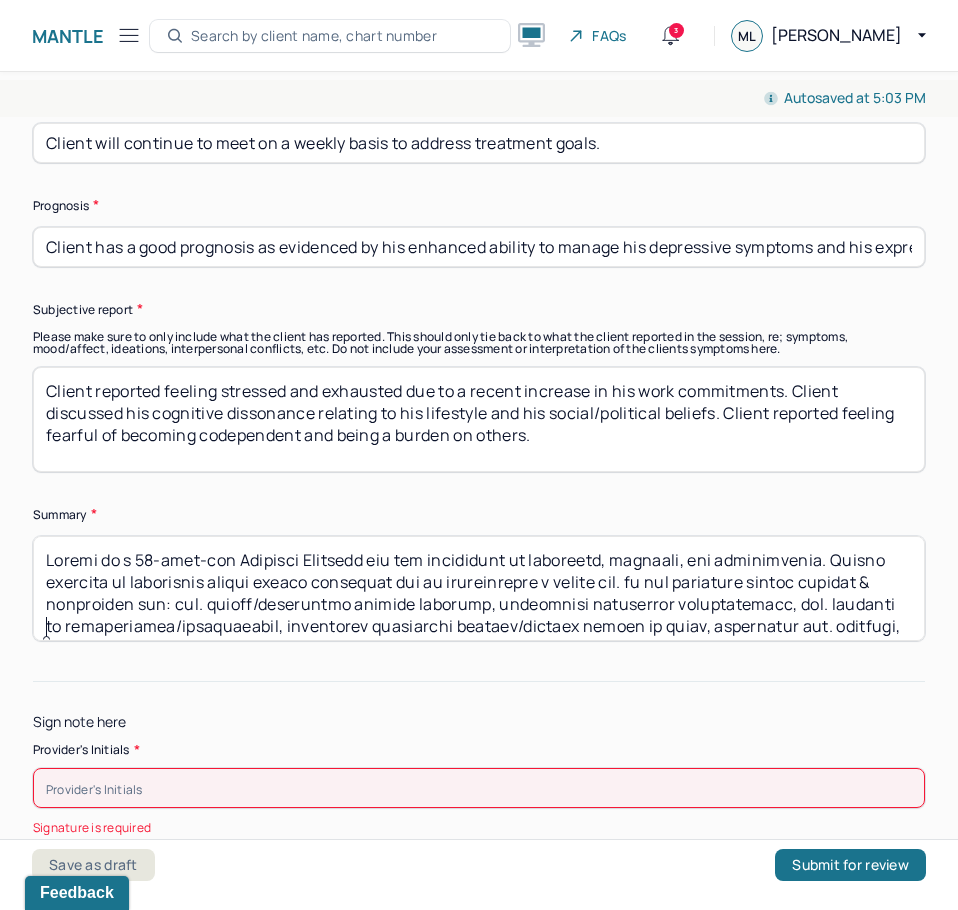 scroll, scrollTop: 152, scrollLeft: 0, axis: vertical 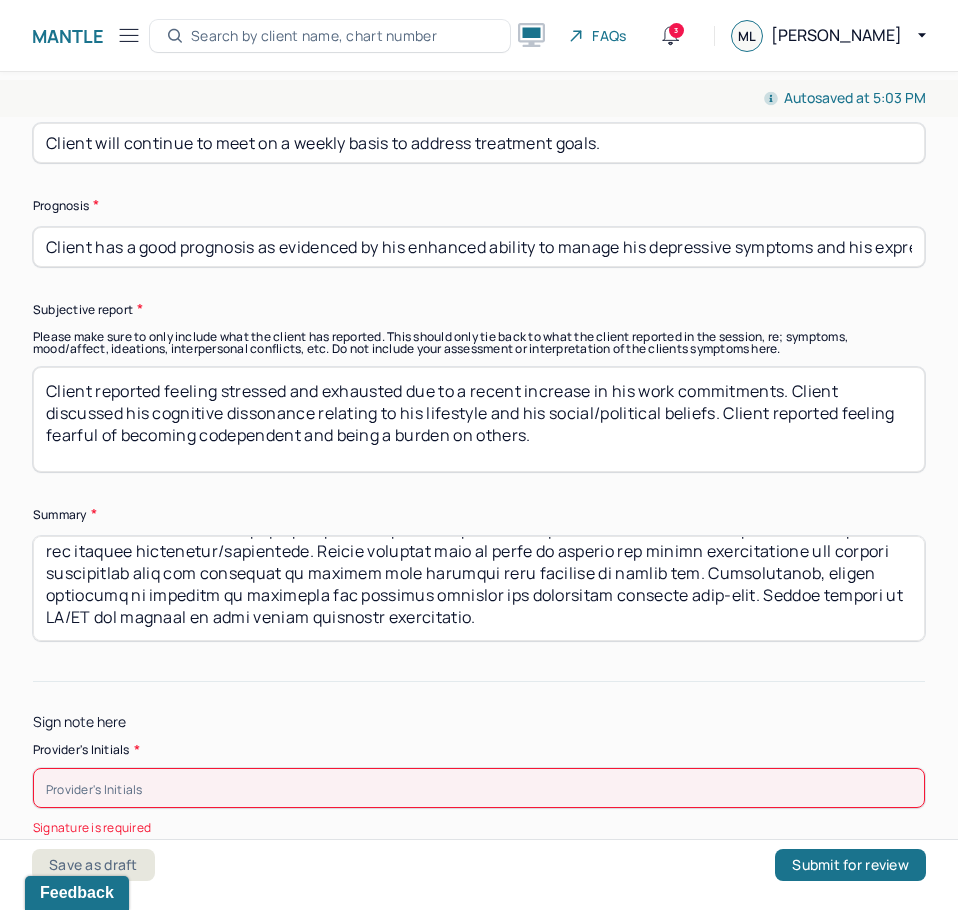 click at bounding box center (479, 588) 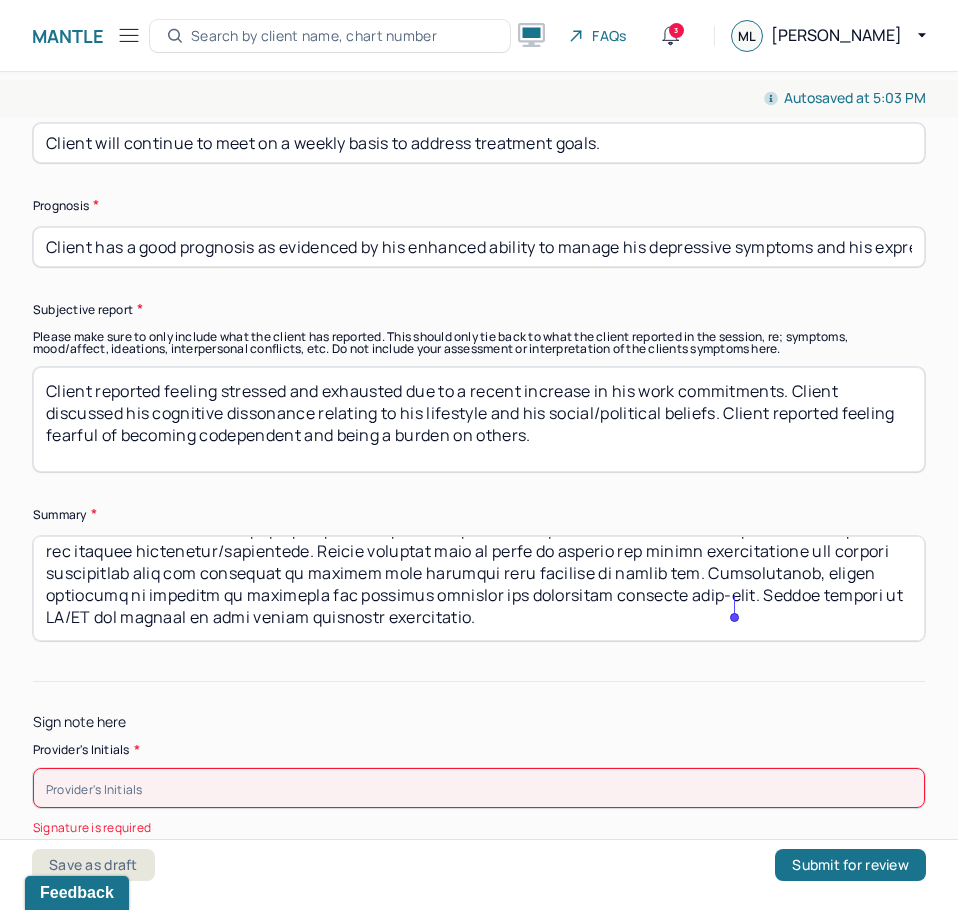 click at bounding box center (479, 588) 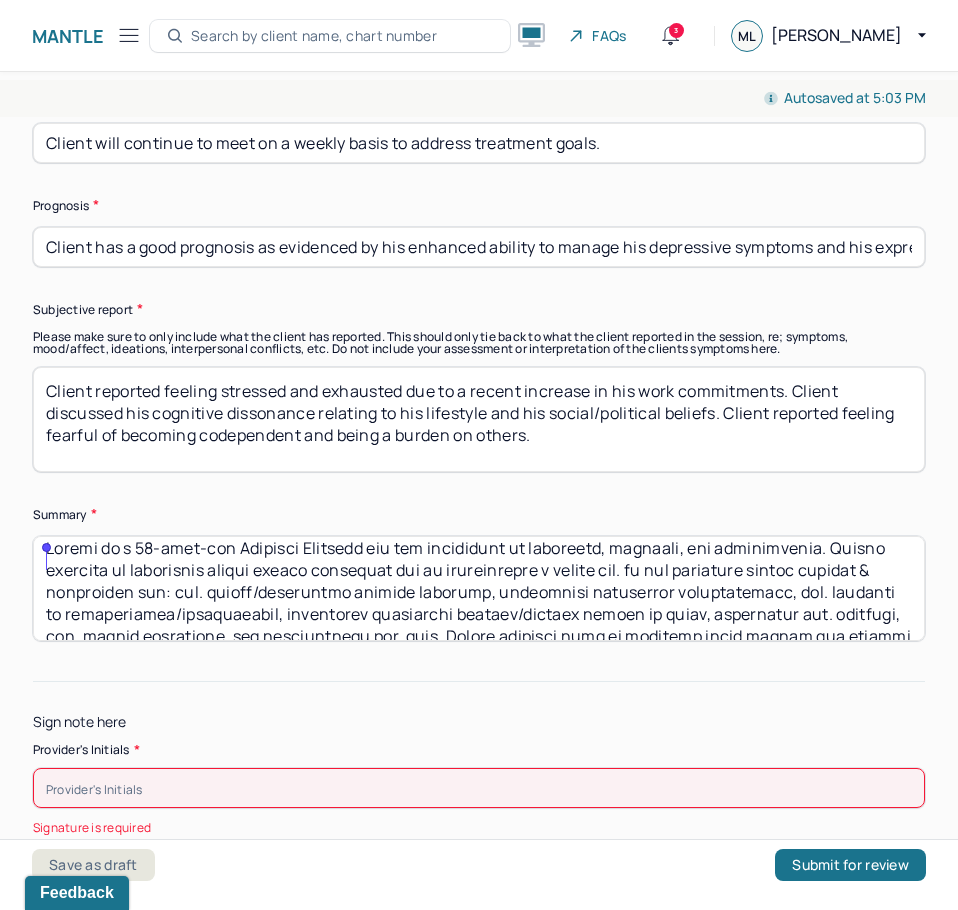 scroll, scrollTop: 0, scrollLeft: 0, axis: both 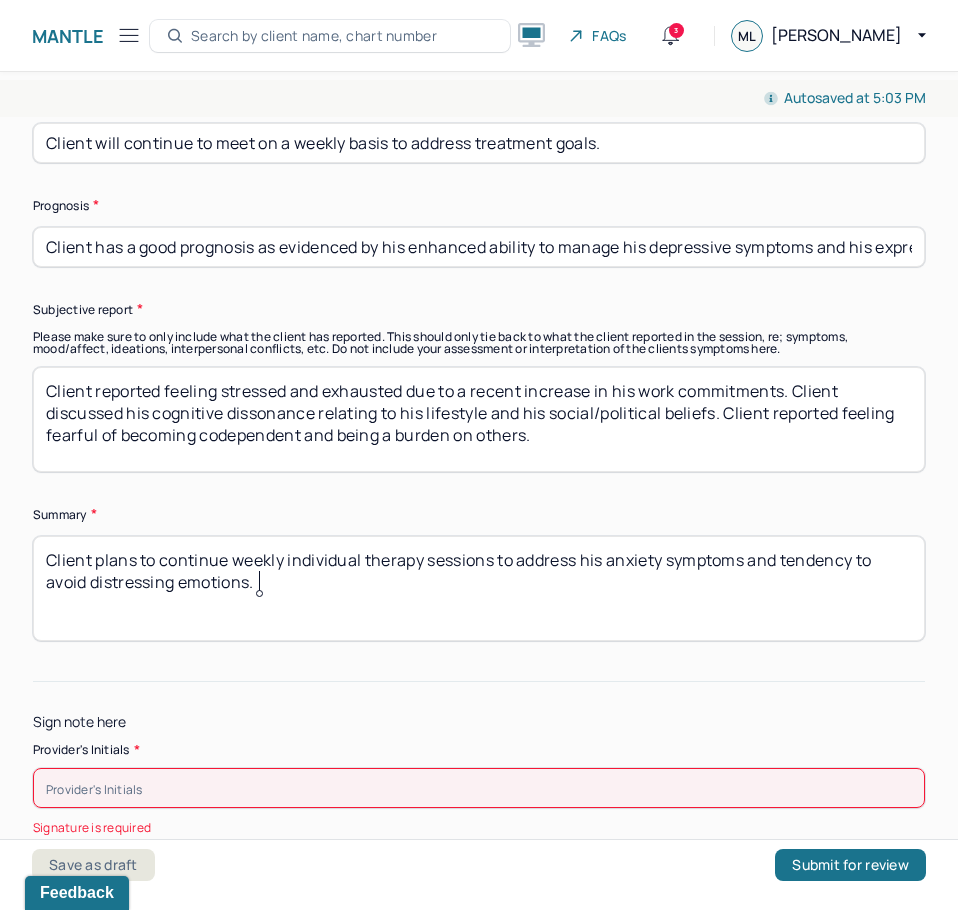 click on "Client plans to continue weekly individual therapy sessions to address his anxiety symptoms and tendency to avoid distressing emotions." at bounding box center (479, 588) 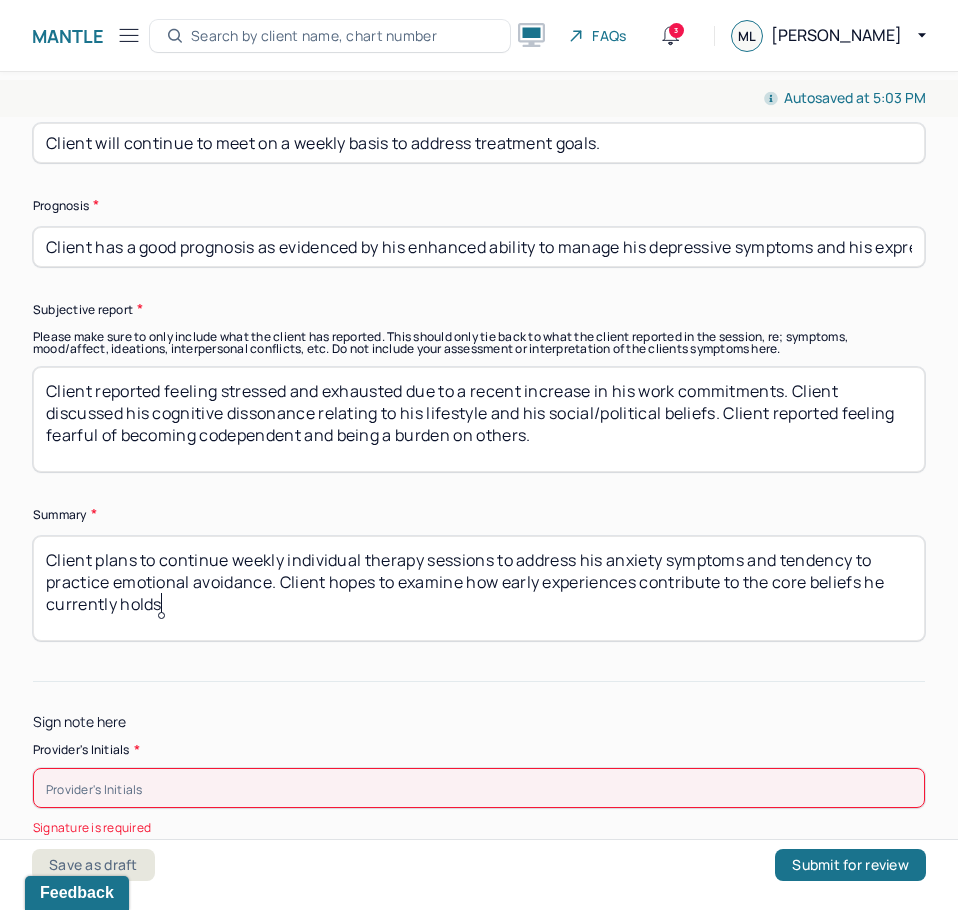 click on "Client plans to continue weekly individual therapy sessions to address his anxiety symptoms and tendency to practice emotional avoidance. Client hopes to examine how early experiences contribute to the core beliefs he currently holds" at bounding box center (479, 588) 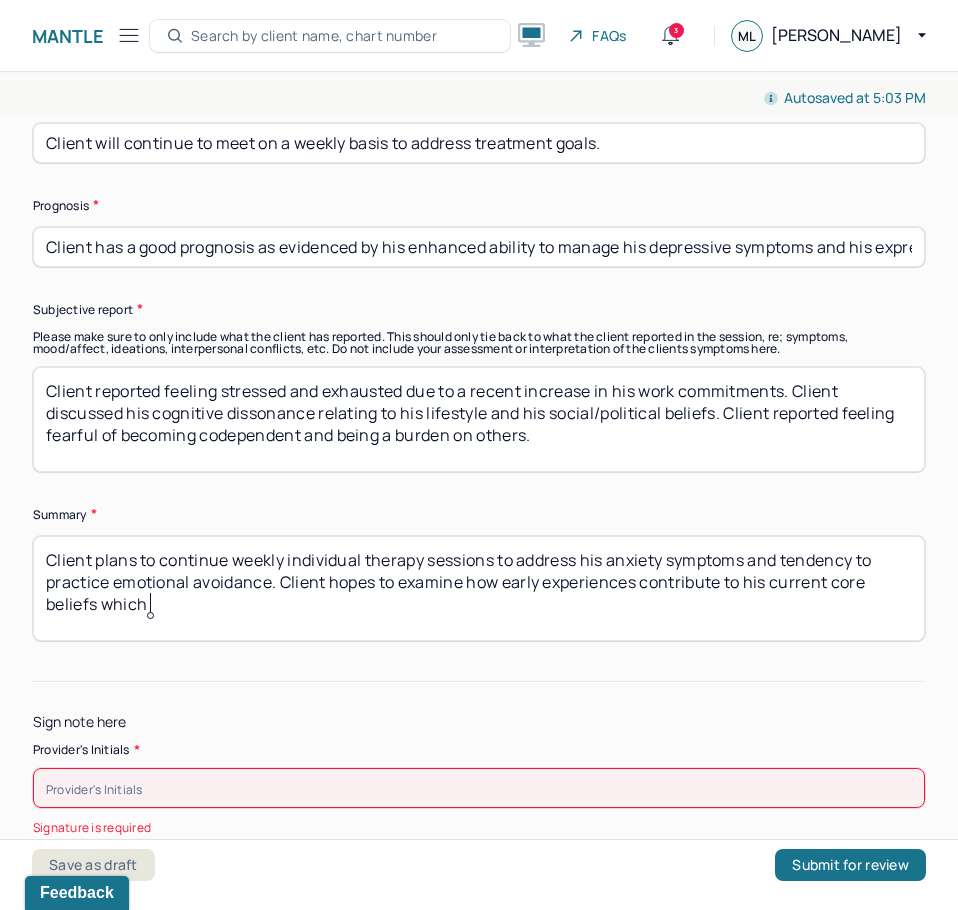 click on "Client plans to continue weekly individual therapy sessions to address his anxiety symptoms and tendency to practice emotional avoidance. Client hopes to examine how early experiences contribute to his current core beliefs which" at bounding box center [479, 588] 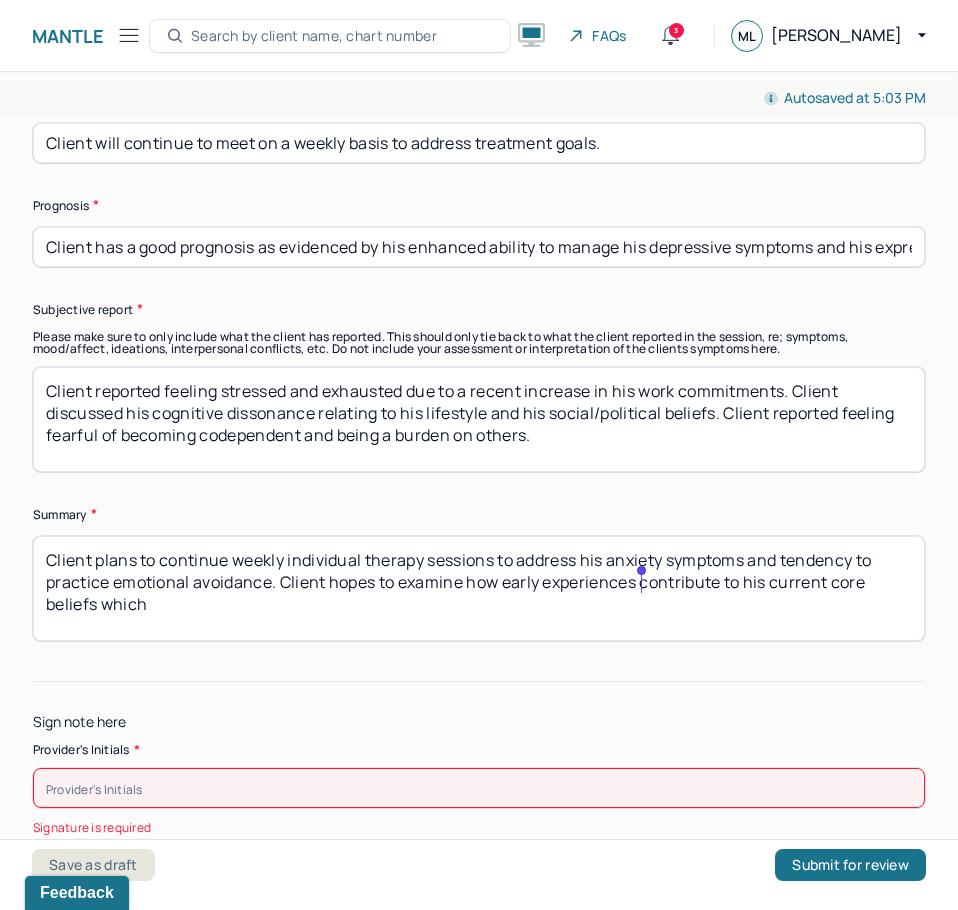 click on "Client plans to continue weekly individual therapy sessions to address his anxiety symptoms and tendency to practice emotional avoidance. Client hopes to examine how early experiences contribute to his current core beliefs which" at bounding box center (479, 588) 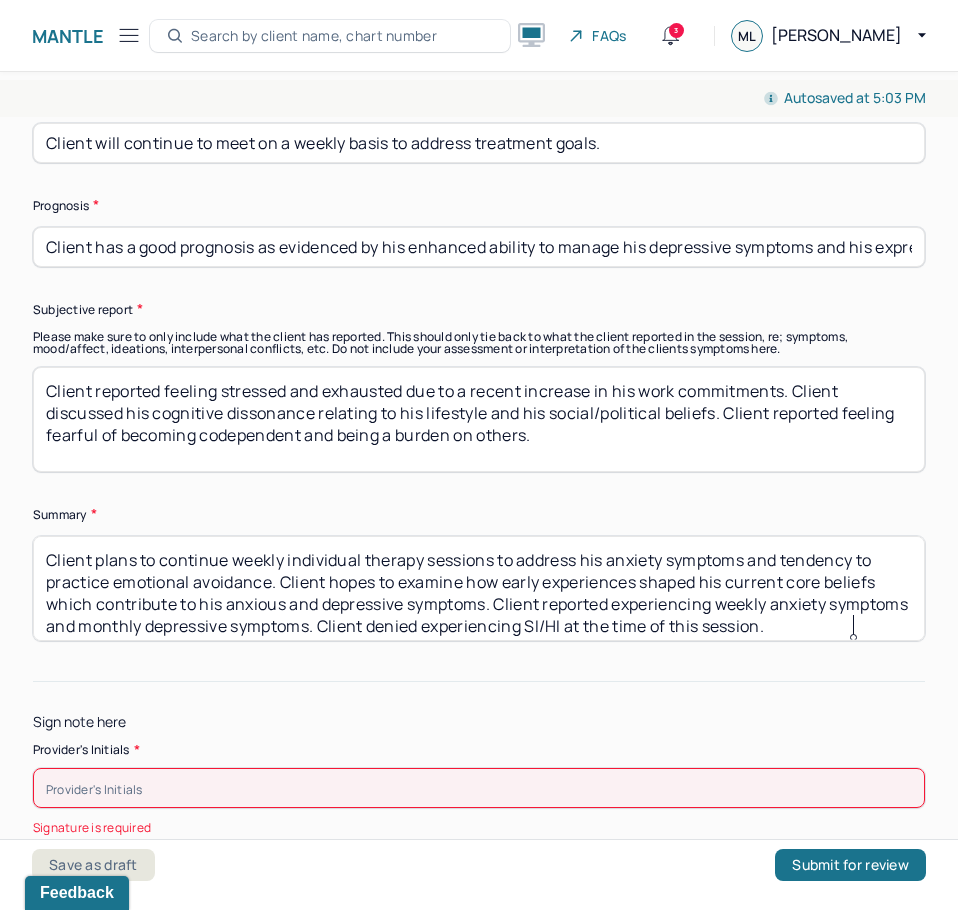 click on "Client plans to continue weekly individual therapy sessions to address his anxiety symptoms and tendency to practice emotional avoidance. Client hopes to examine how early experiences shaped his current core beliefs which contribute to his anxious and depressive symptoms. Client reported experiencing weekly anxiety symptoms and monthly depressive symptoms. Client denied experiencing SI/HI at the time of this session." at bounding box center [479, 588] 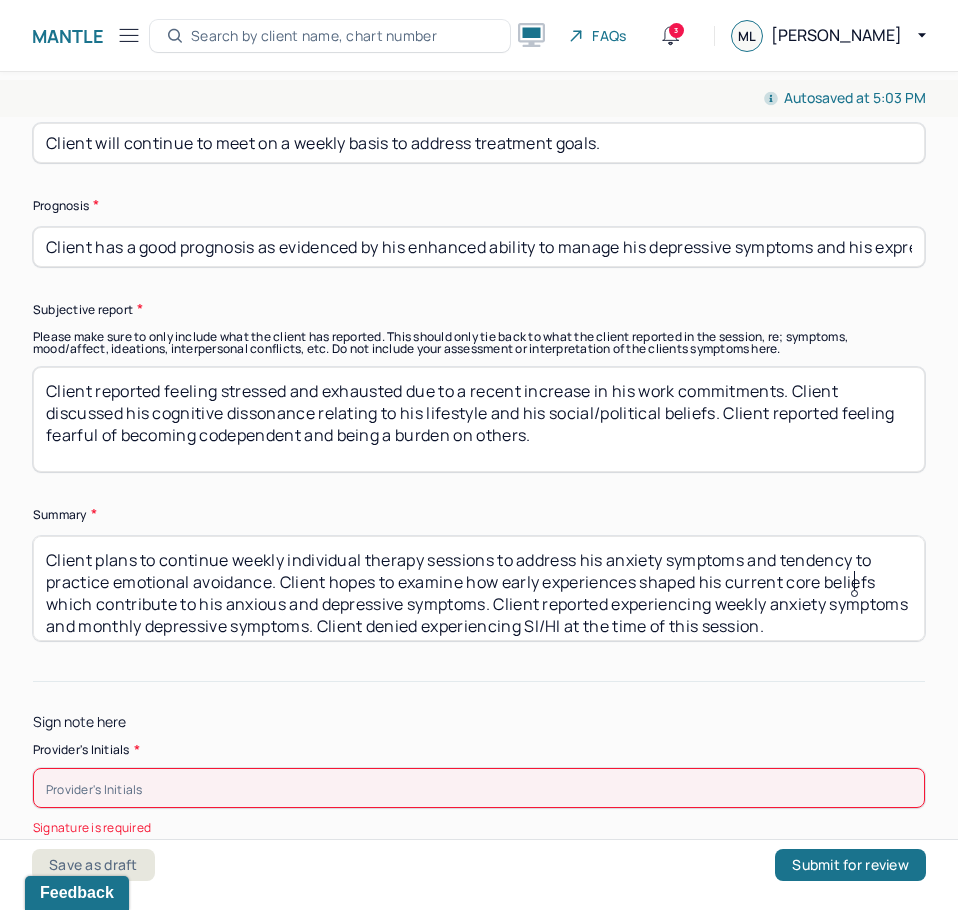 click on "******* *" 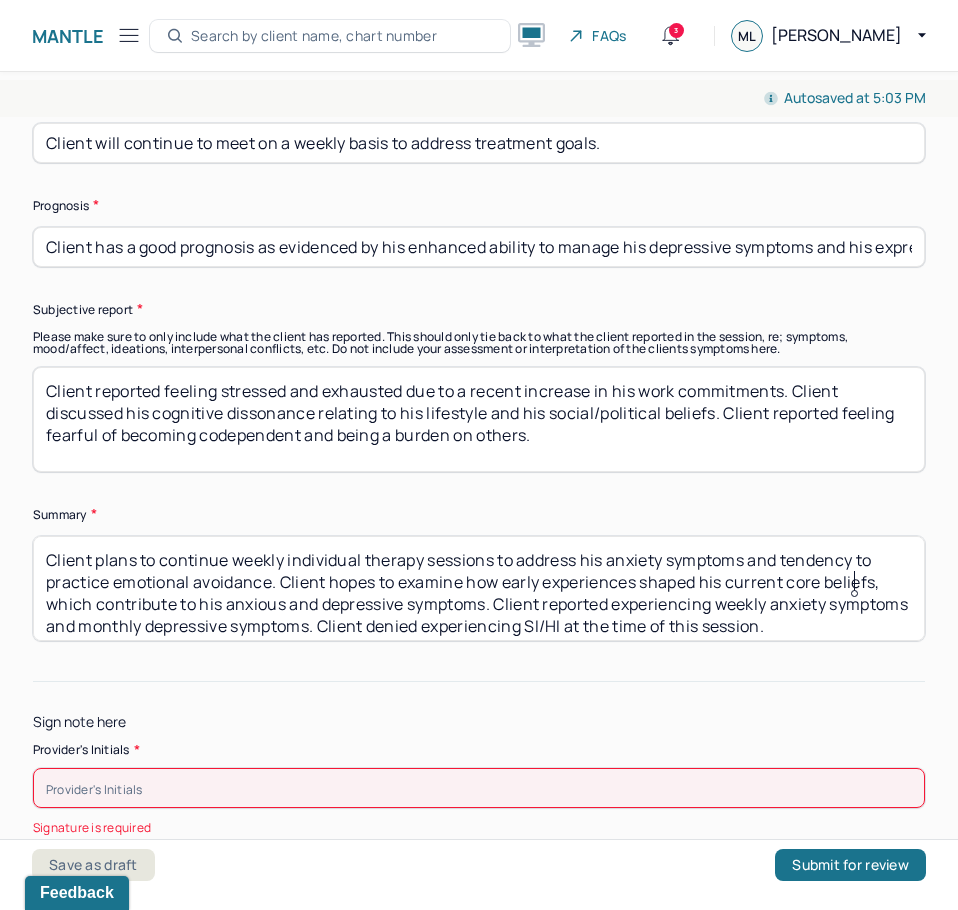 click on "Sign note here Provider's Initials * Signature is required" at bounding box center (479, 761) 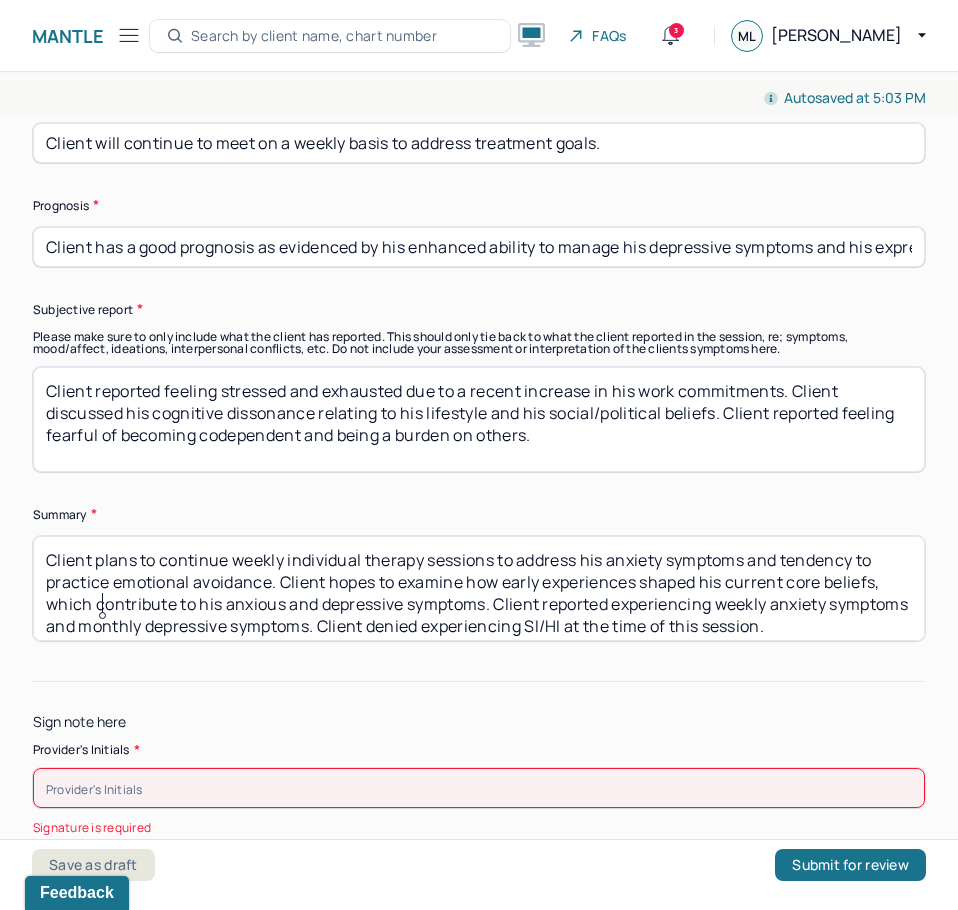 click on "Client plans to continue weekly individual therapy sessions to address his anxiety symptoms and tendency to practice emotional avoidance. Client hopes to examine how early experiences shaped his current core beliefs, which contribute to his anxious and depressive symptoms. Client reported experiencing weekly anxiety symptoms and monthly depressive symptoms. Client denied experiencing SI/HI at the time of this session." at bounding box center [479, 588] 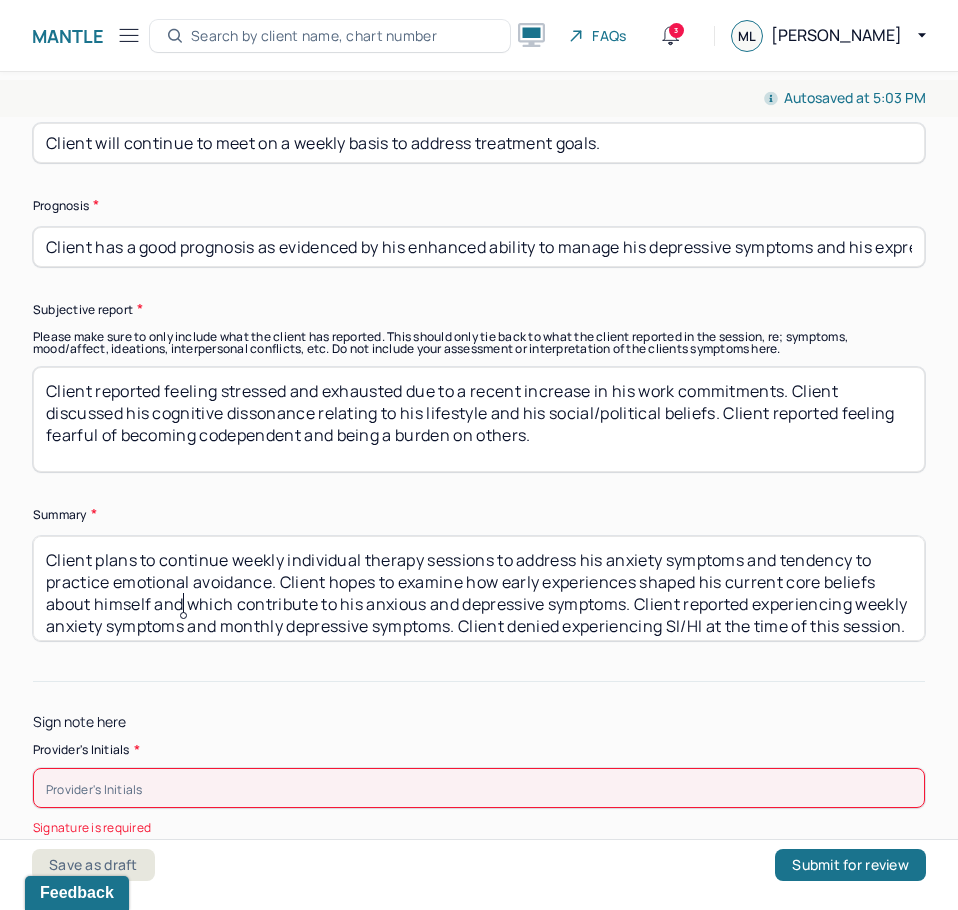 click on "Client plans to continue weekly individual therapy sessions to address his anxiety symptoms and tendency to practice emotional avoidance. Client hopes to examine how early experiences shaped his current core beliefs about himself and which contribute to his anxious and depressive symptoms. Client reported experiencing weekly anxiety symptoms and monthly depressive symptoms. Client denied experiencing SI/HI at the time of this session." at bounding box center [479, 588] 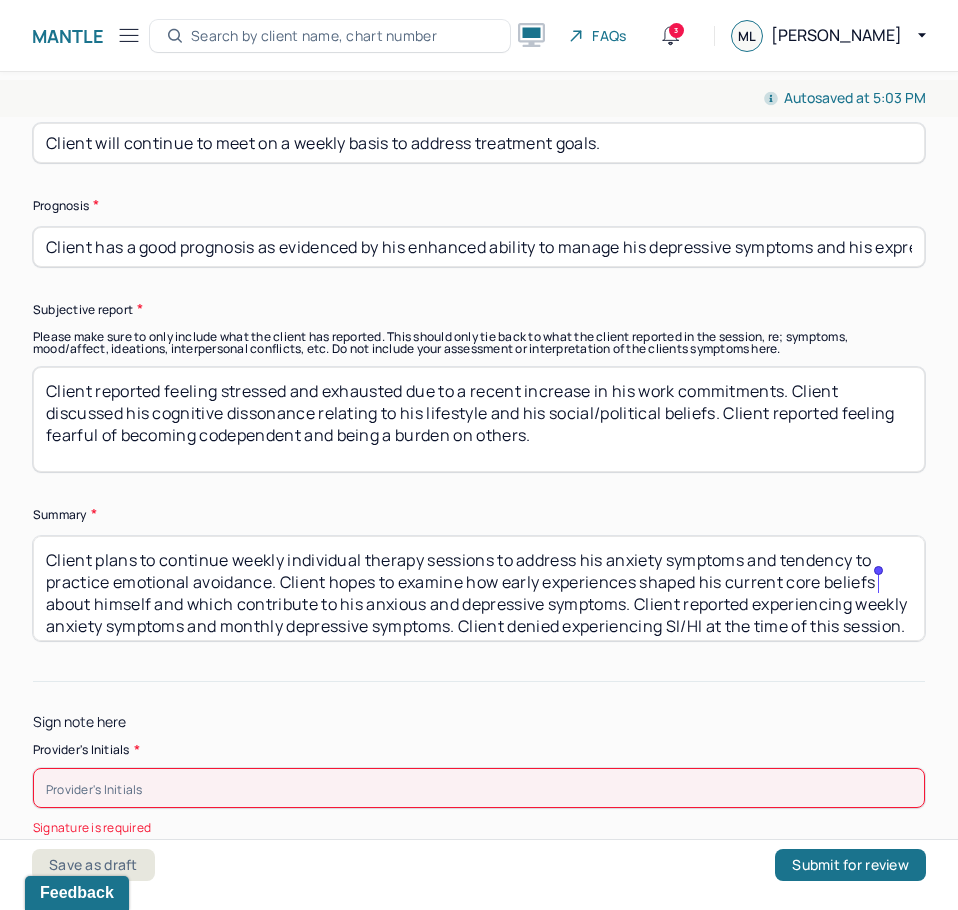 click on "Client plans to continue weekly individual therapy sessions to address his anxiety symptoms and tendency to practice emotional avoidance. Client hopes to examine how early experiences shaped his current core beliefs about himself and which contribute to his anxious and depressive symptoms. Client reported experiencing weekly anxiety symptoms and monthly depressive symptoms. Client denied experiencing SI/HI at the time of this session." at bounding box center (479, 588) 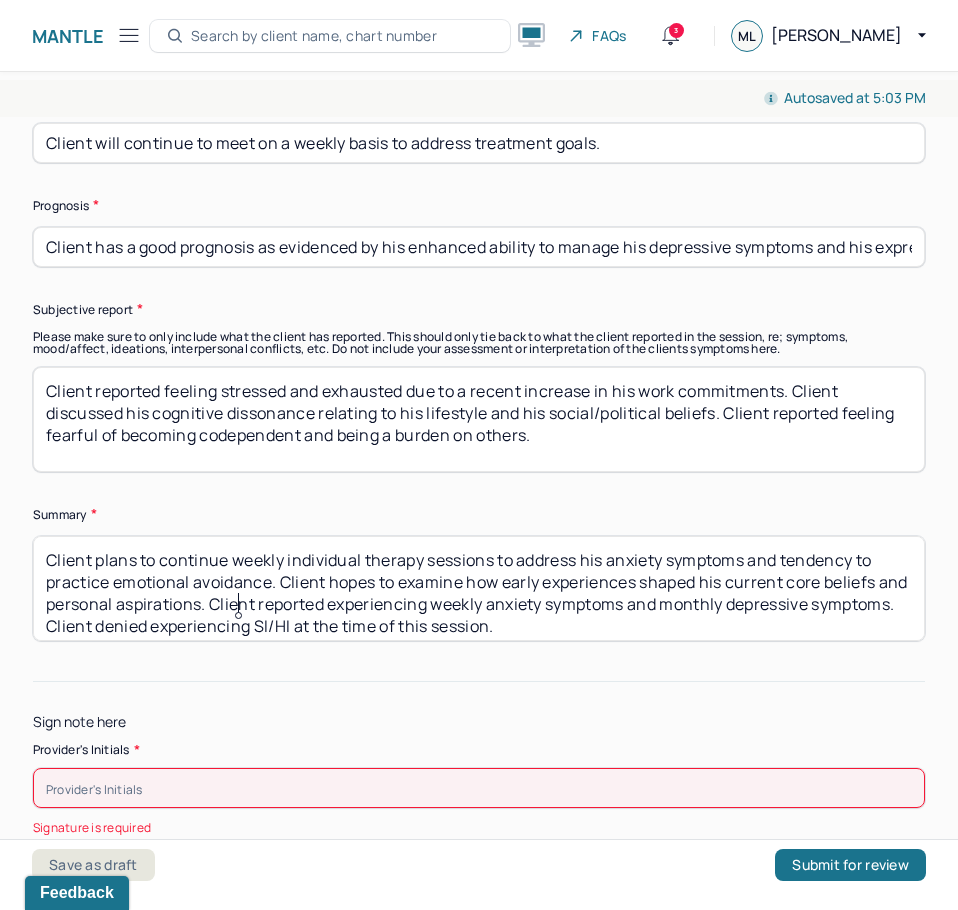 click on "Client plans to continue weekly individual therapy sessions to address his anxiety symptoms and tendency to practice emotional avoidance. Client hopes to examine how early experiences shaped his current core beliefs and personal aspirations. Client reported experiencing weekly anxiety symptoms and monthly depressive symptoms. Client denied experiencing SI/HI at the time of this session." at bounding box center (479, 588) 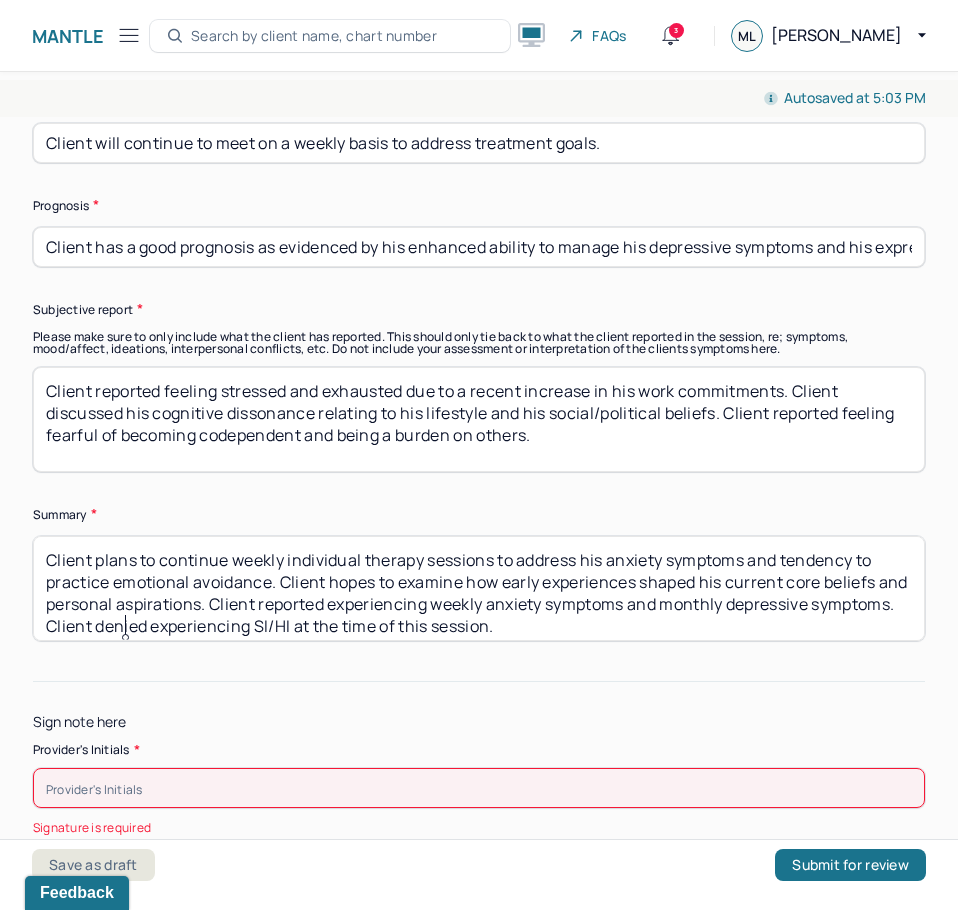 click on "Client plans to continue weekly individual therapy sessions to address his anxiety symptoms and tendency to practice emotional avoidance. Client hopes to examine how early experiences shaped his current core beliefs and personal aspirations. Client reported experiencing weekly anxiety symptoms and monthly depressive symptoms. Client denied experiencing SI/HI at the time of this session." at bounding box center [479, 588] 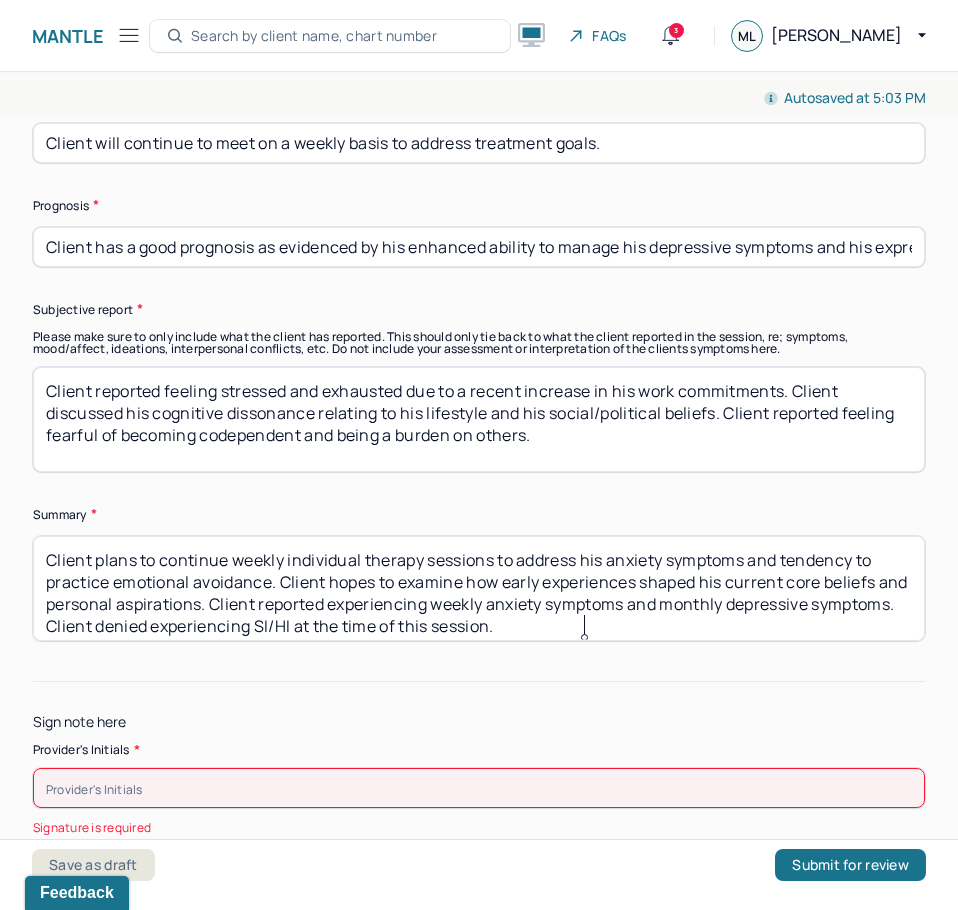 click on "Client plans to continue weekly individual therapy sessions to address his anxiety symptoms and tendency to practice emotional avoidance. Client hopes to examine how early experiences shaped his current core beliefs and personal aspirations. Client reported experiencing weekly anxiety symptoms and monthly depressive symptoms. Client denied experiencing SI/HI at the time of this session." at bounding box center [479, 588] 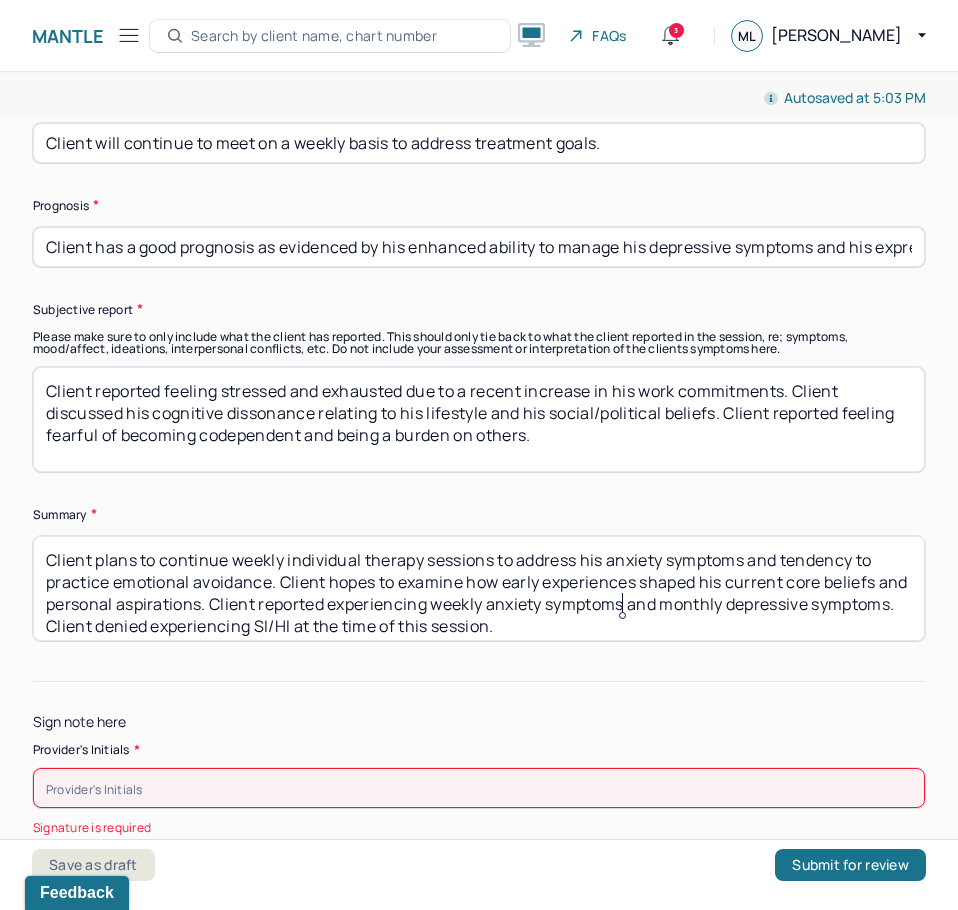 click on "Client plans to continue weekly individual therapy sessions to address his anxiety symptoms and tendency to practice emotional avoidance. Client hopes to examine how early experiences shaped his current core beliefs and personal aspirations. Client reported experiencing weekly anxiety symptoms and monthly depressive symptoms. Client denied experiencing SI/HI at the time of this session." at bounding box center [479, 588] 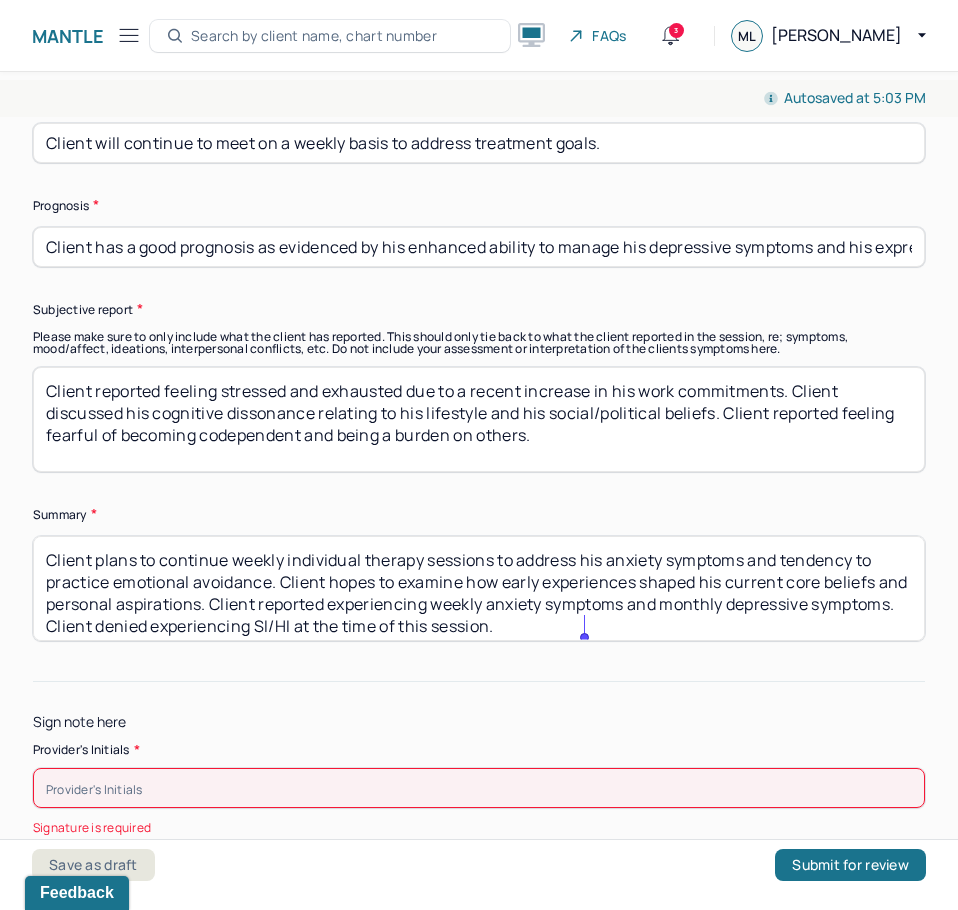 click on "Client plans to continue weekly individual therapy sessions to address his anxiety symptoms and tendency to practice emotional avoidance. Client hopes to examine how early experiences shaped his current core beliefs and personal aspirations. Client reported experiencing weekly anxiety symptoms and monthly depressive symptoms. Client denied experiencing SI/HI at the time of this session." at bounding box center (479, 588) 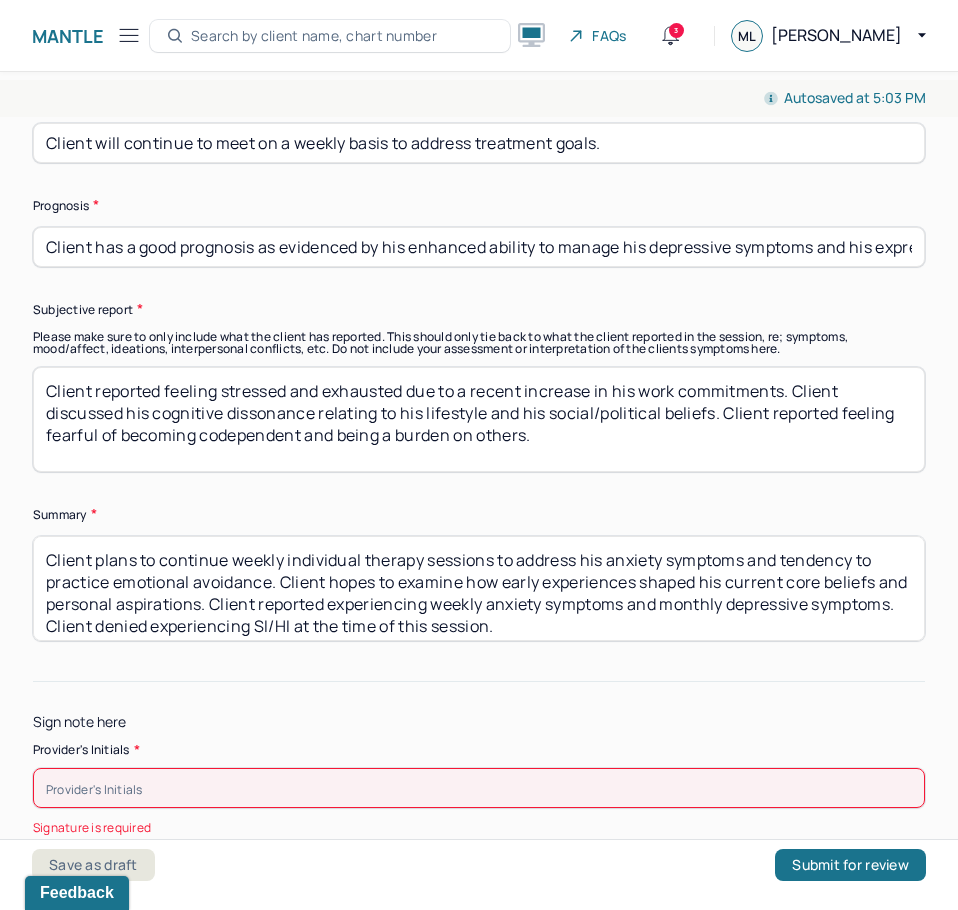 click on "Please make sure to only include what the client has reported. This should only tie back to what the client reported in the session, re; symptoms, mood/affect, ideations, interpersonal conflicts, etc. Do not include your assessment or interpretation of the clients symptoms here." at bounding box center [479, 343] 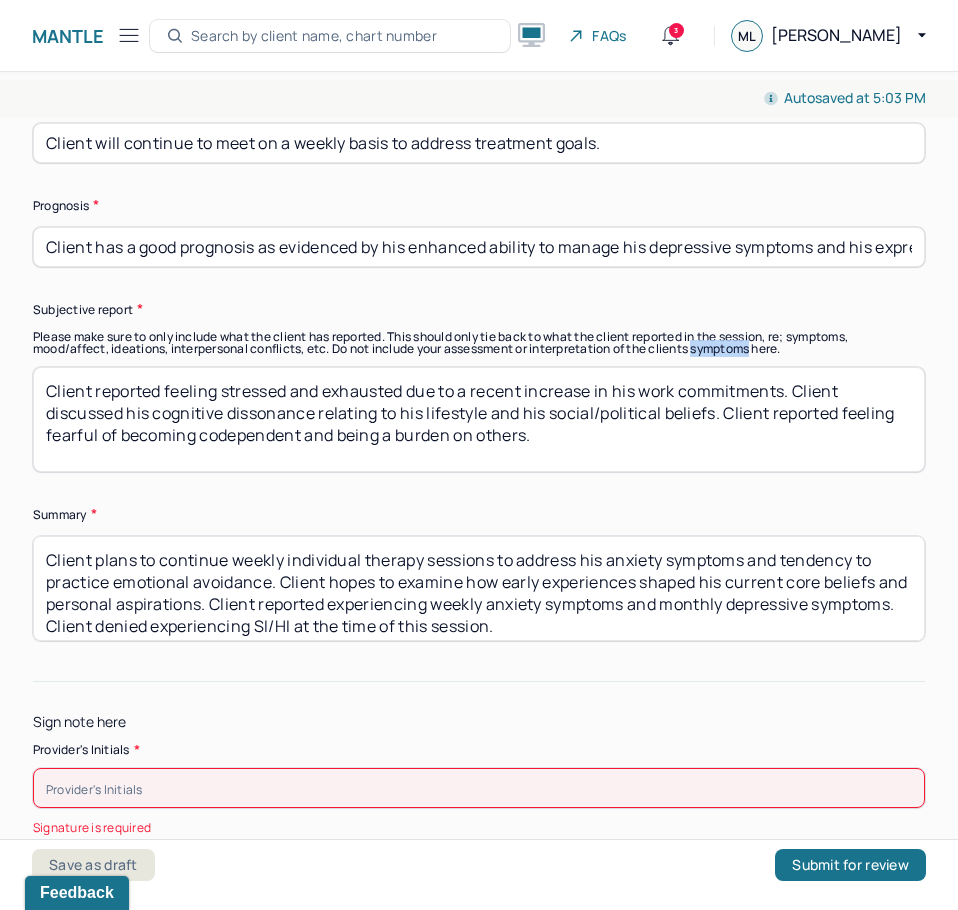 click on "Please make sure to only include what the client has reported. This should only tie back to what the client reported in the session, re; symptoms, mood/affect, ideations, interpersonal conflicts, etc. Do not include your assessment or interpretation of the clients symptoms here." at bounding box center (479, 343) 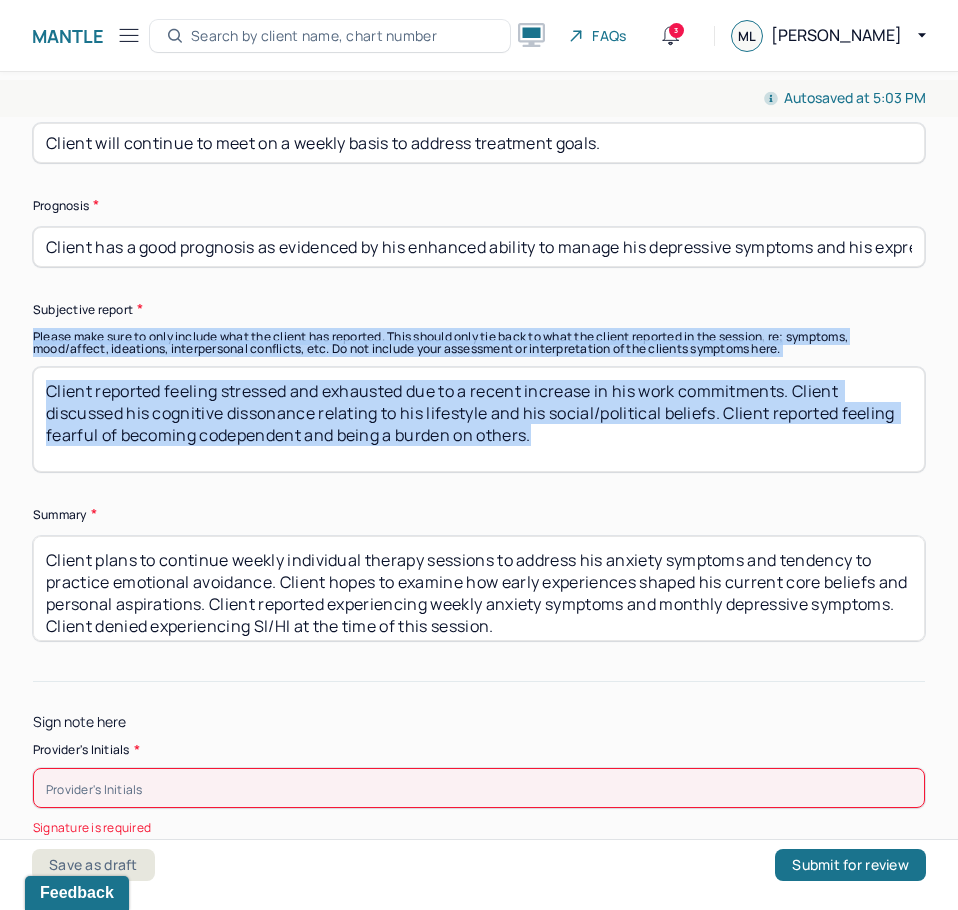 click on "Please make sure to only include what the client has reported. This should only tie back to what the client reported in the session, re; symptoms, mood/affect, ideations, interpersonal conflicts, etc. Do not include your assessment or interpretation of the clients symptoms here." at bounding box center [479, 343] 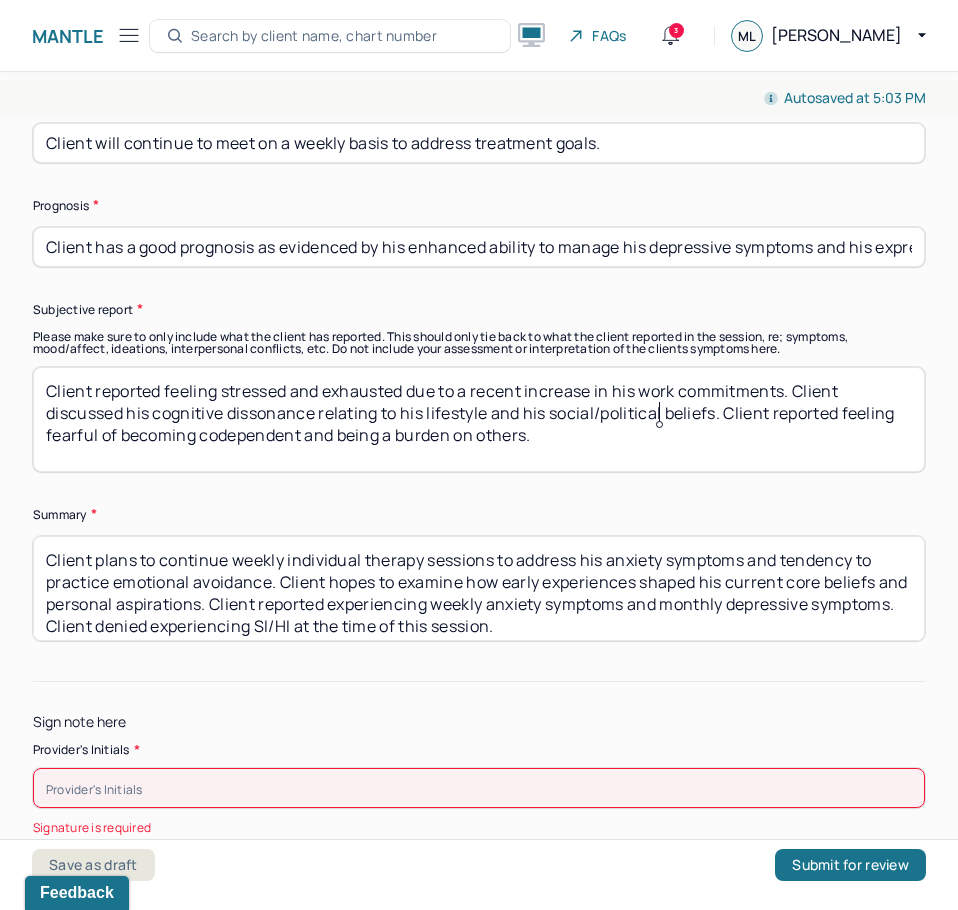 click on "Client reported feeling stressed and exhausted due to a recent increase in his work commitments. Client discussed his cognitive dissonance relating to his lifestyle and his social/political beliefs. Client reported feeling fearful of becoming codependent and being a burden on others." at bounding box center (479, 419) 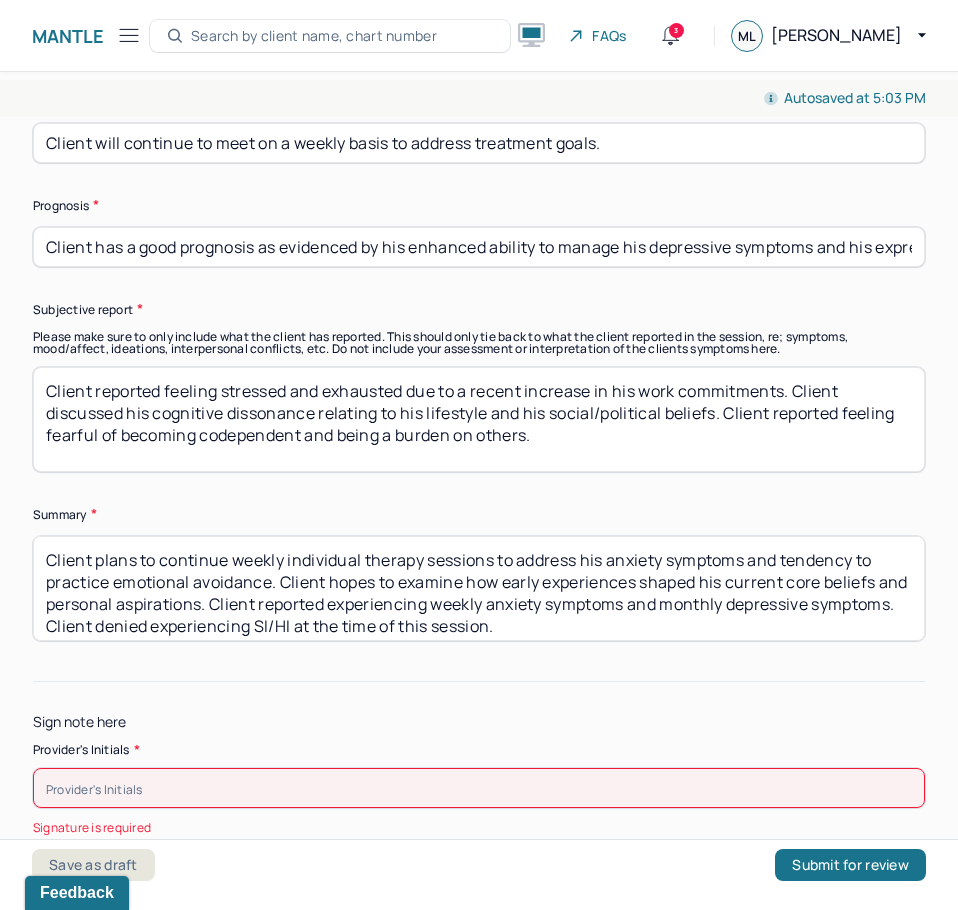 click on "Client reported feeling stressed and exhausted due to a recent increase in his work commitments. Client discussed his cognitive dissonance relating to his lifestyle and his social/political beliefs. Client reported feeling fearful of becoming codependent and being a burden on others." at bounding box center [479, 419] 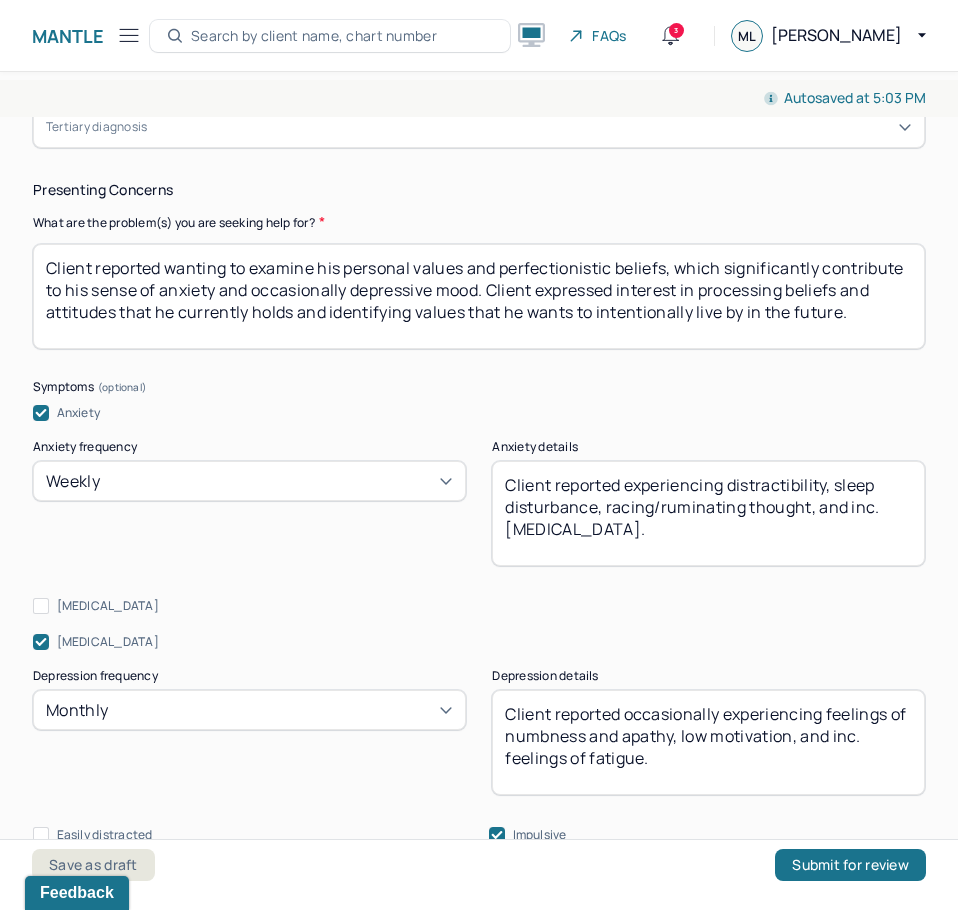 drag, startPoint x: 364, startPoint y: 698, endPoint x: 406, endPoint y: 302, distance: 398.22104 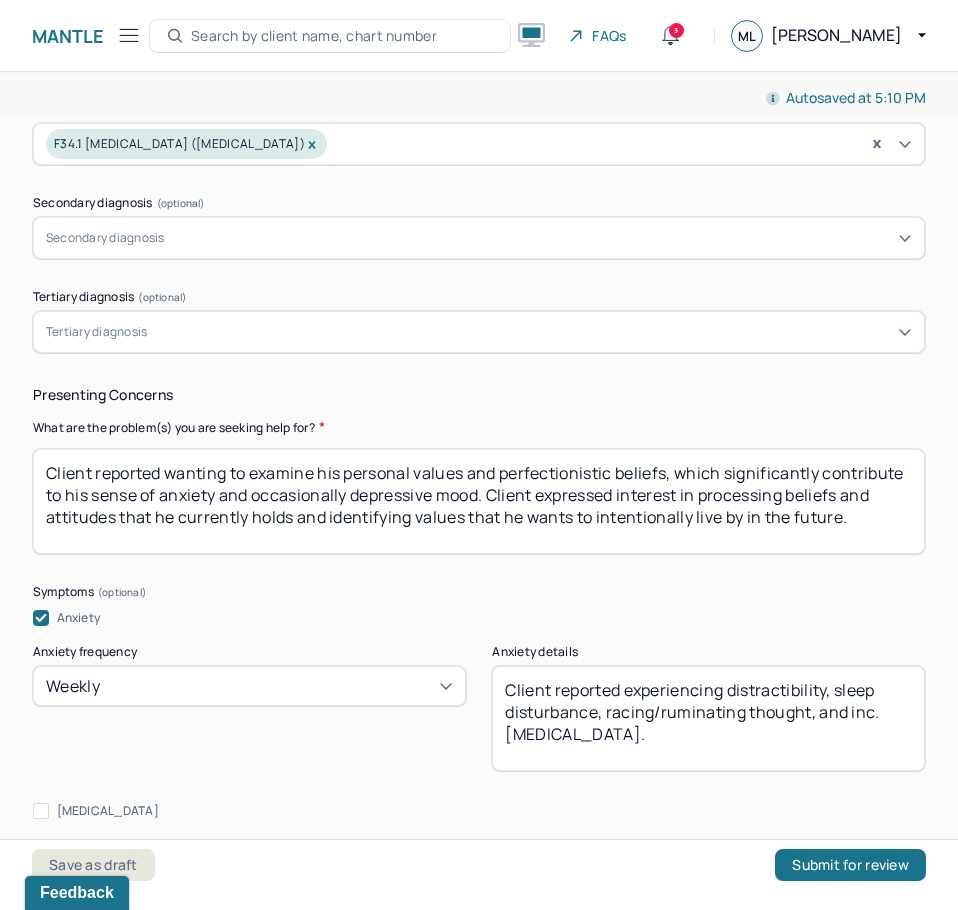 scroll, scrollTop: 810, scrollLeft: 0, axis: vertical 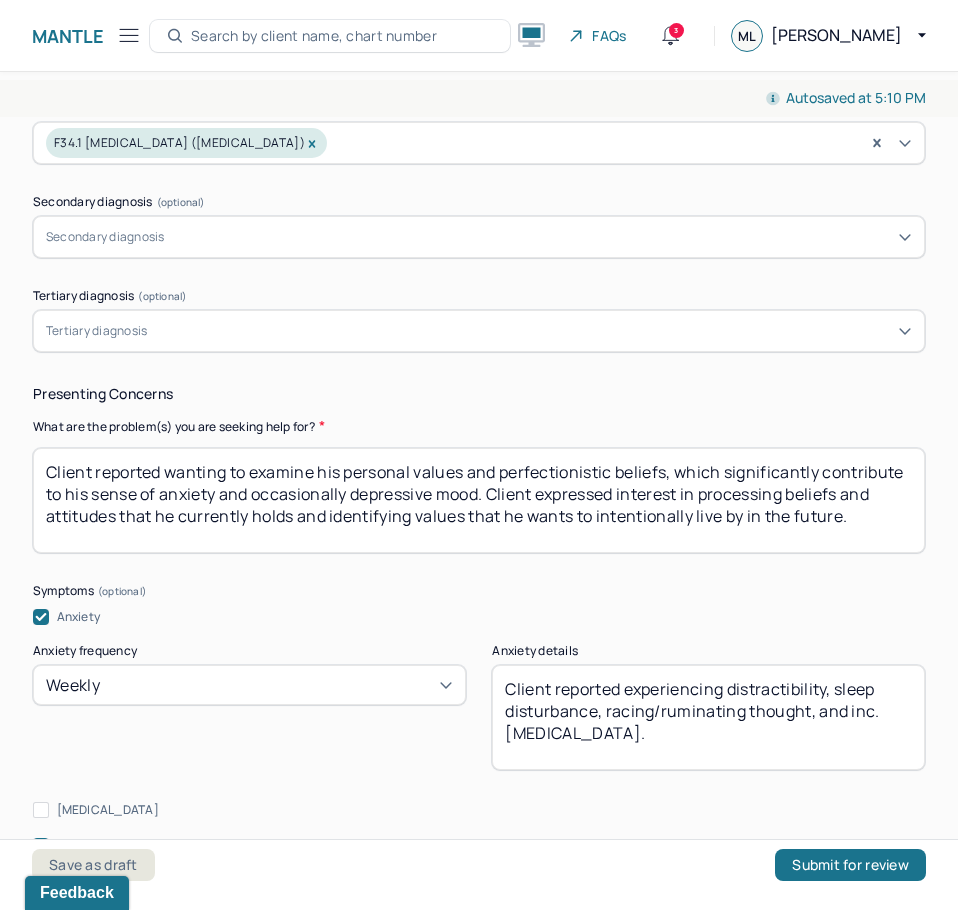 type on "ML" 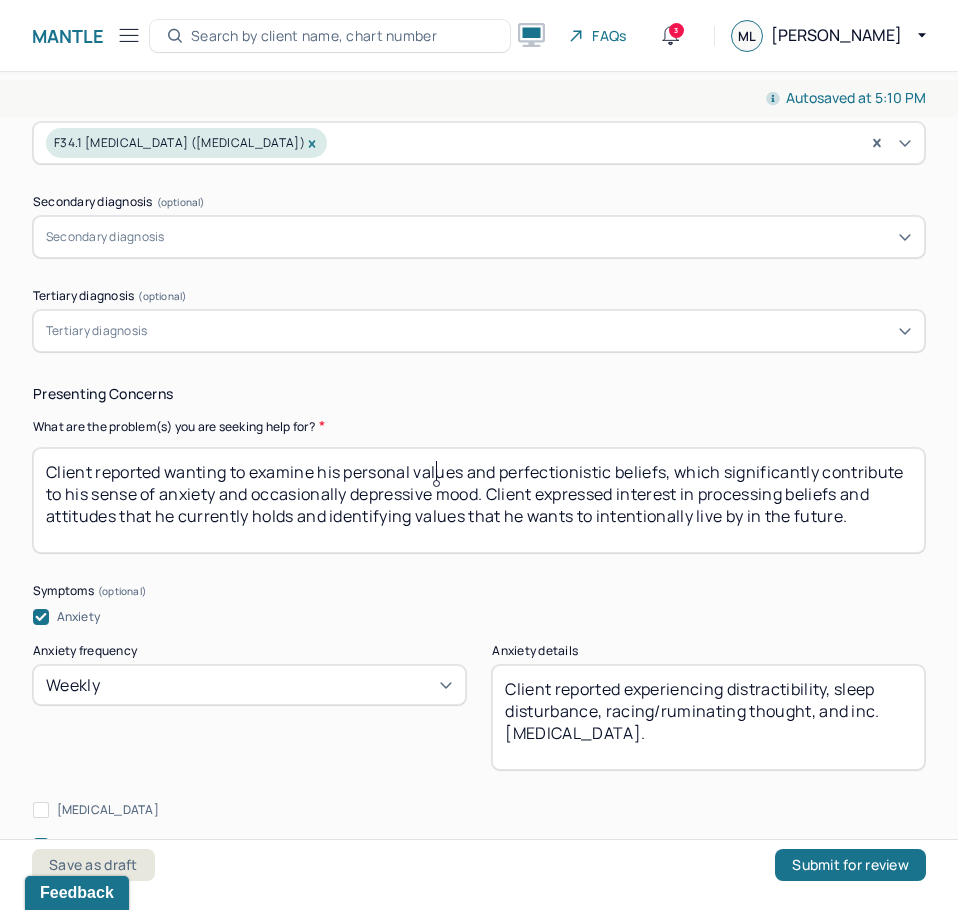 click on "Client reported wanting to examine his personal values and perfectionistic beliefs, which significantly contribute to his sense of anxiety and occasionally depressive mood. Client expressed interest in processing beliefs and attitudes that he currently holds and identifying values that he wants to intentionally live by in the future." at bounding box center (479, 500) 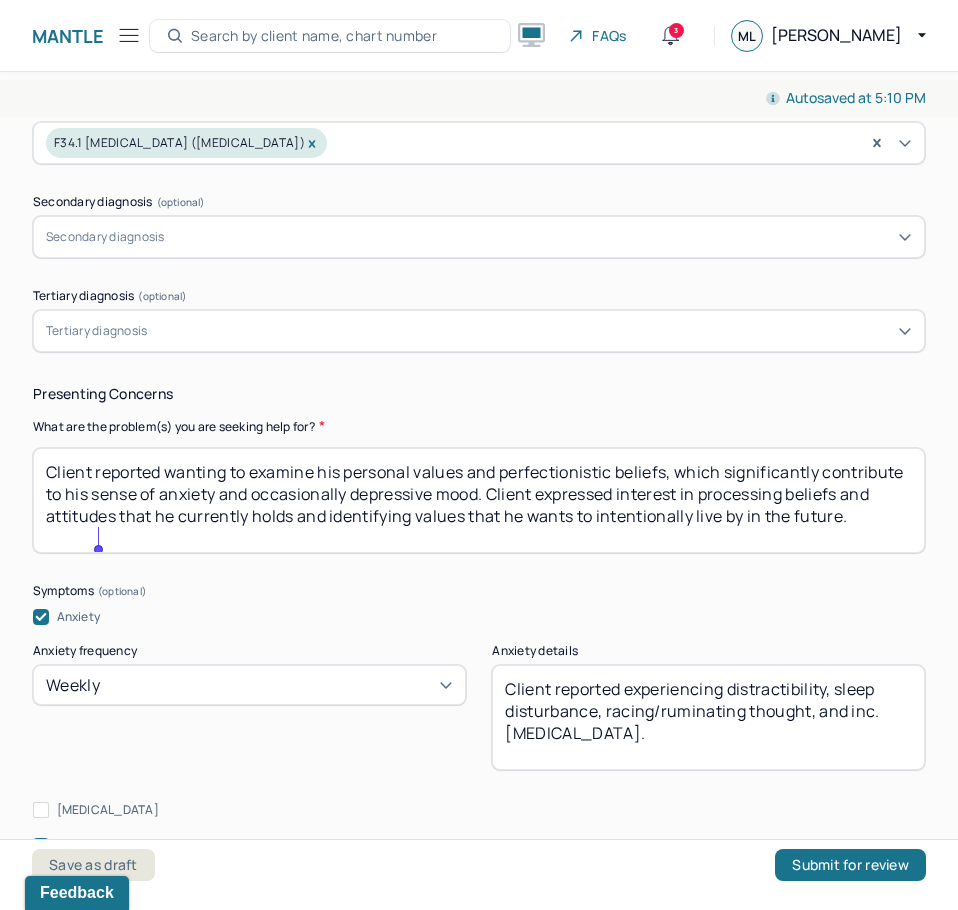 click on "Client reported wanting to examine his personal values and perfectionistic beliefs, which significantly contribute to his sense of anxiety and occasionally depressive mood. Client expressed interest in processing beliefs and attitudes that he currently holds and identifying values that he wants to intentionally live by in the future." at bounding box center (479, 500) 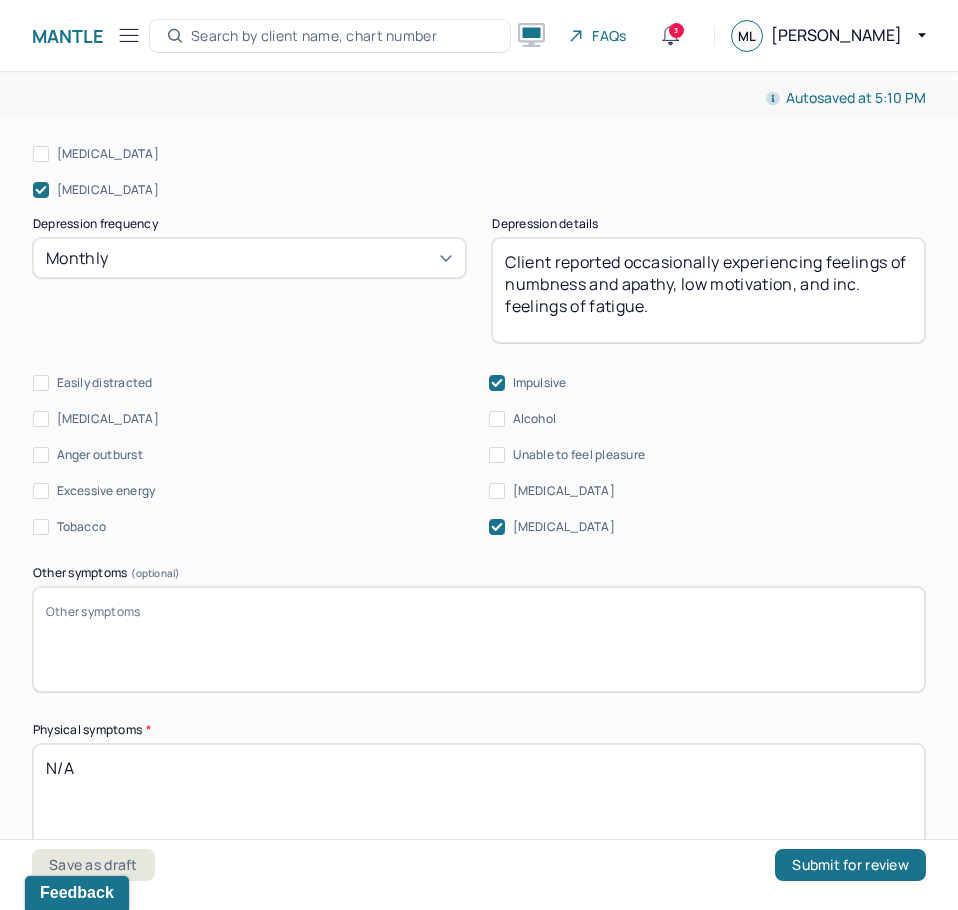scroll, scrollTop: 1510, scrollLeft: 0, axis: vertical 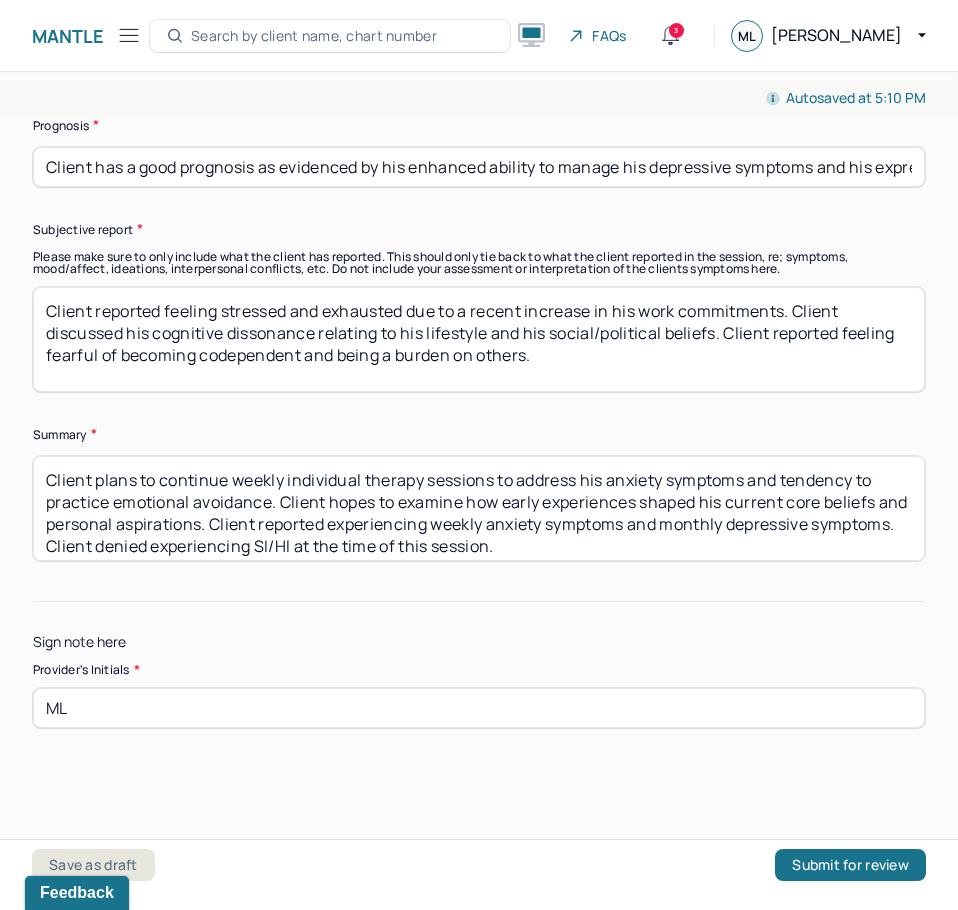 drag, startPoint x: 817, startPoint y: 596, endPoint x: 735, endPoint y: 845, distance: 262.15454 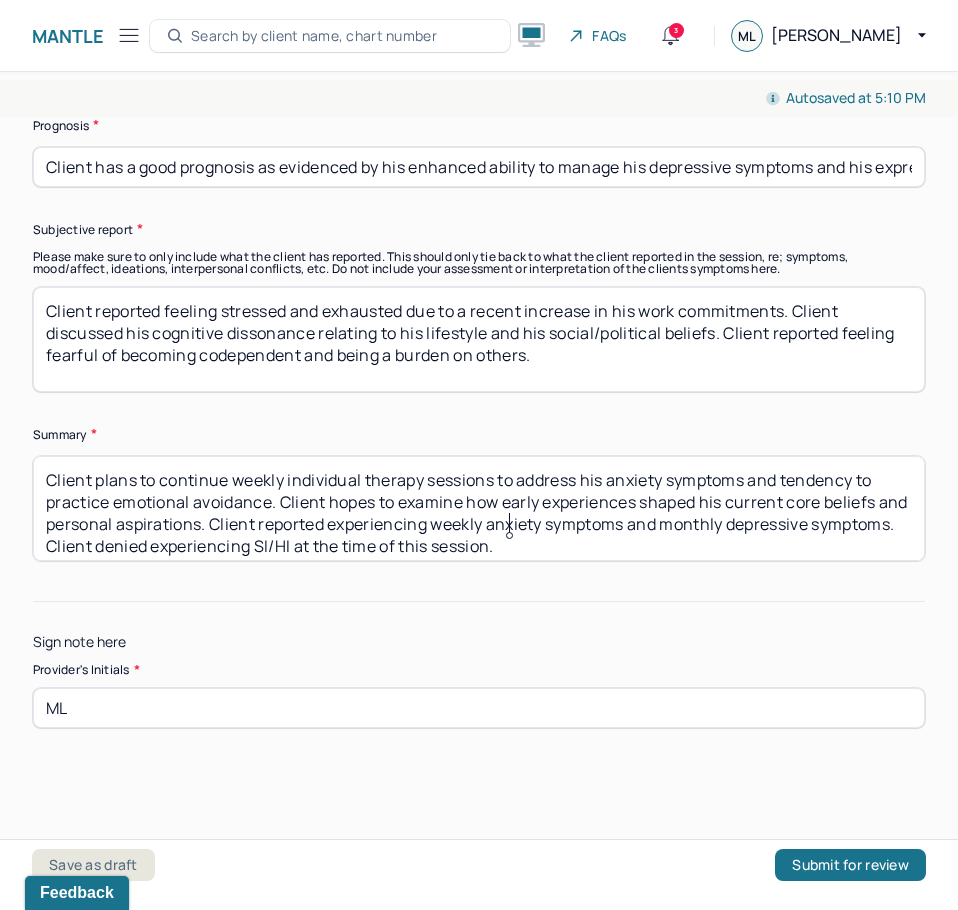 click on "Client plans to continue weekly individual therapy sessions to address his anxiety symptoms and tendency to practice emotional avoidance. Client hopes to examine how early experiences shaped his current core beliefs and personal aspirations. Client reported experiencing weekly anxiety symptoms and monthly depressive symptoms. Client denied experiencing SI/HI at the time of this session." at bounding box center (479, 508) 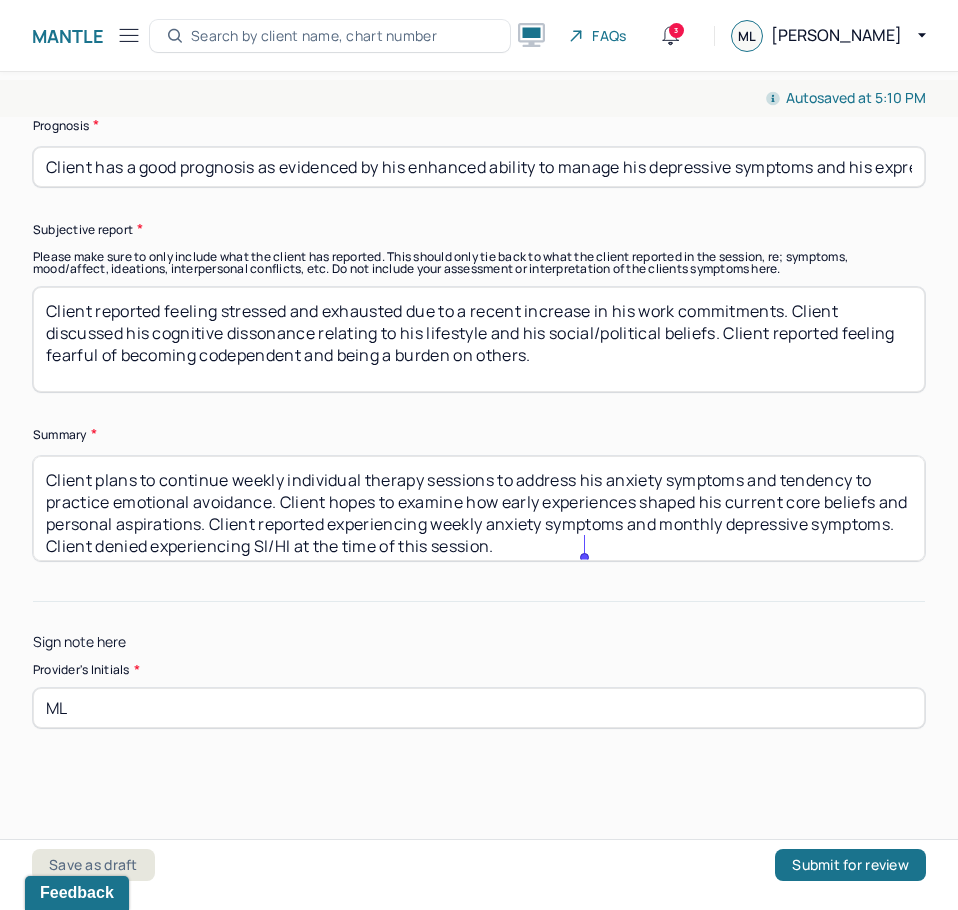 click on "Client plans to continue weekly individual therapy sessions to address his anxiety symptoms and tendency to practice emotional avoidance. Client hopes to examine how early experiences shaped his current core beliefs and personal aspirations. Client reported experiencing weekly anxiety symptoms and monthly depressive symptoms. Client denied experiencing SI/HI at the time of this session." at bounding box center (479, 508) 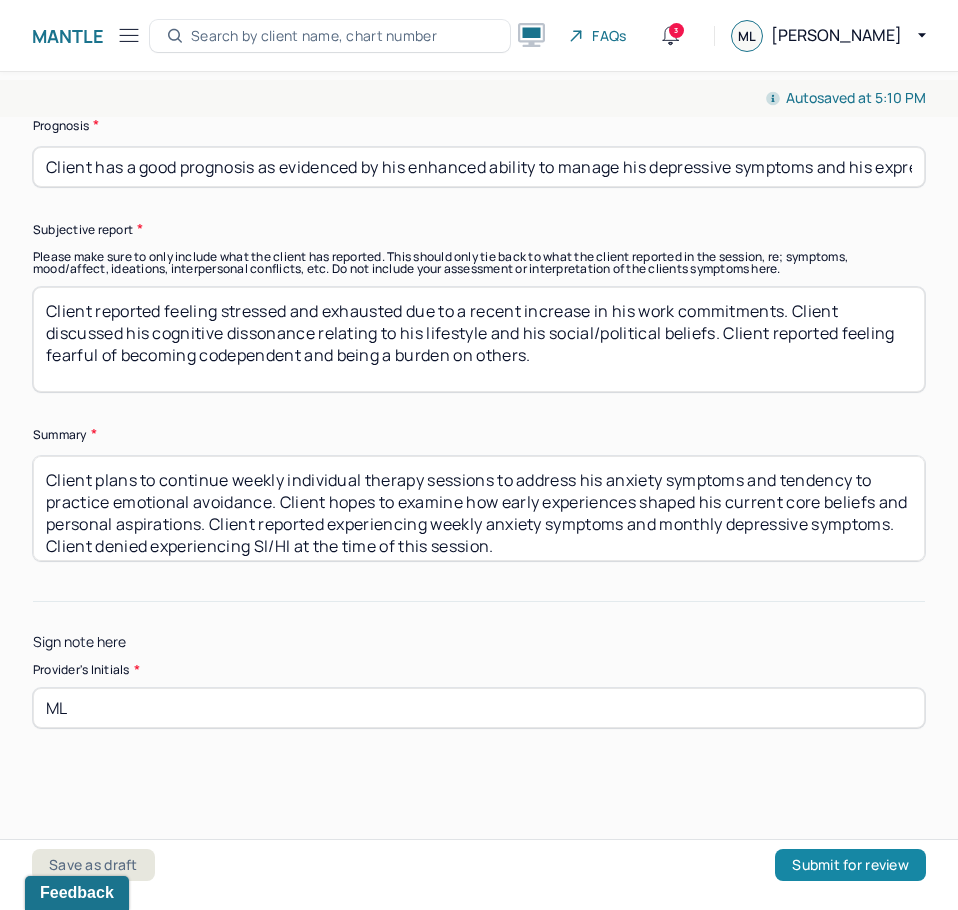 click on "Submit for review" at bounding box center [850, 865] 